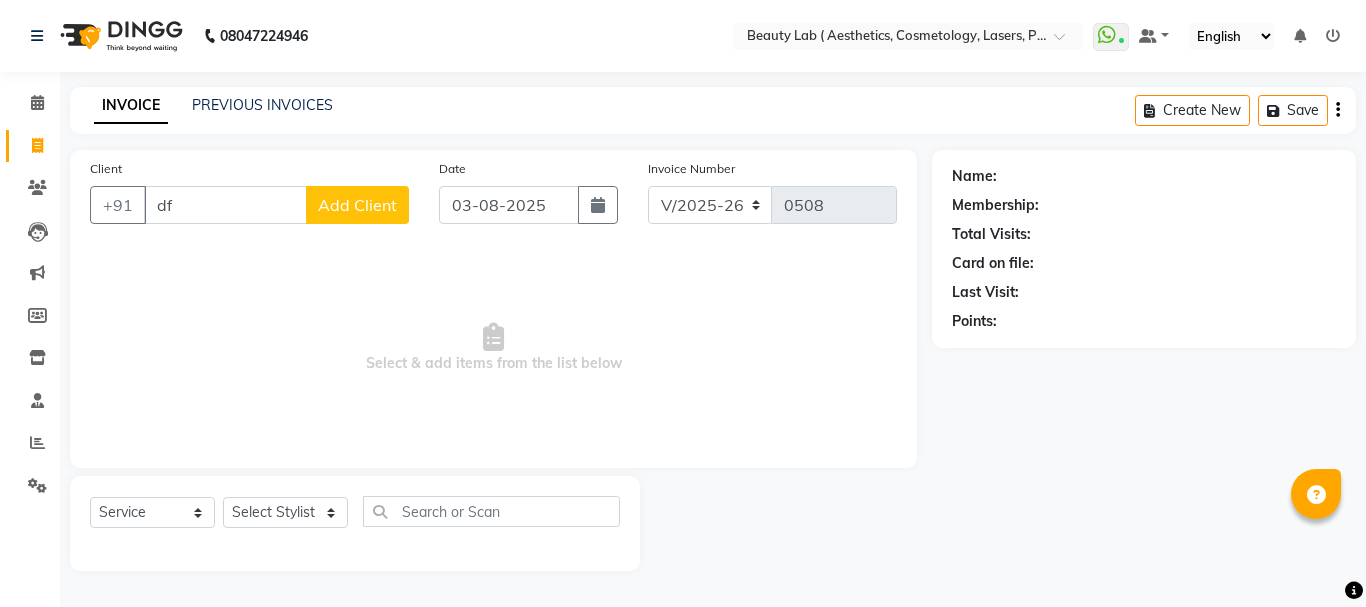 select on "7169" 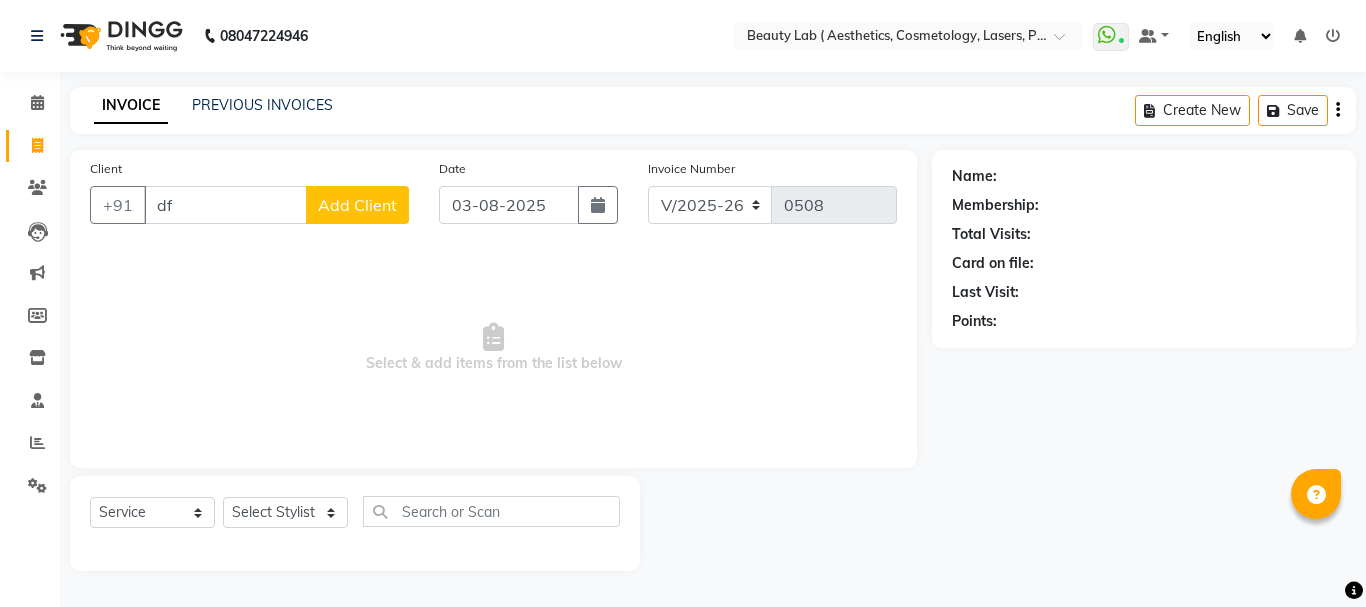 scroll, scrollTop: 0, scrollLeft: 0, axis: both 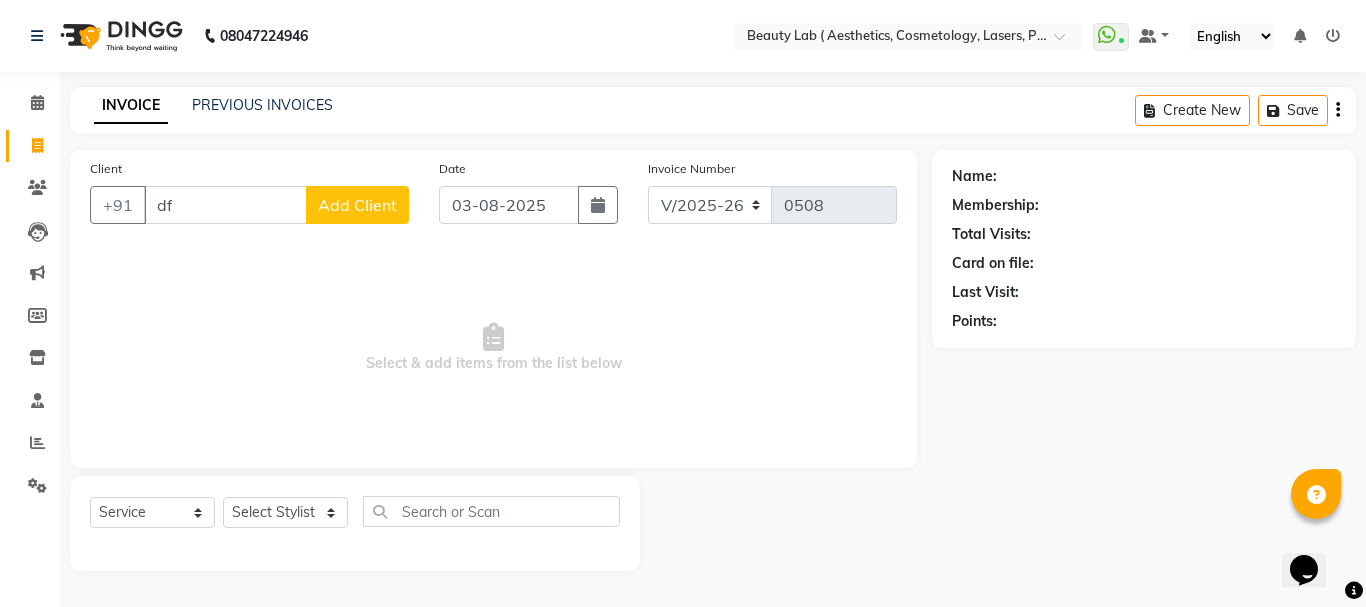 click on "df" at bounding box center [225, 205] 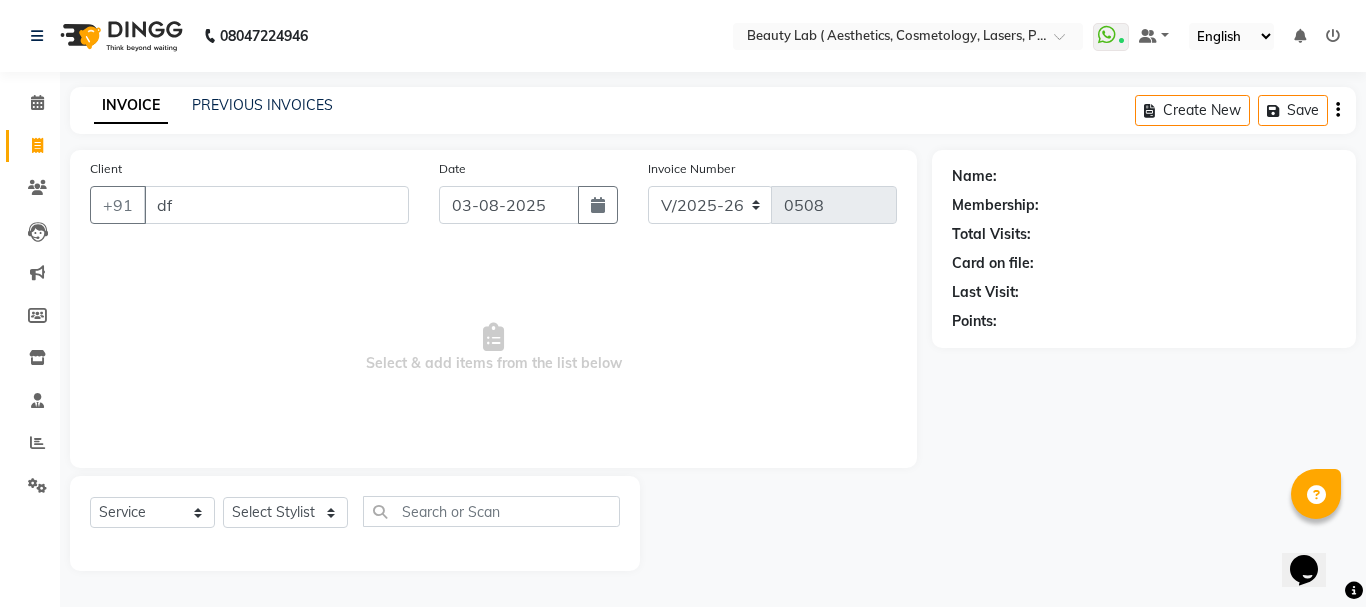 type on "d" 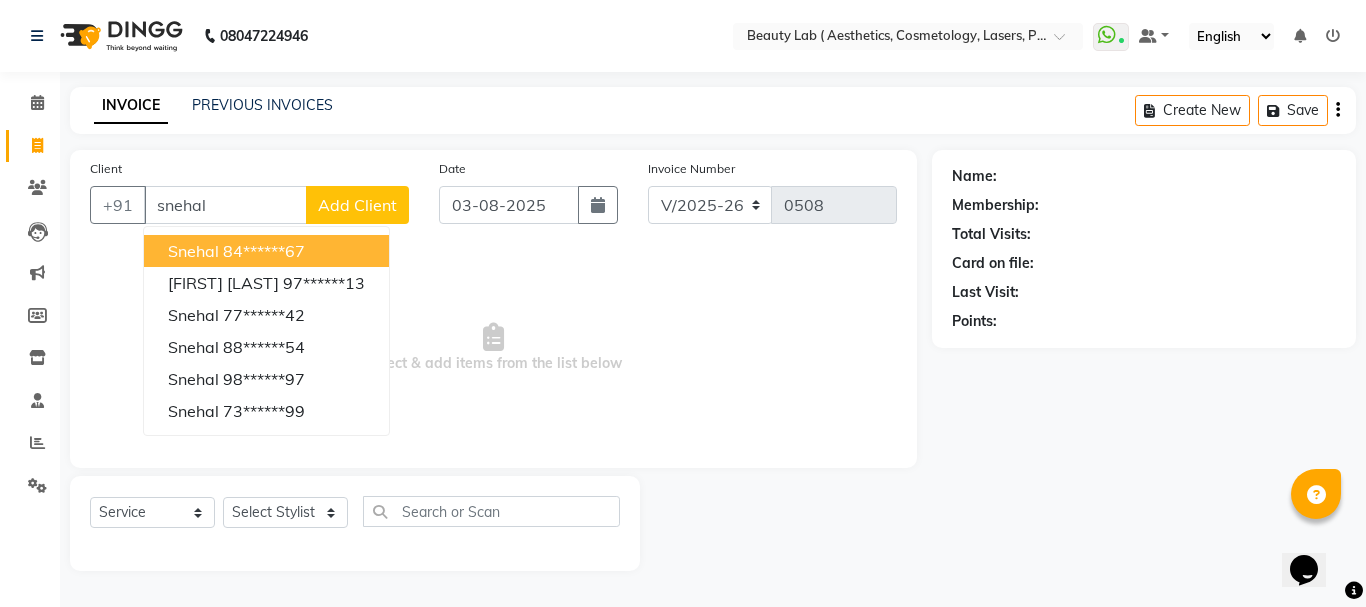 click on "snehal" at bounding box center [225, 205] 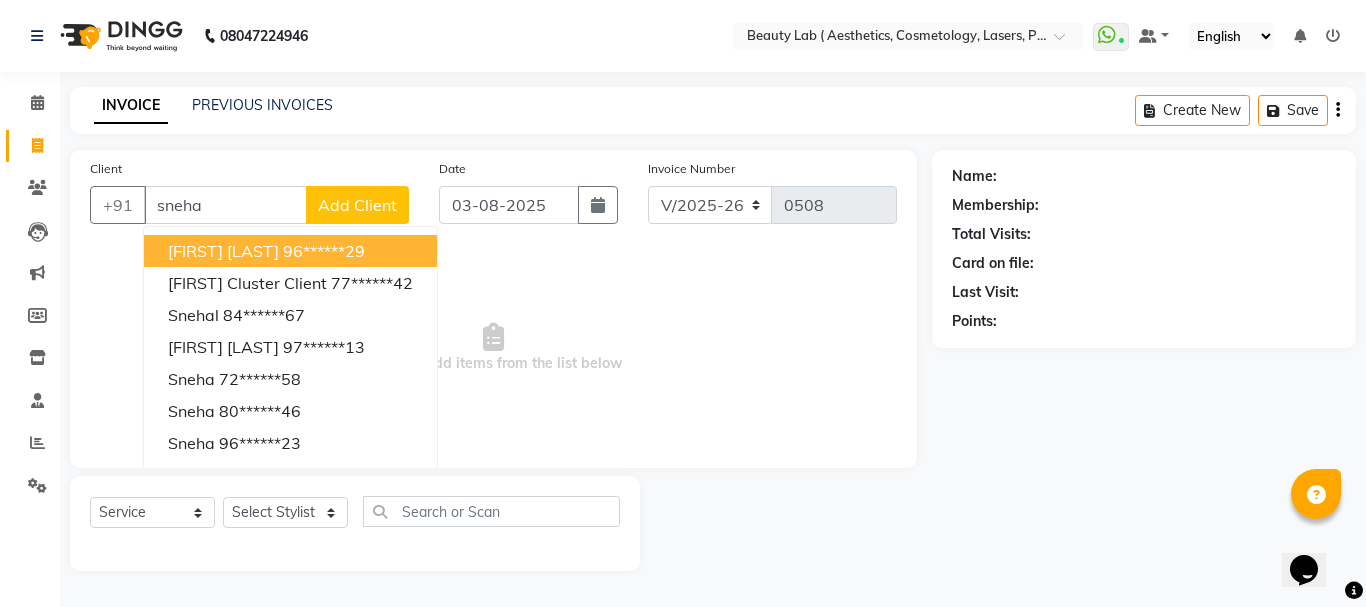 click on "sneha" at bounding box center [225, 205] 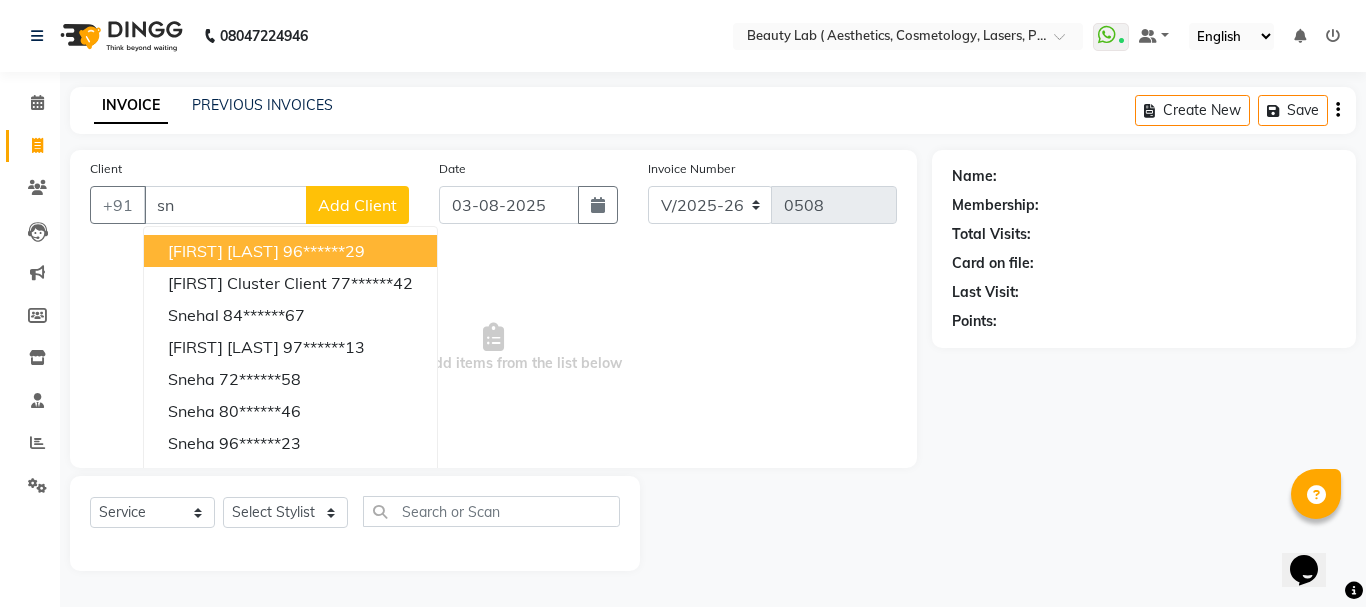 type on "s" 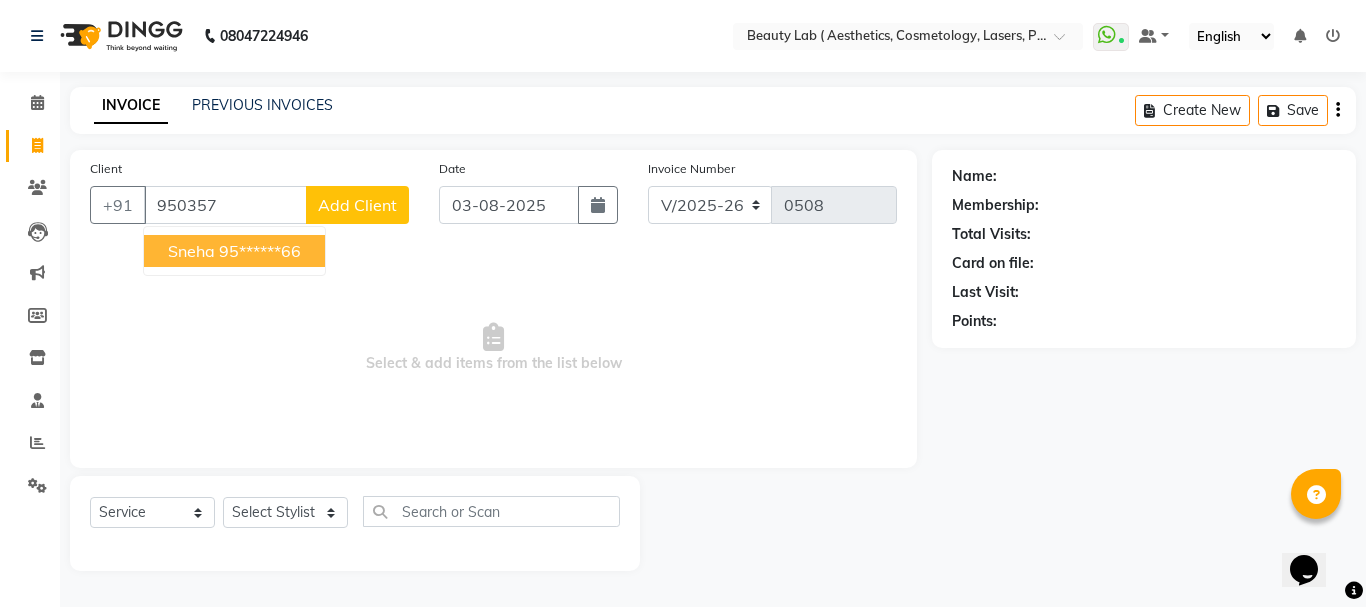 click on "95******66" at bounding box center [260, 251] 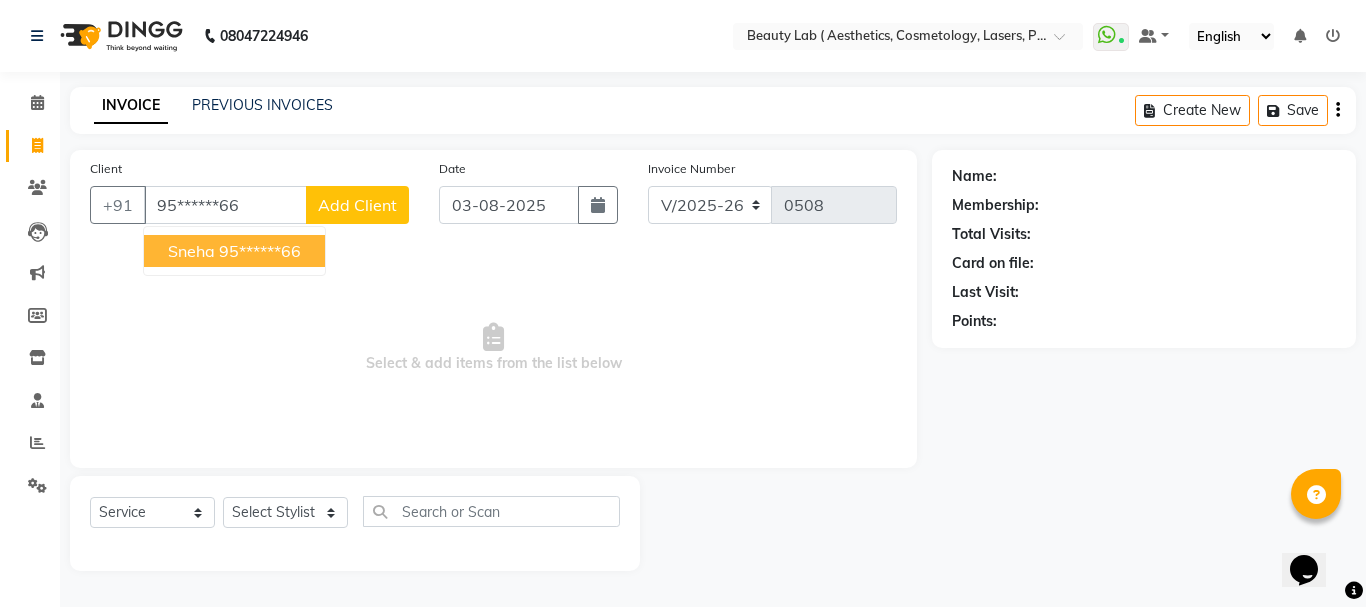 type on "95******66" 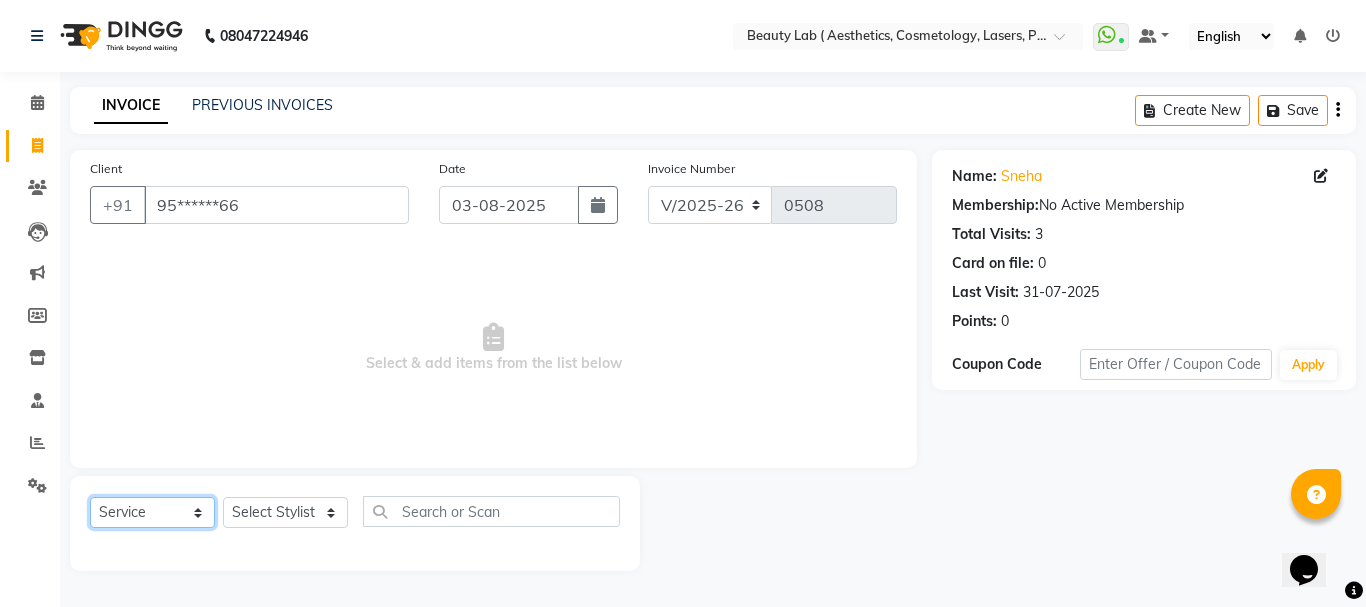 click on "Select  Service  Product  Membership  Package Voucher Prepaid Gift Card" 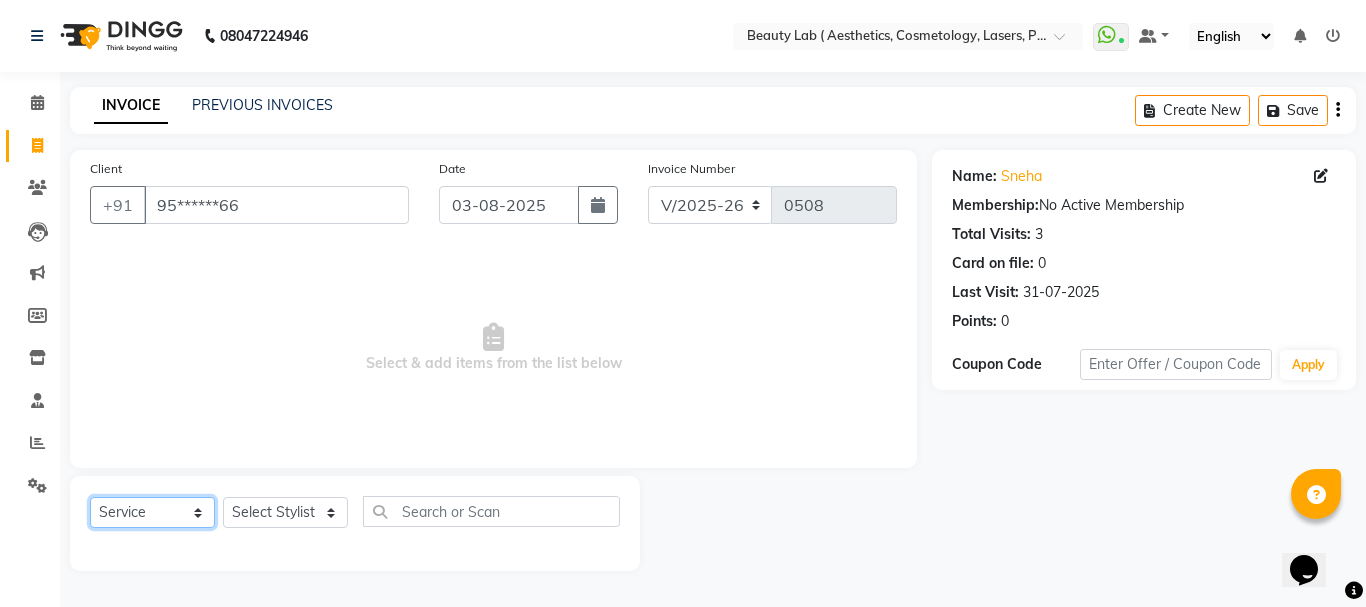 click on "Select  Service  Product  Membership  Package Voucher Prepaid Gift Card" 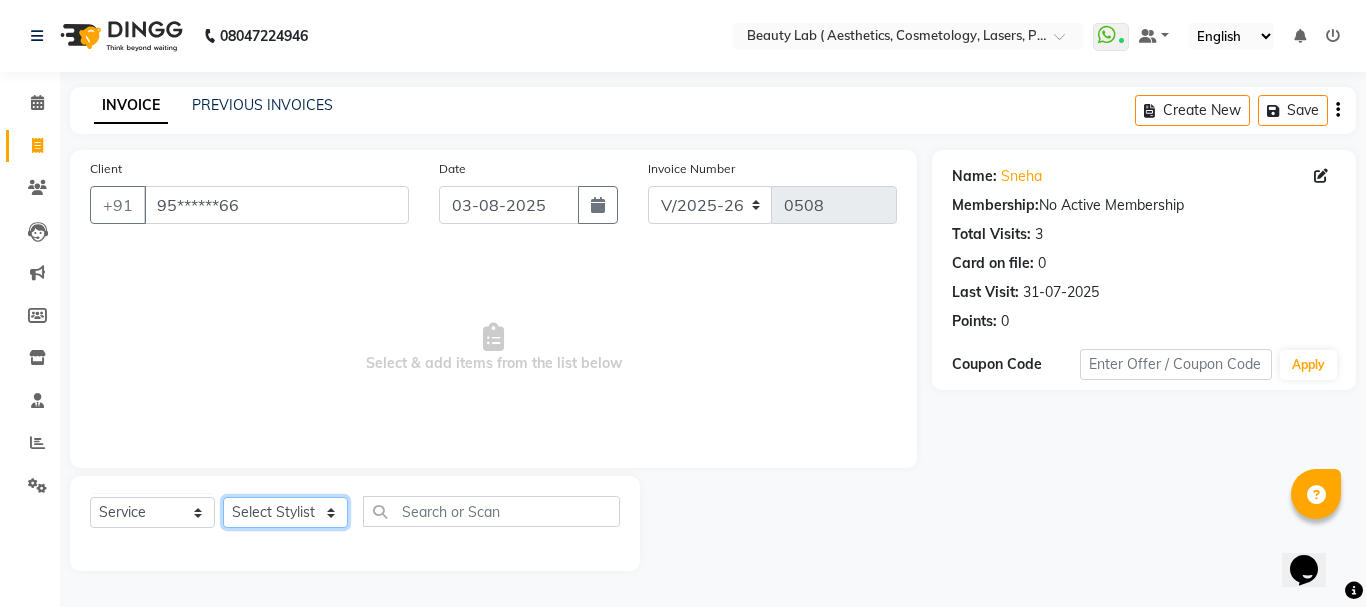 click on "Select Stylist Farha monali neha nishu sarika" 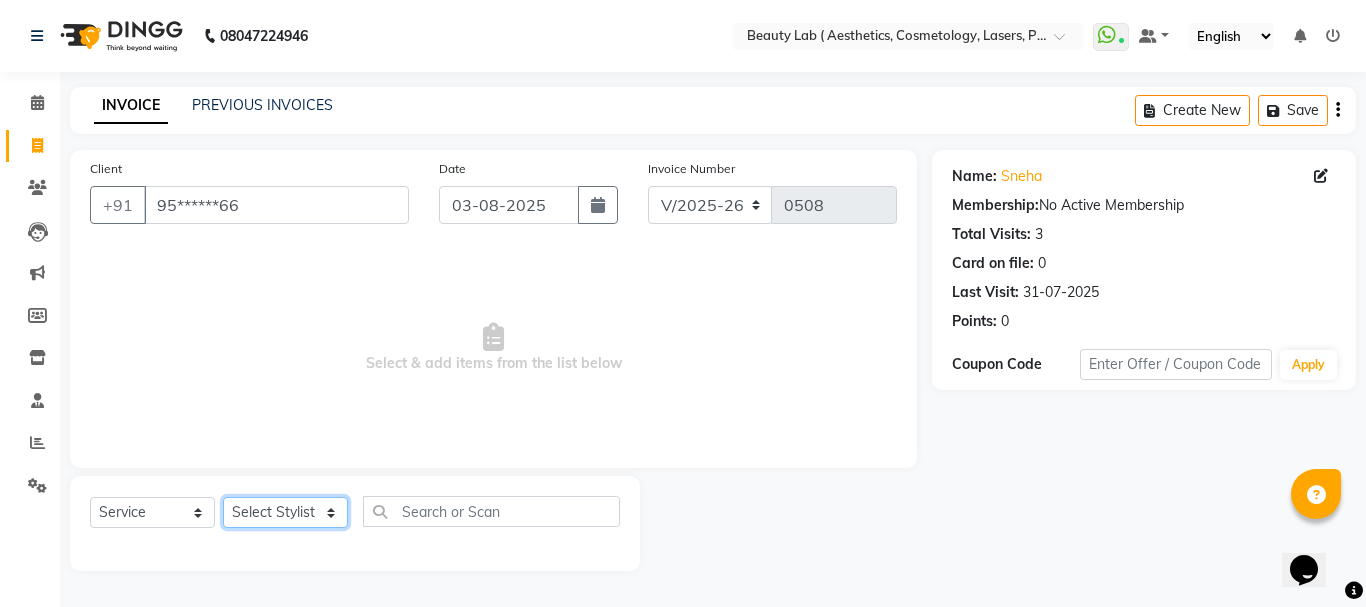 click on "Select Stylist Farha monali neha nishu sarika" 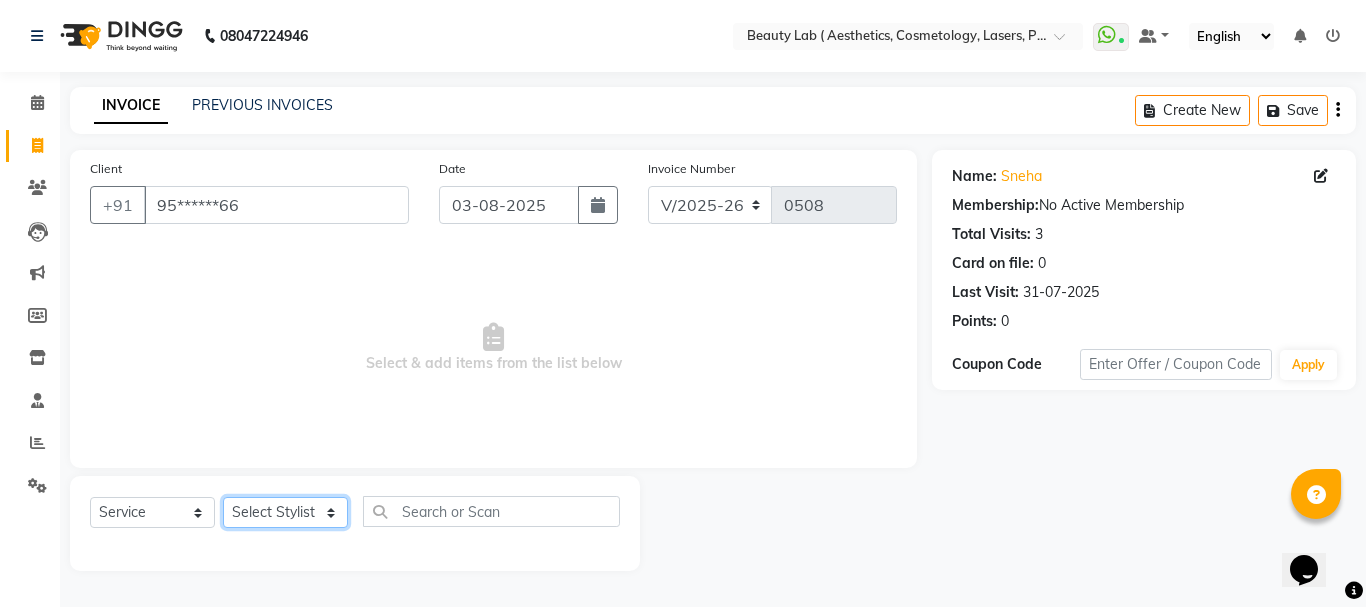 click on "Select Stylist Farha monali neha nishu sarika" 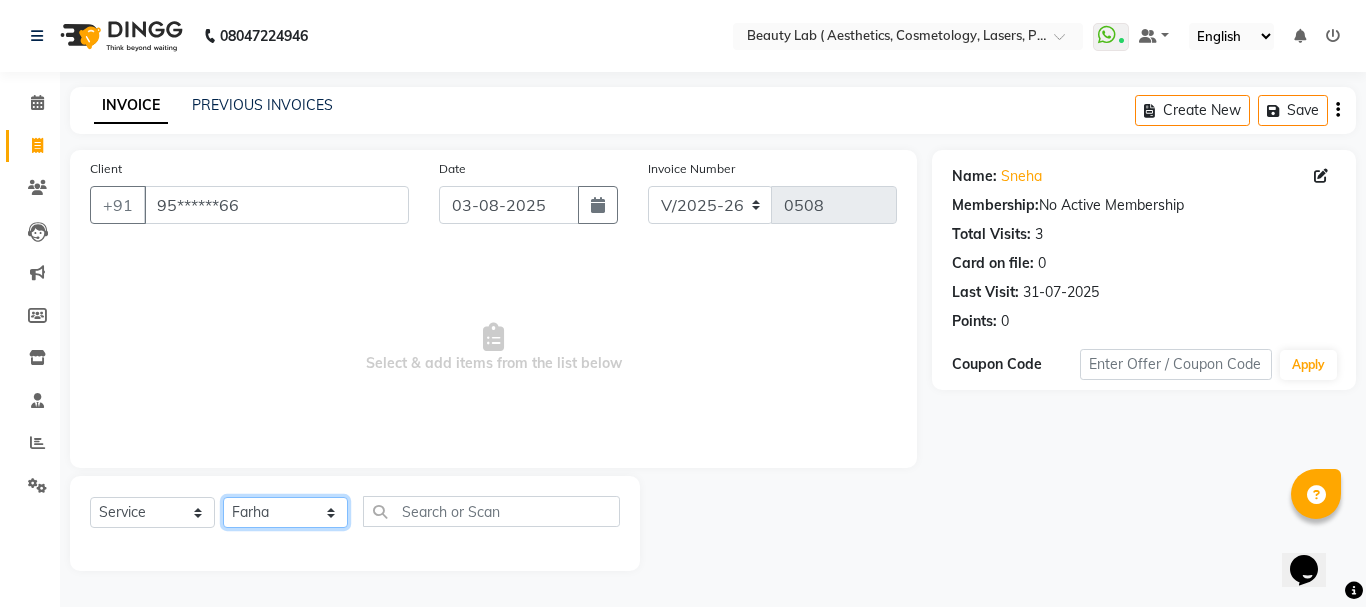 click on "Select Stylist Farha monali neha nishu sarika" 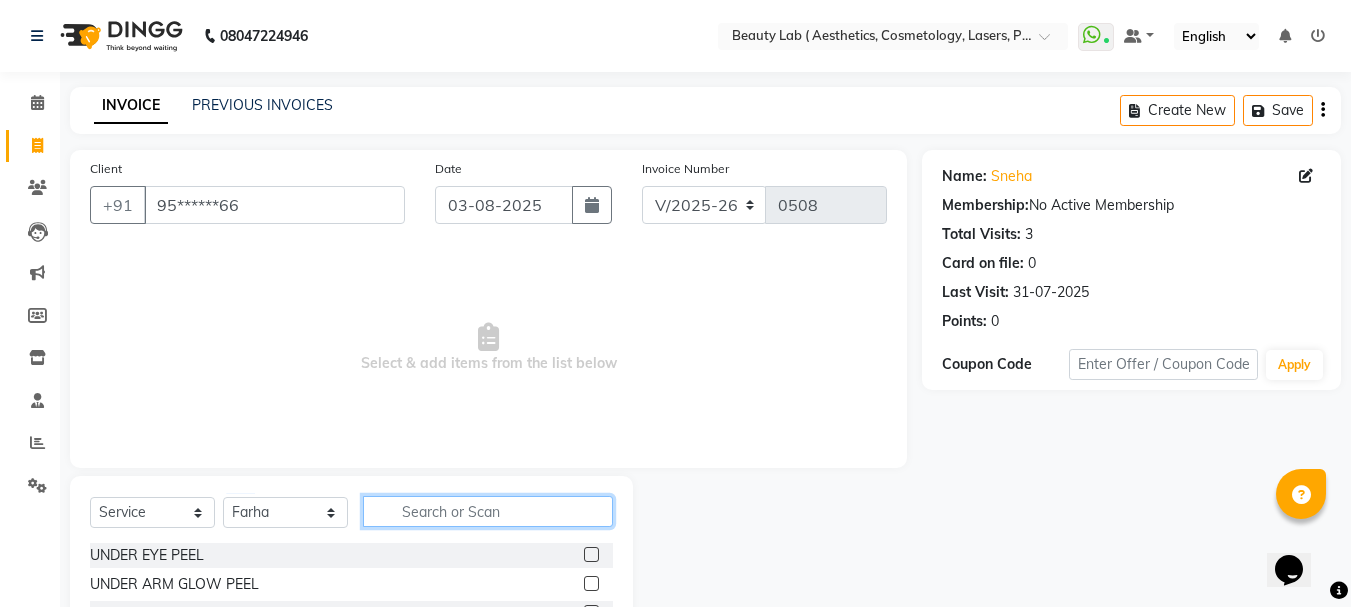 click 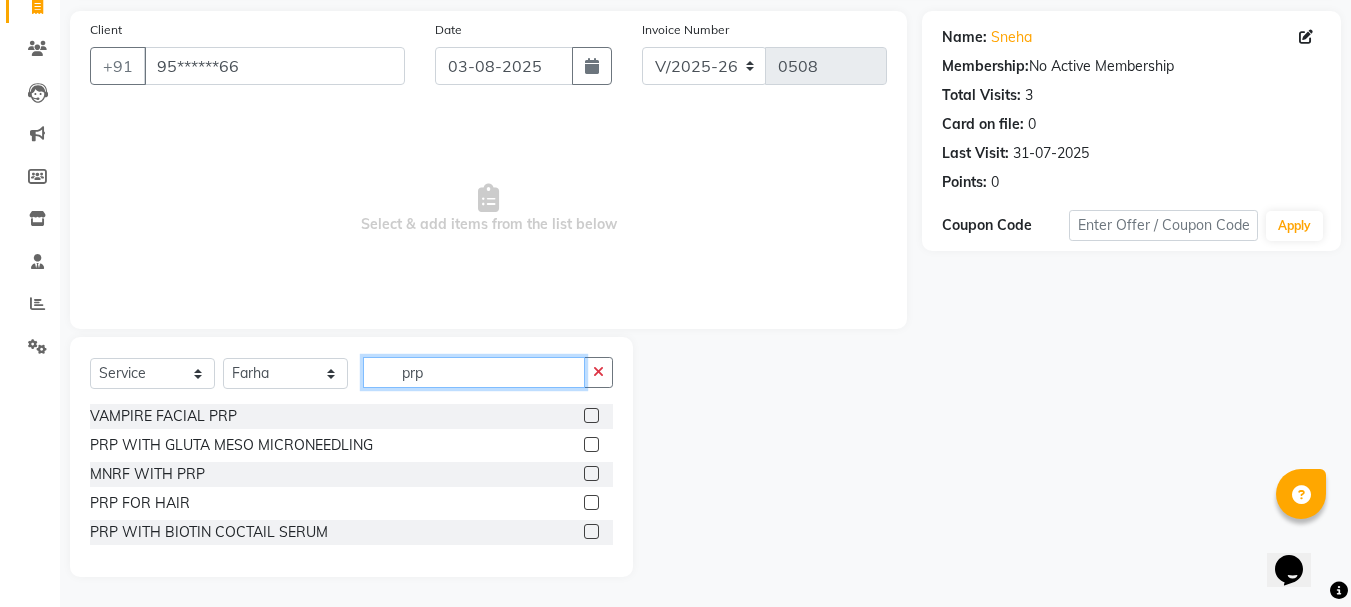 scroll, scrollTop: 139, scrollLeft: 0, axis: vertical 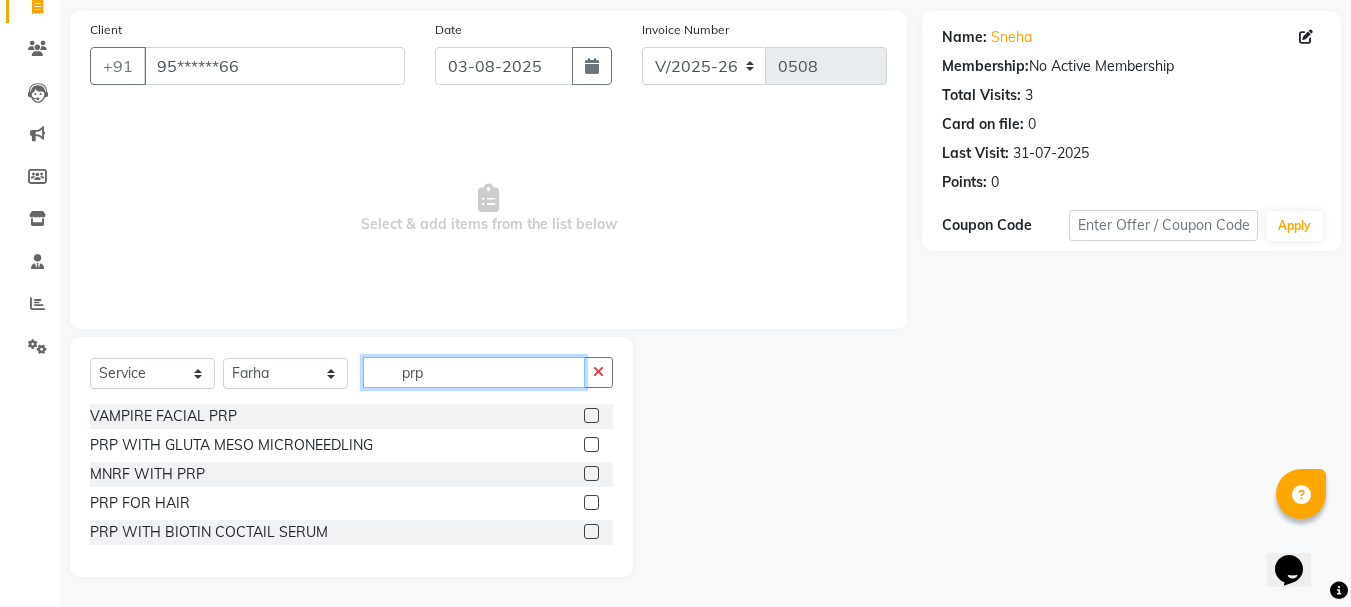 type on "prp" 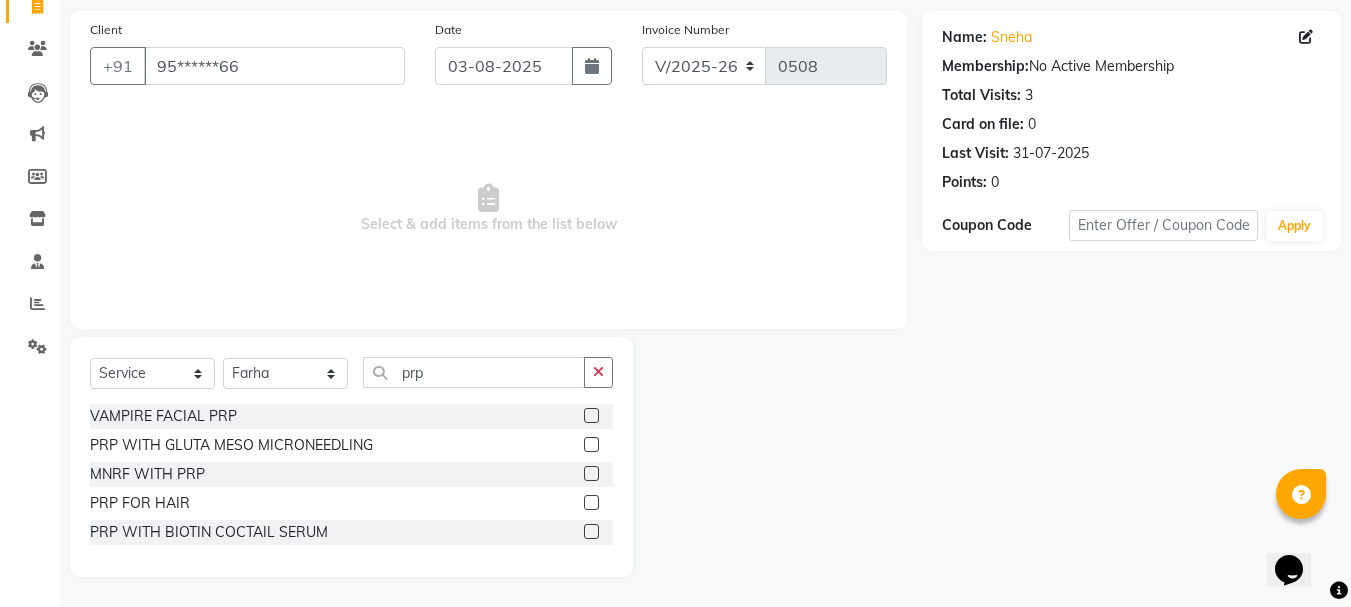 click 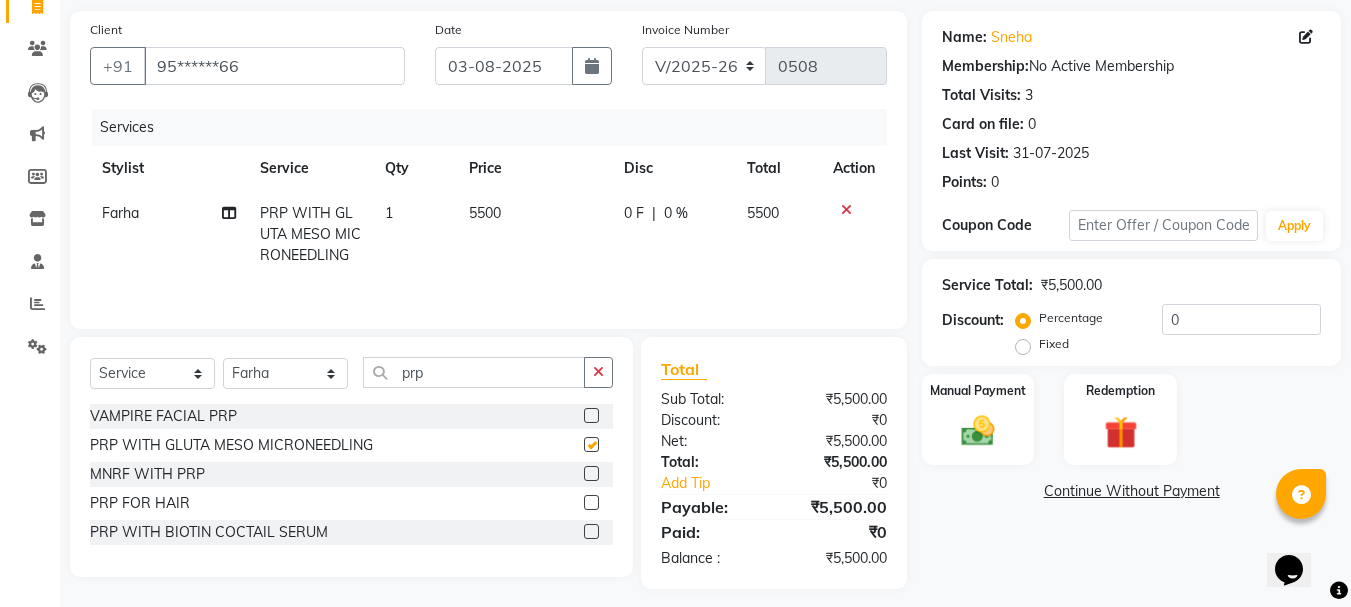 checkbox on "false" 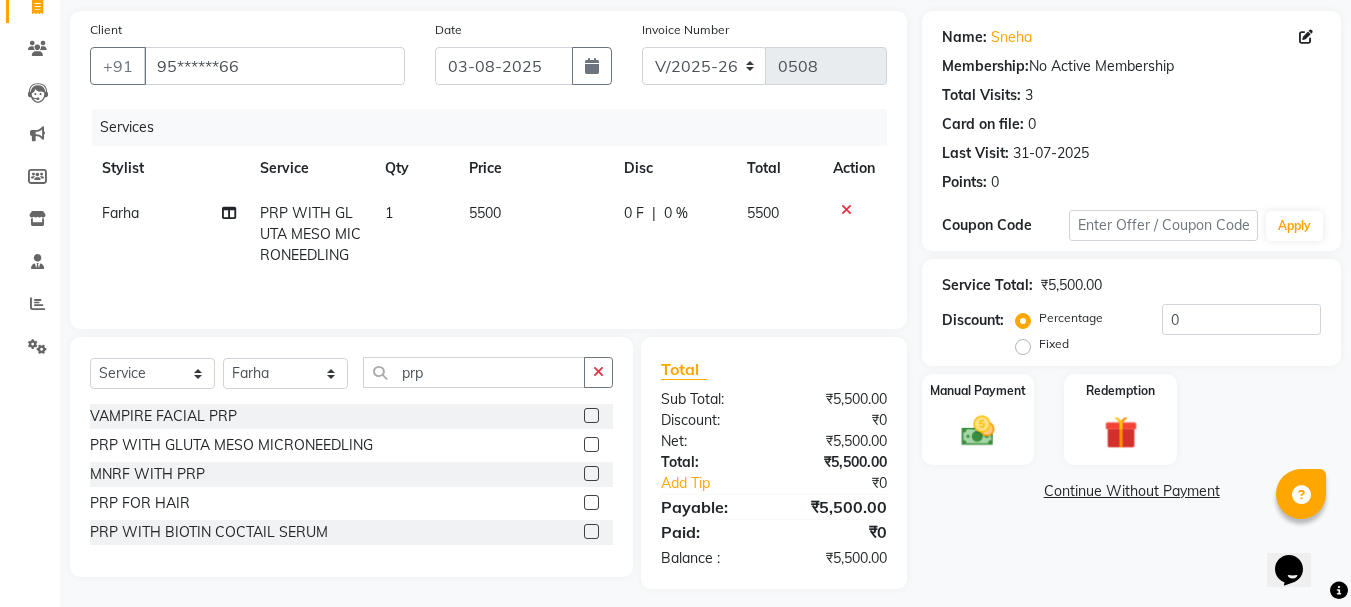 click on "PRP FOR HAIR" 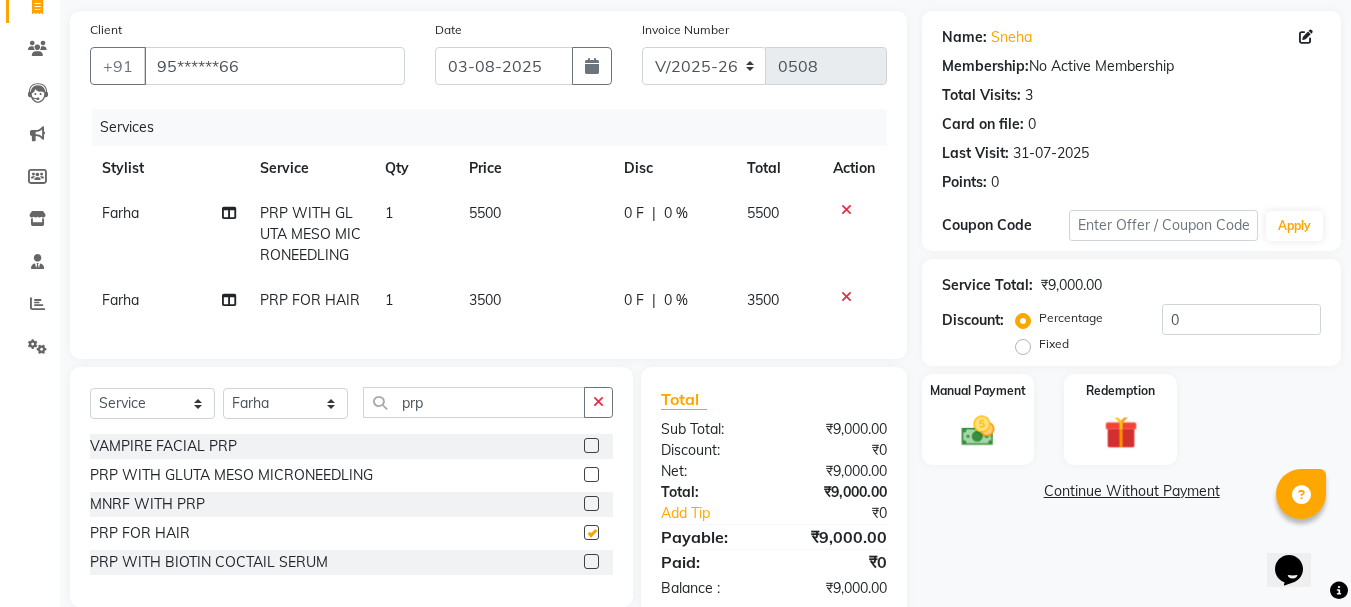checkbox on "false" 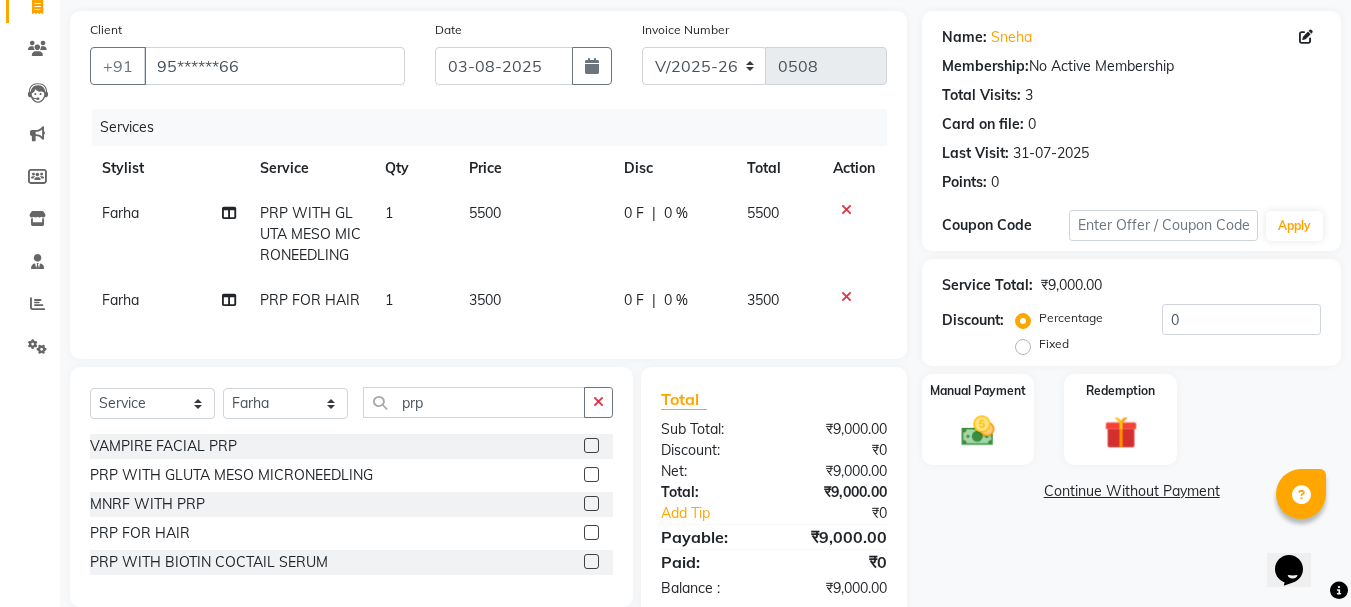 click 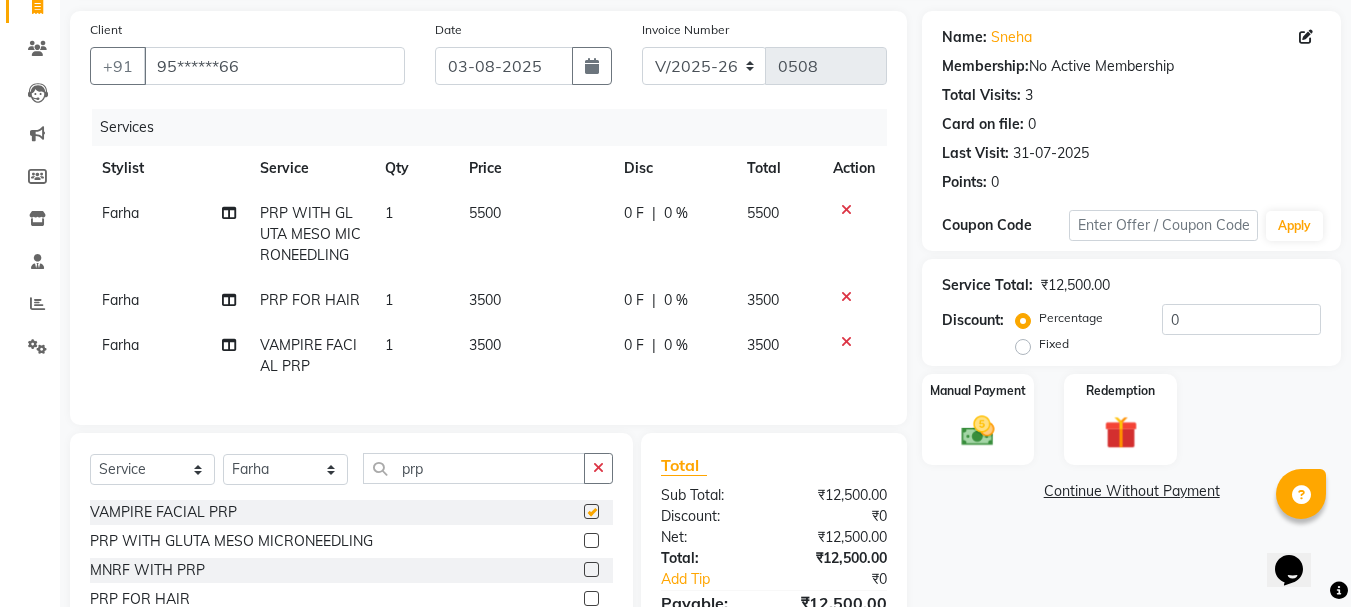 checkbox on "false" 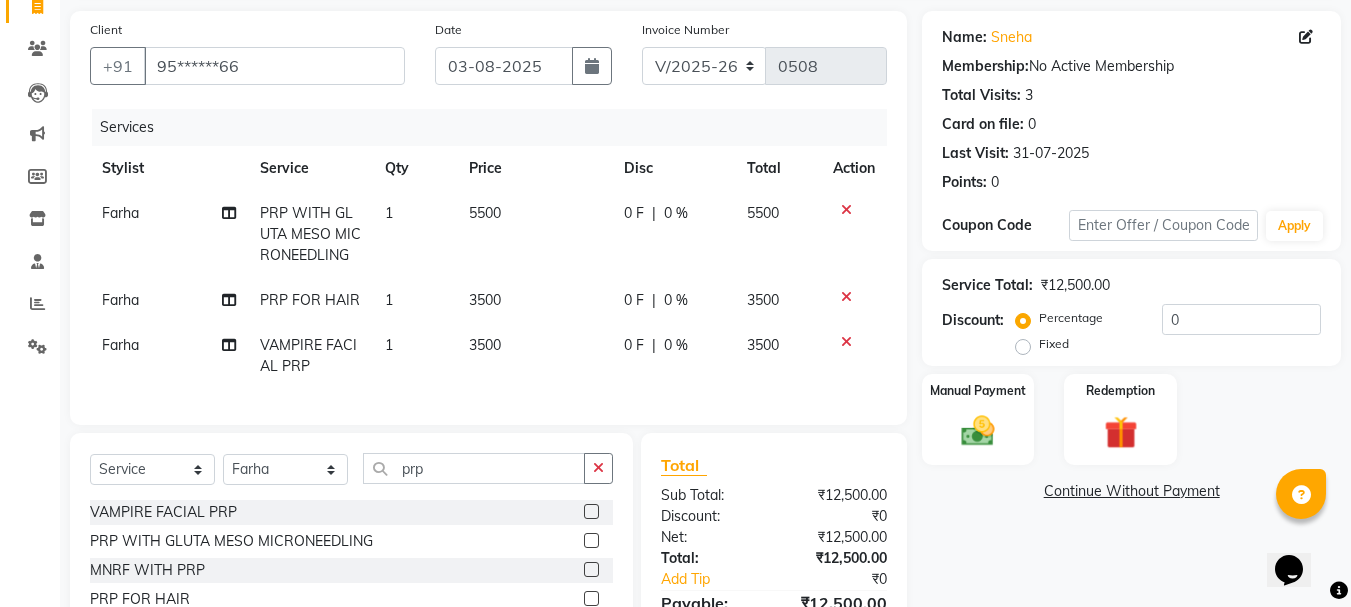 click 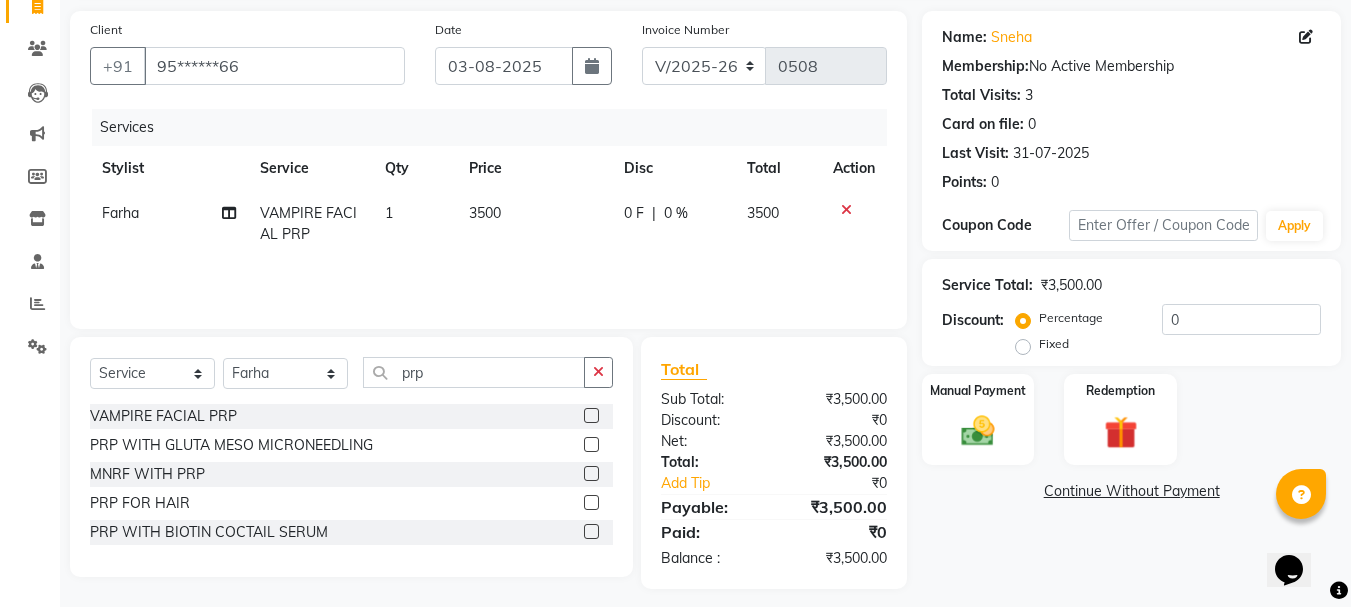 click 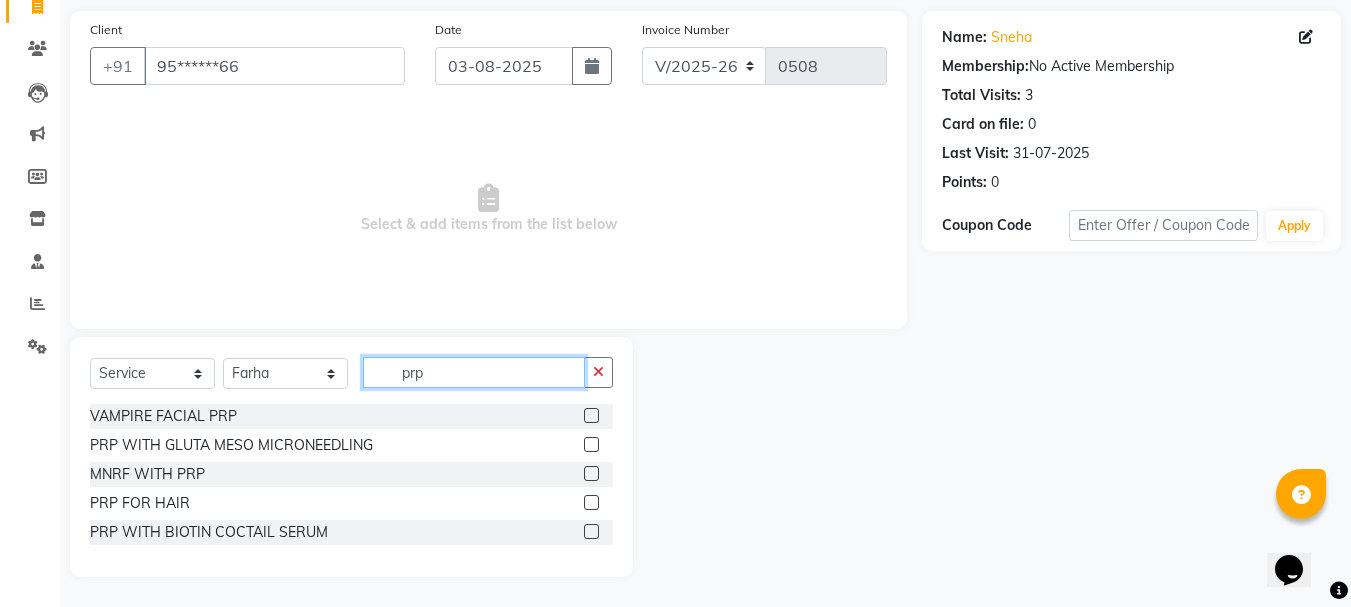 click on "prp" 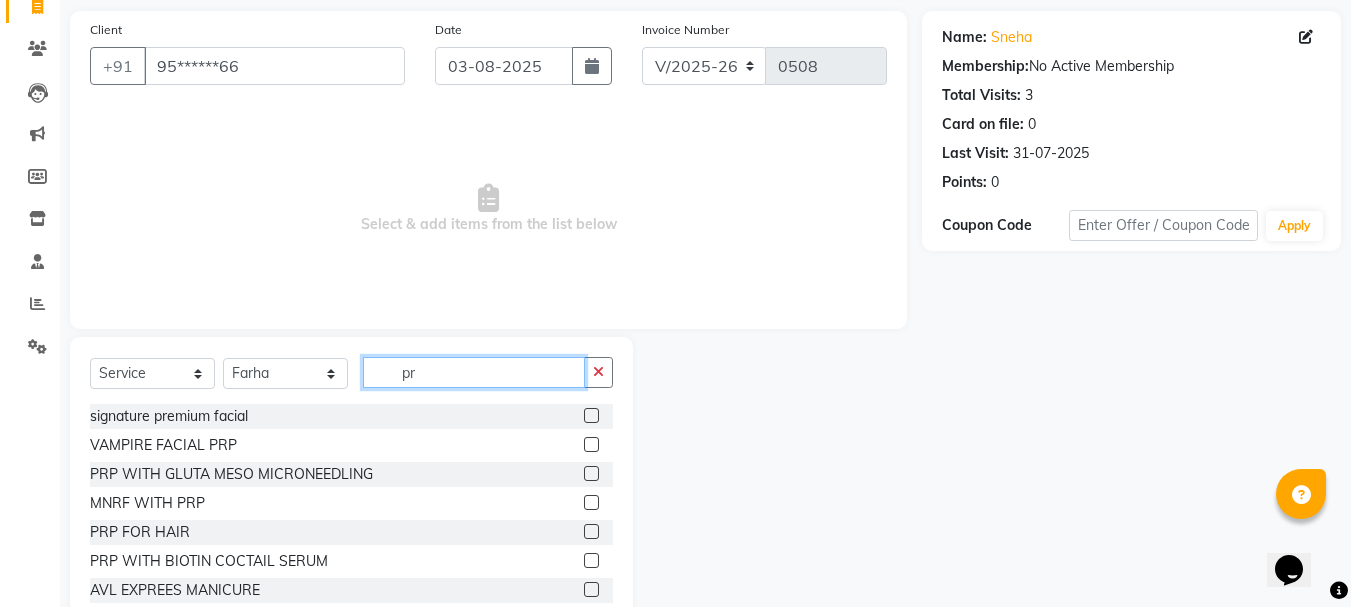 type on "p" 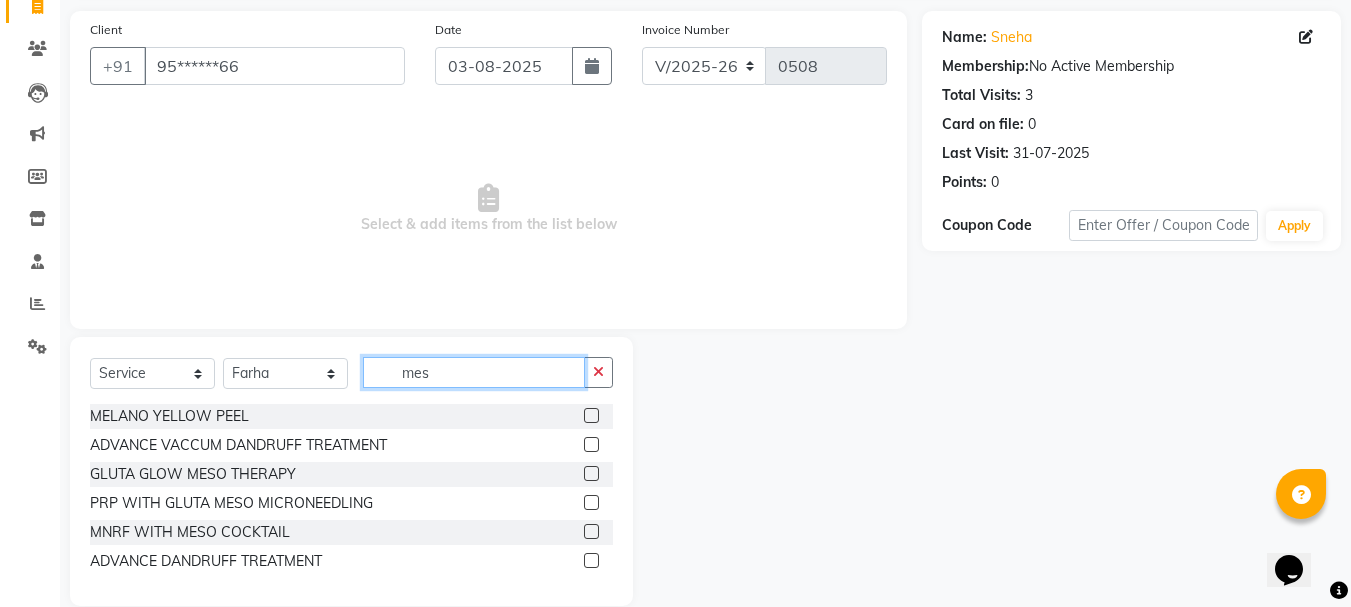 scroll, scrollTop: 81, scrollLeft: 0, axis: vertical 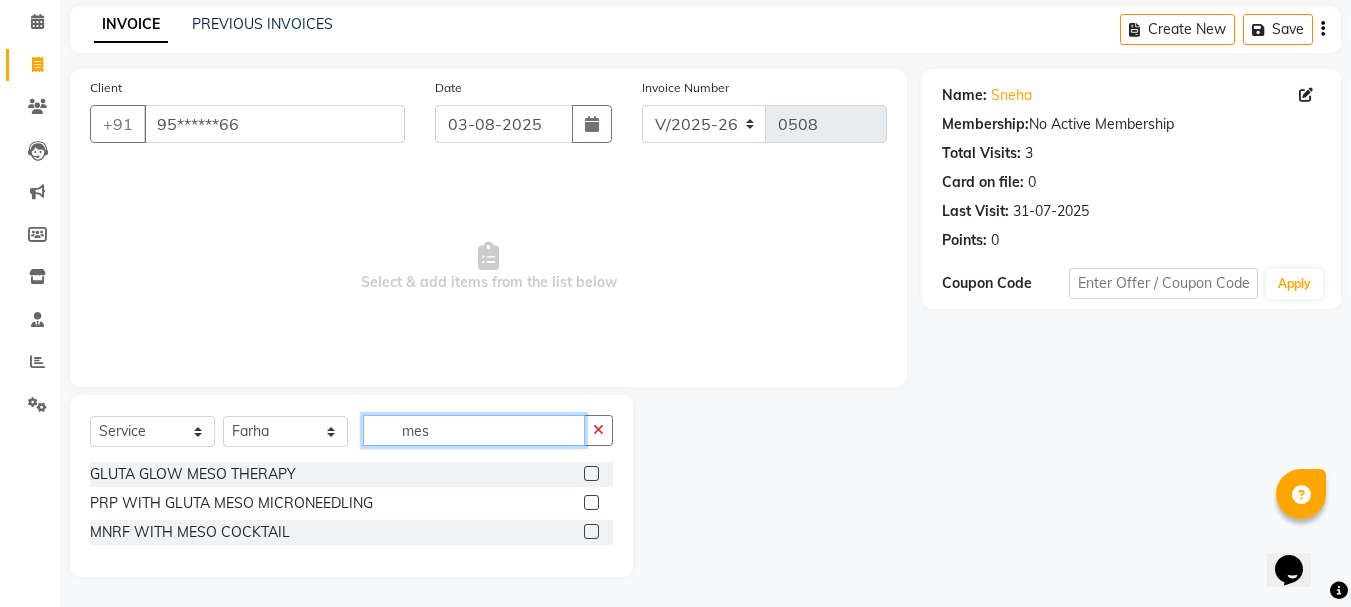 type on "mes" 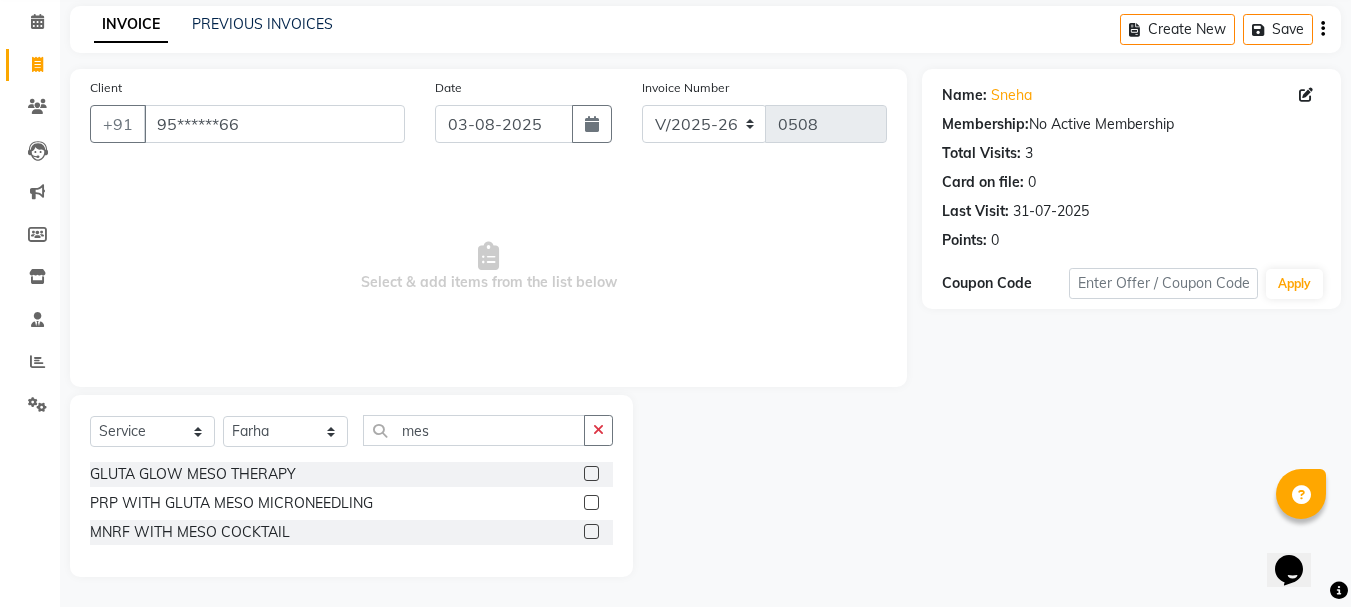 click 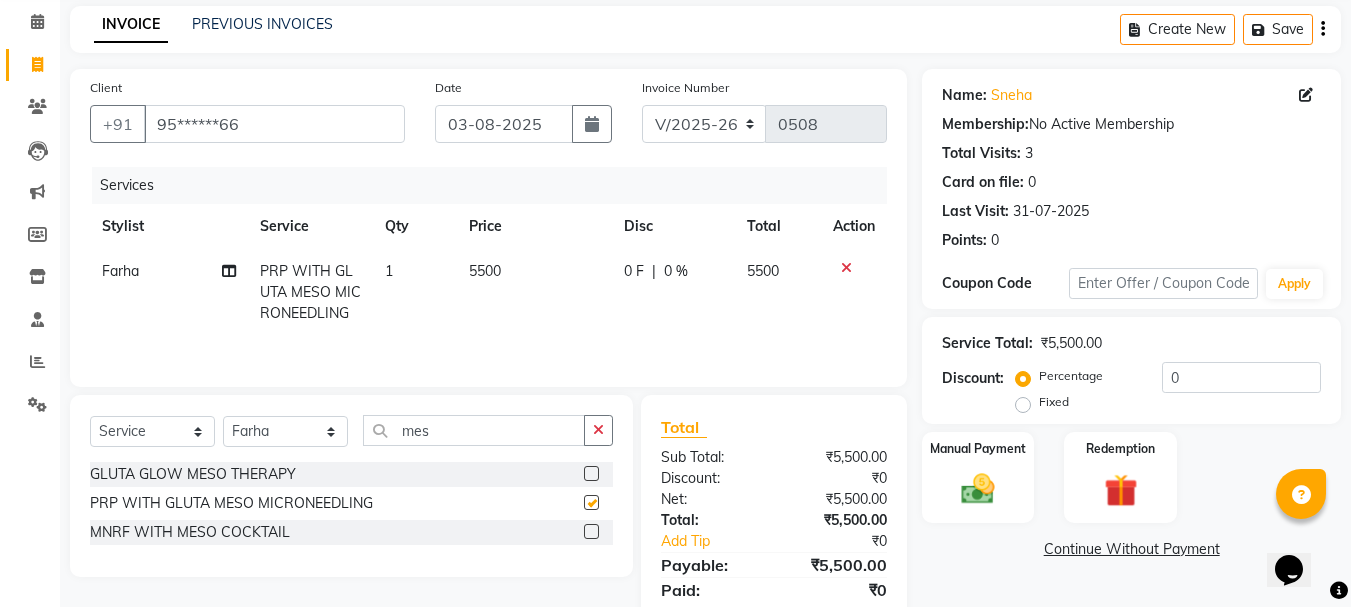 checkbox on "false" 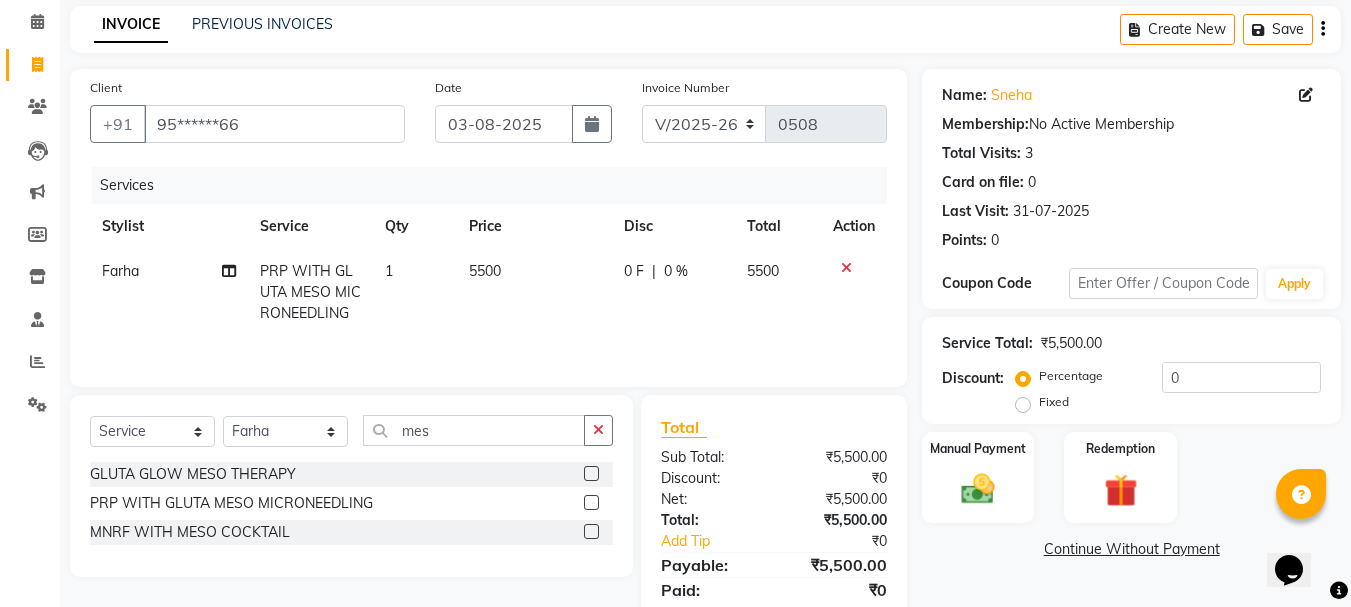 click 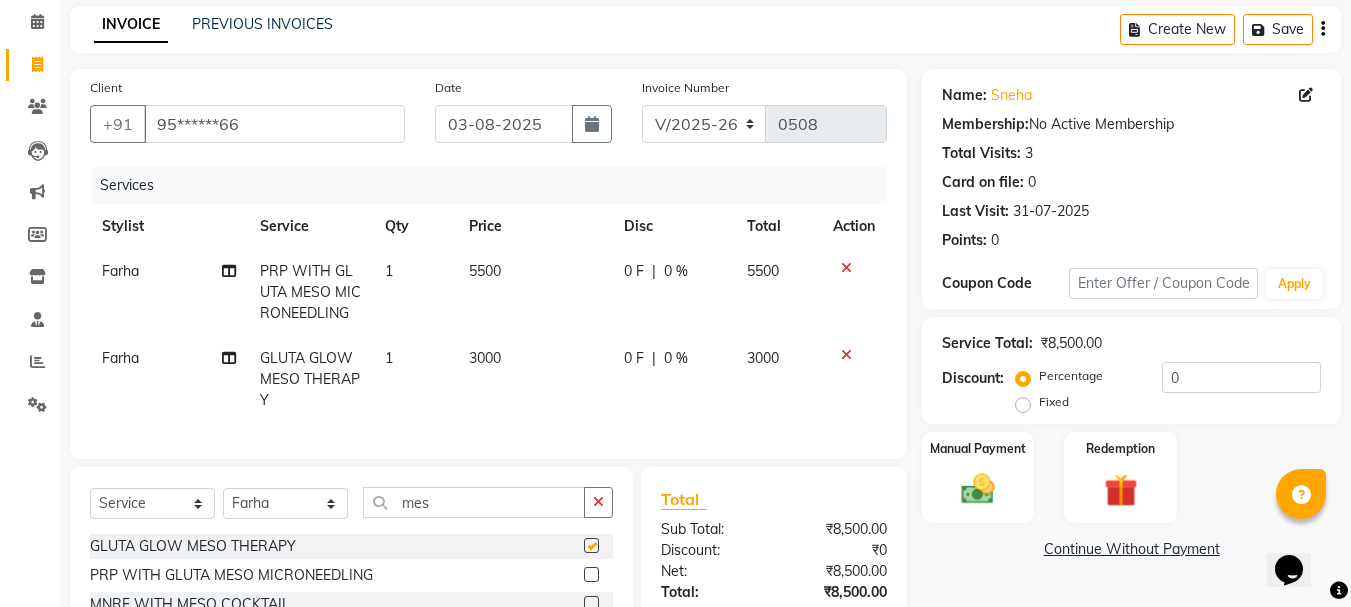 checkbox on "false" 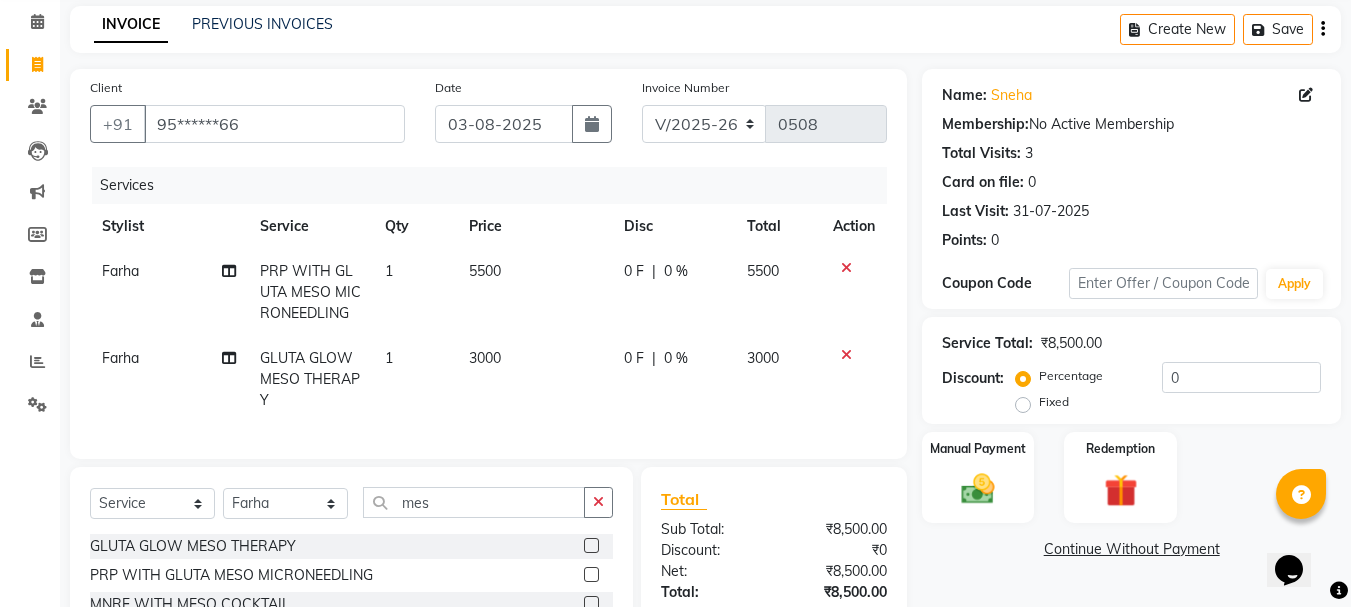 click 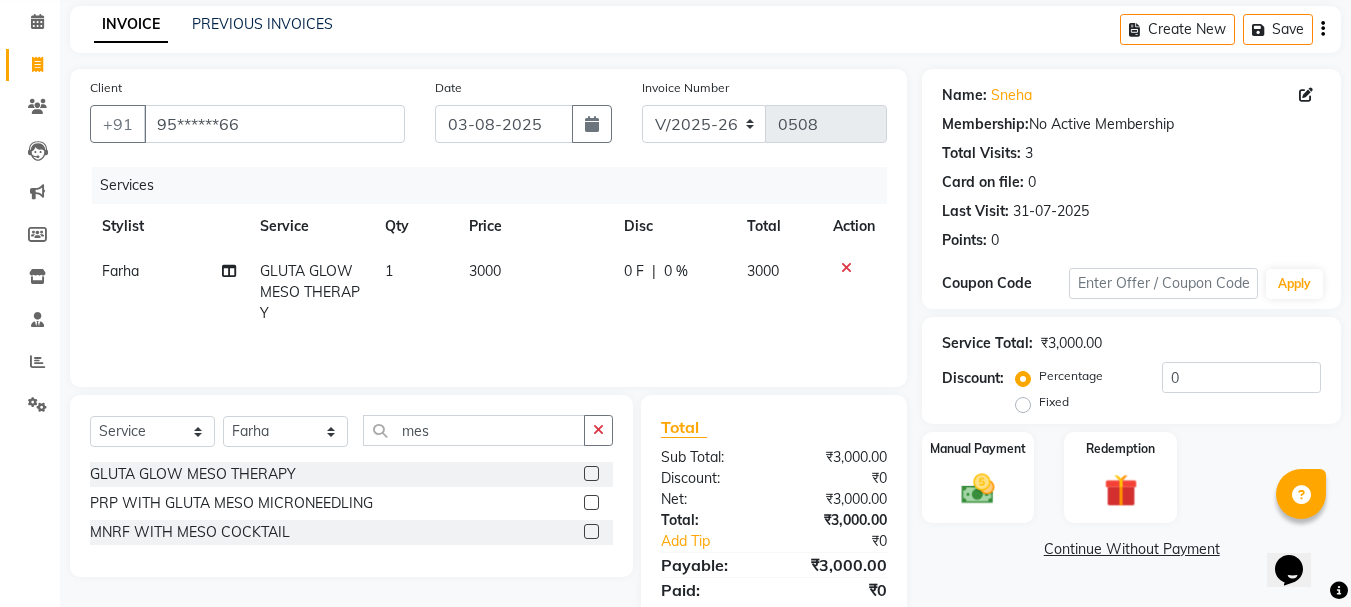 click on "3000" 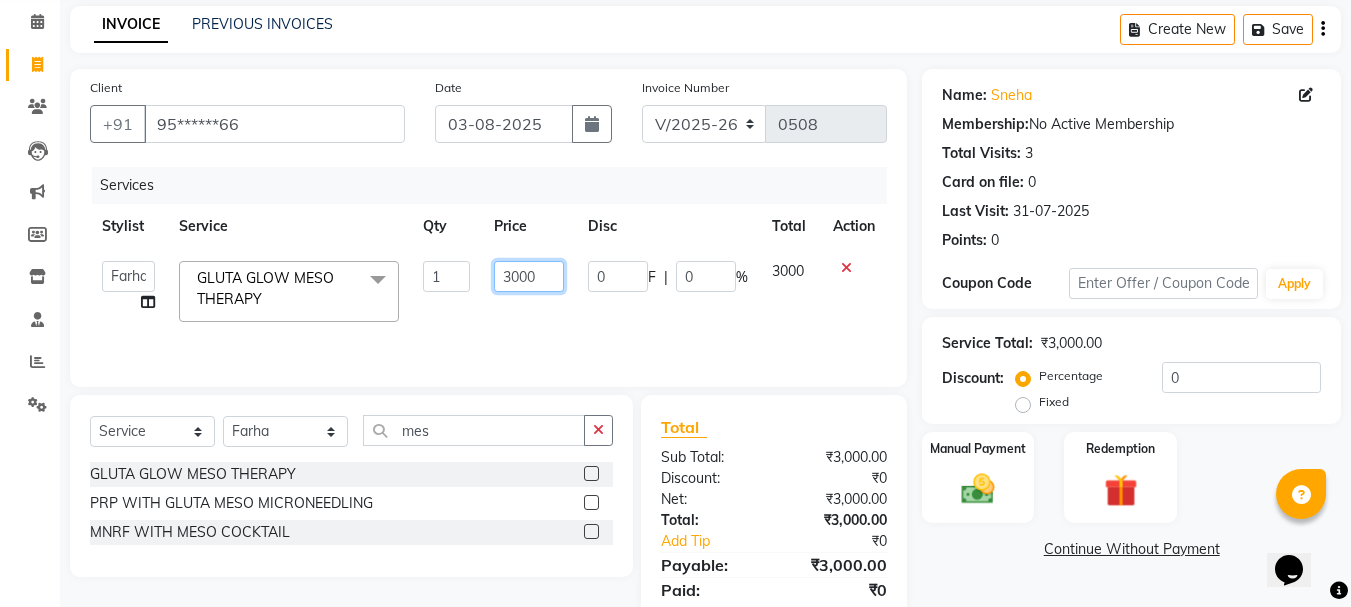 click on "3000" 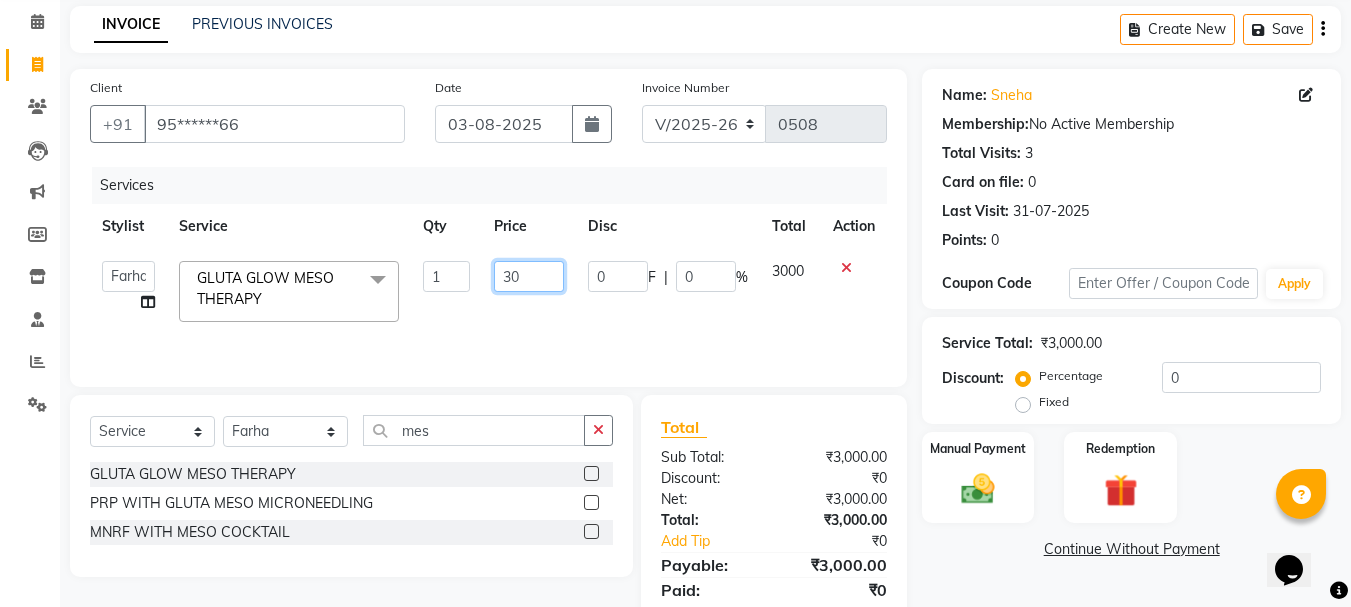 type on "3" 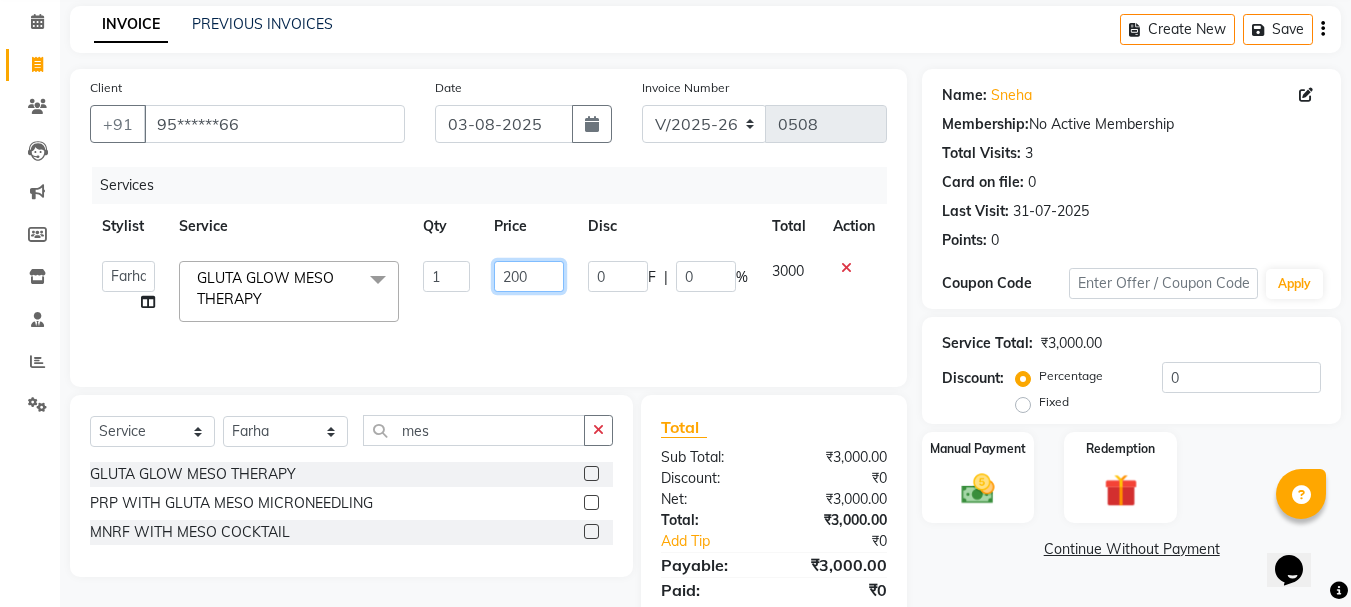 type on "2000" 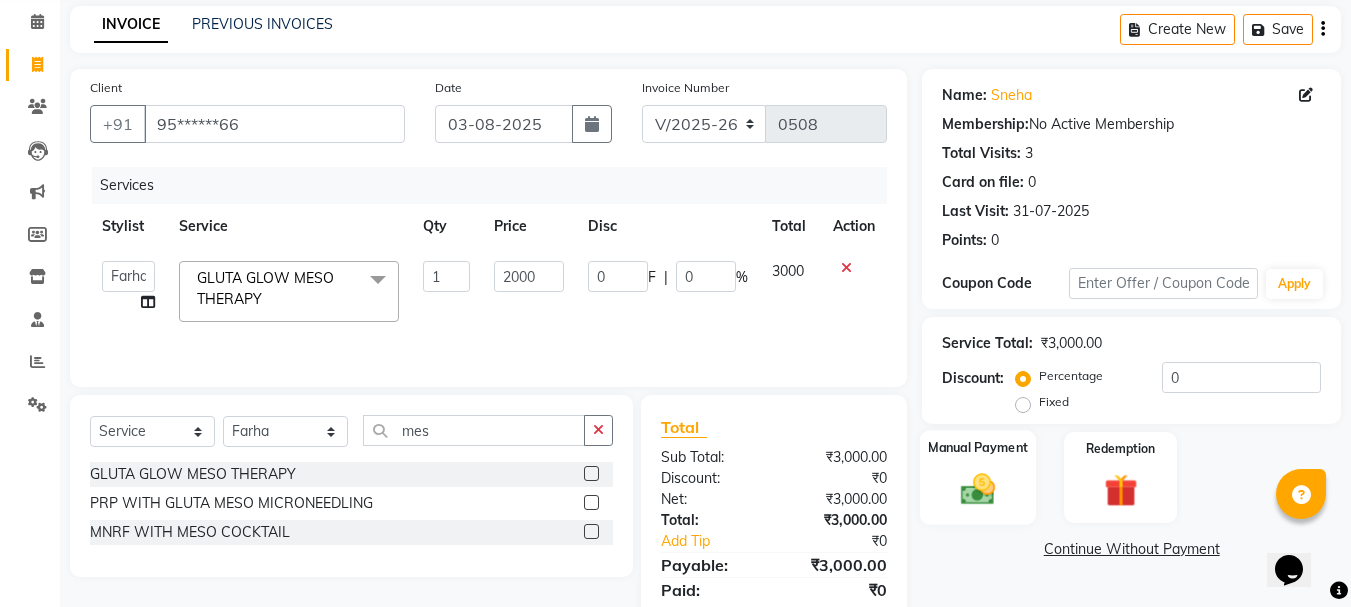 click 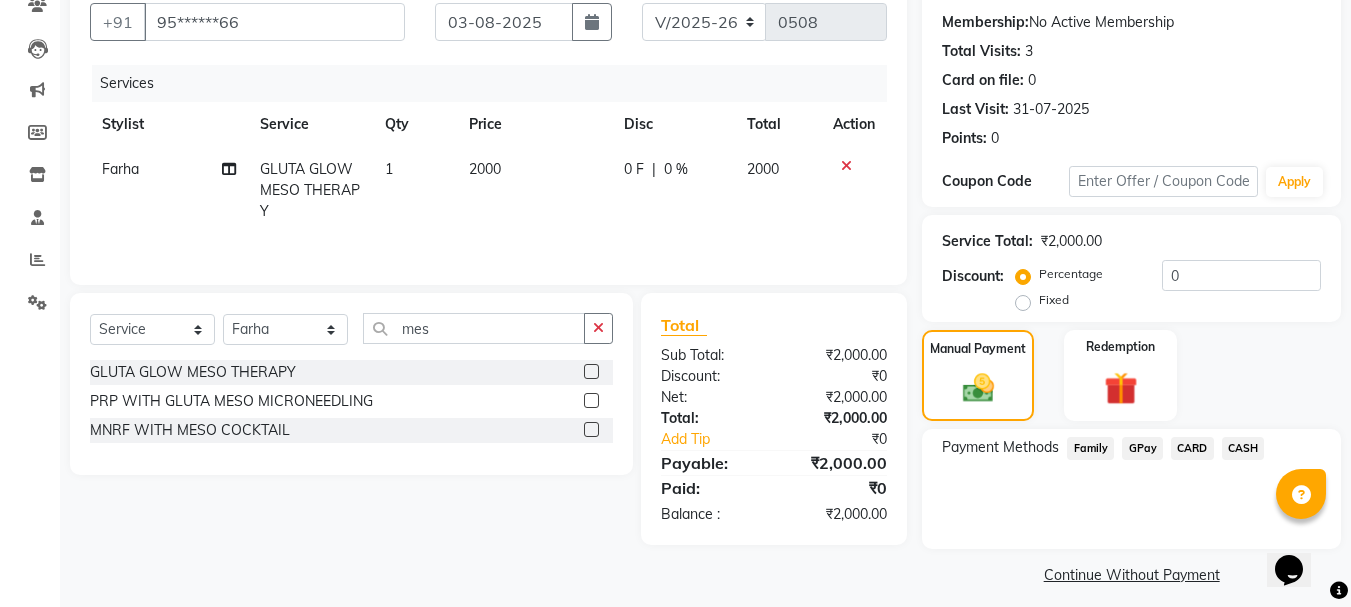 scroll, scrollTop: 196, scrollLeft: 0, axis: vertical 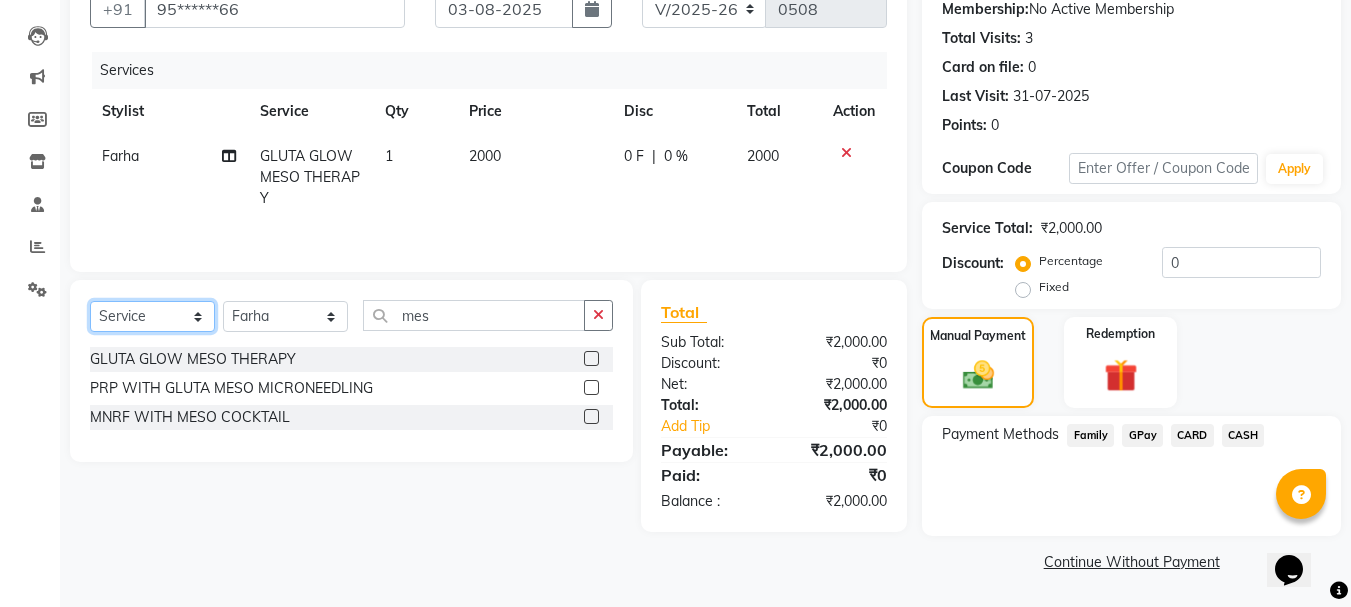 click on "Select  Service  Product  Membership  Package Voucher Prepaid Gift Card" 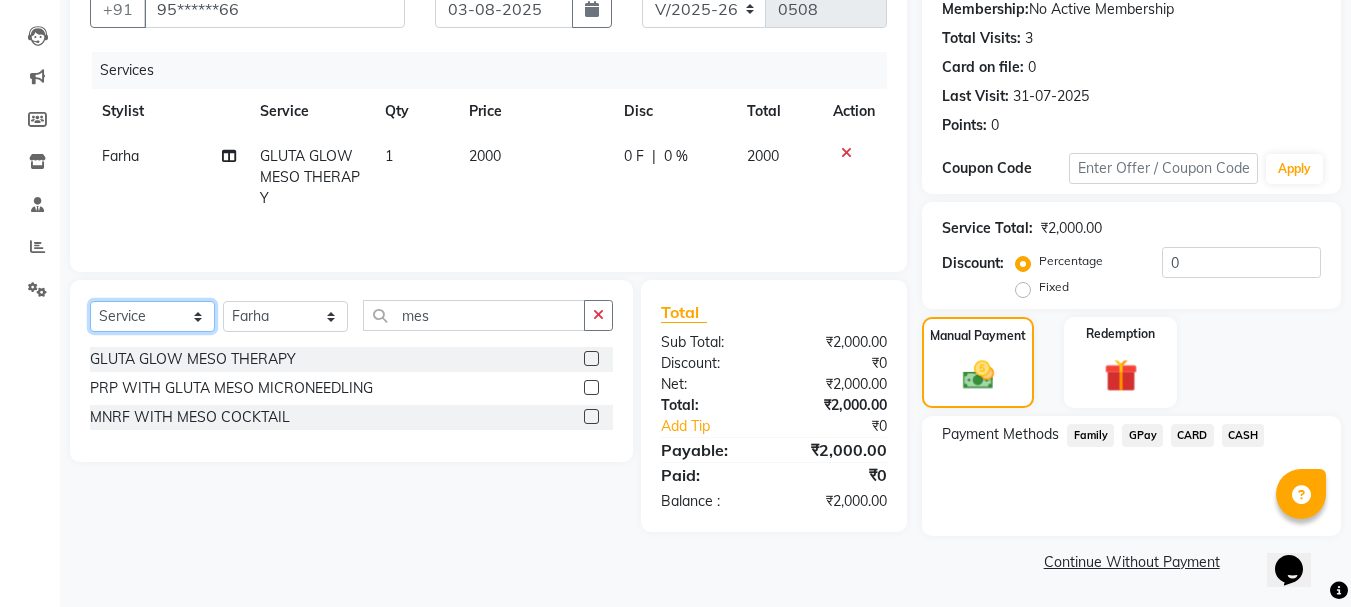 select on "product" 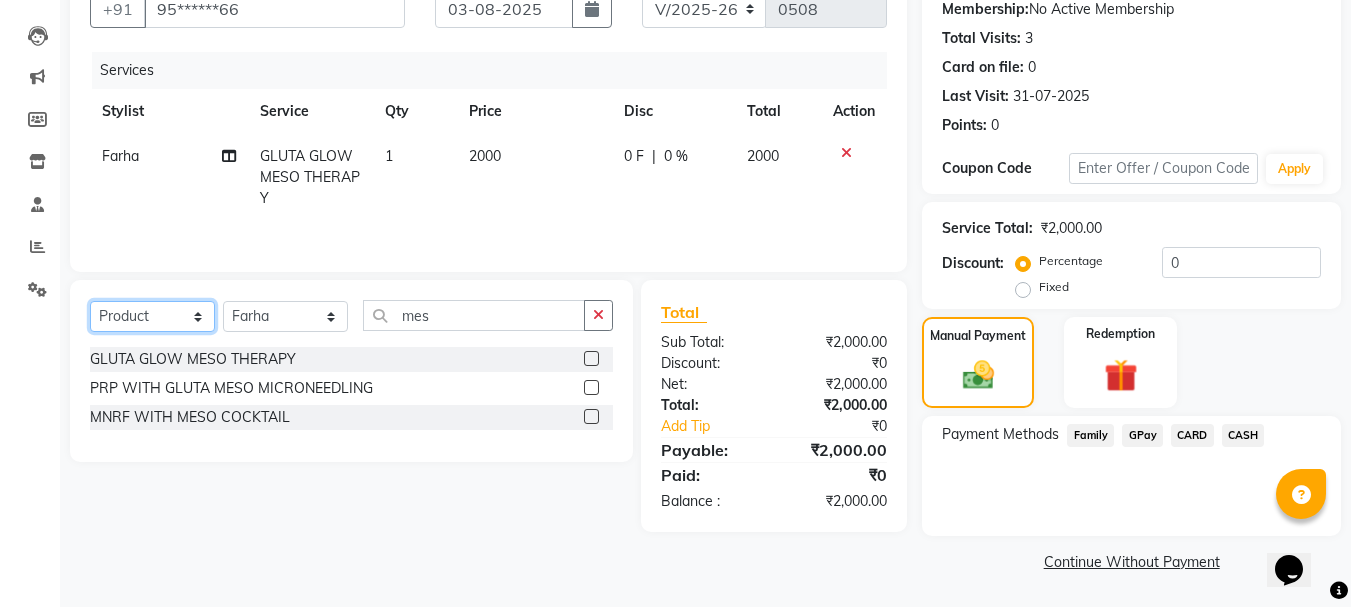 click on "Select  Service  Product  Membership  Package Voucher Prepaid Gift Card" 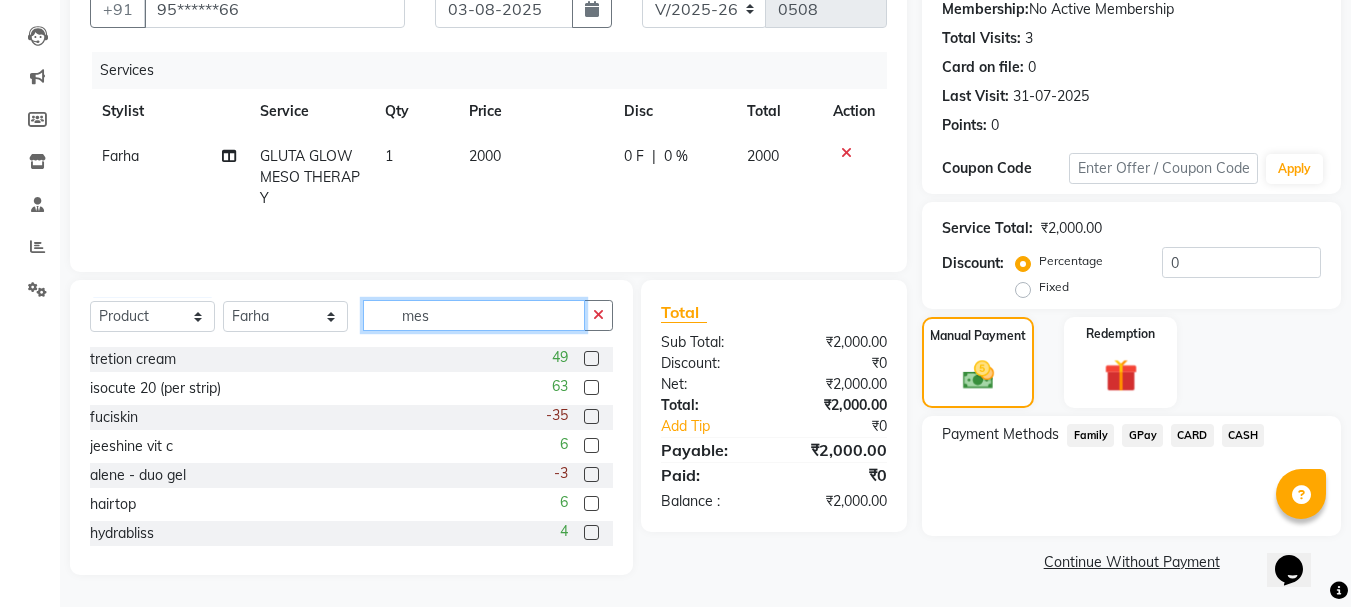 click on "mes" 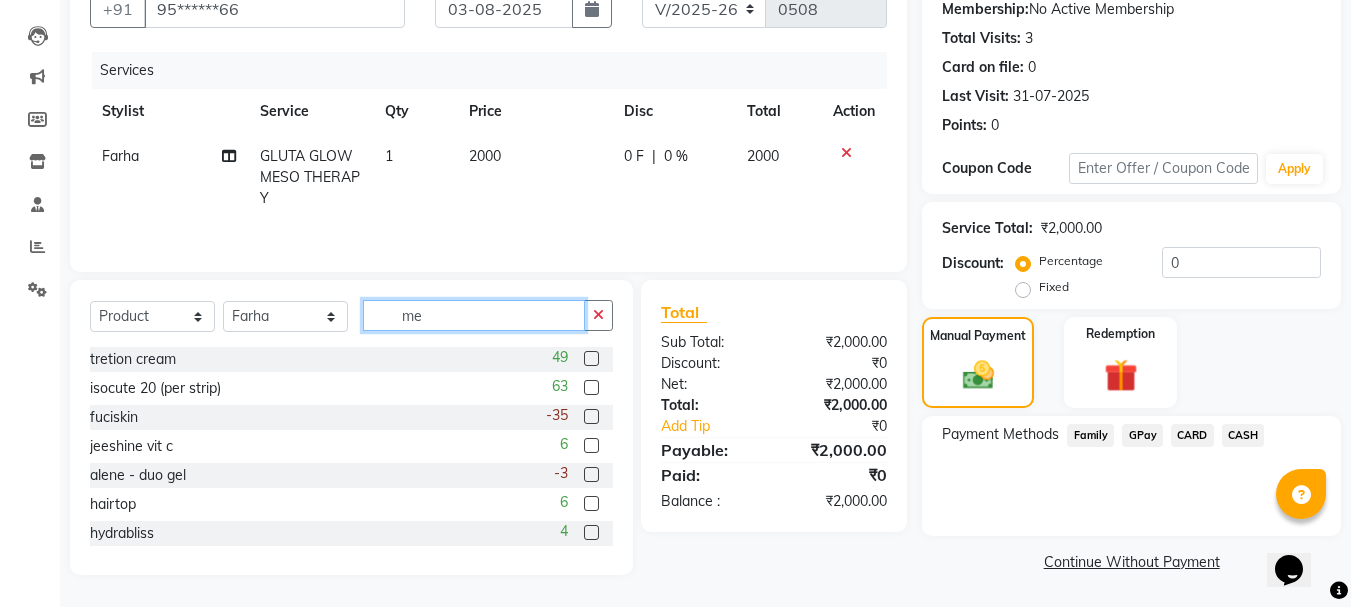 type on "m" 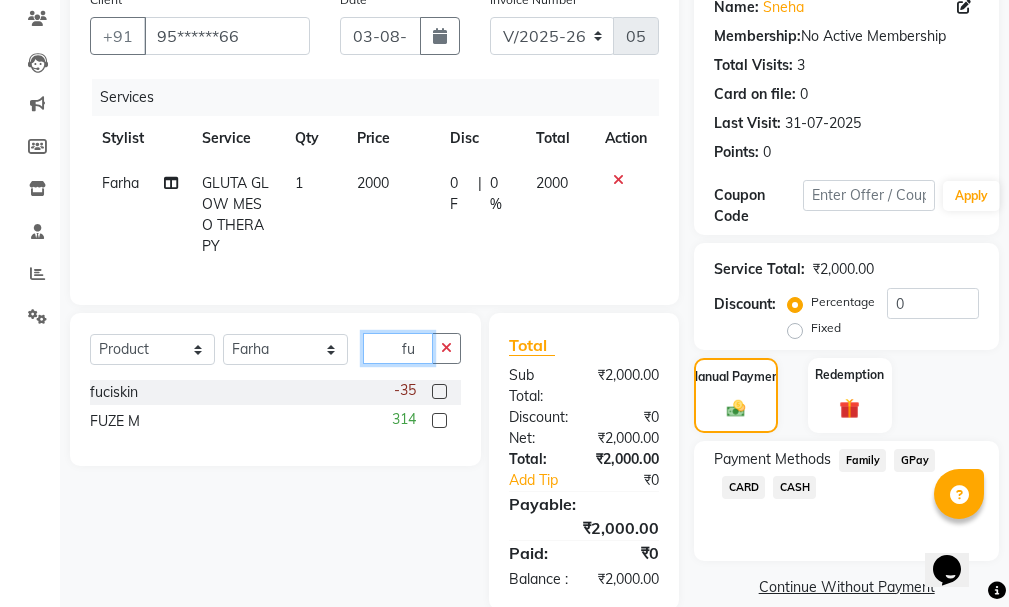 type on "f" 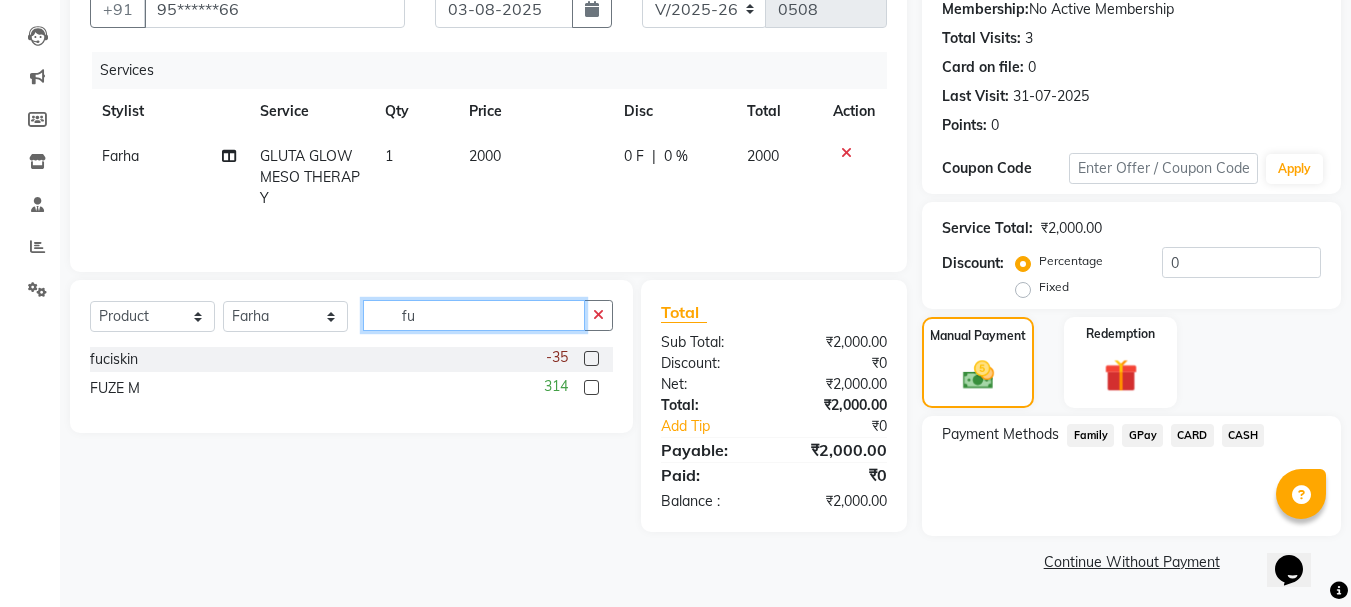 type on "fu" 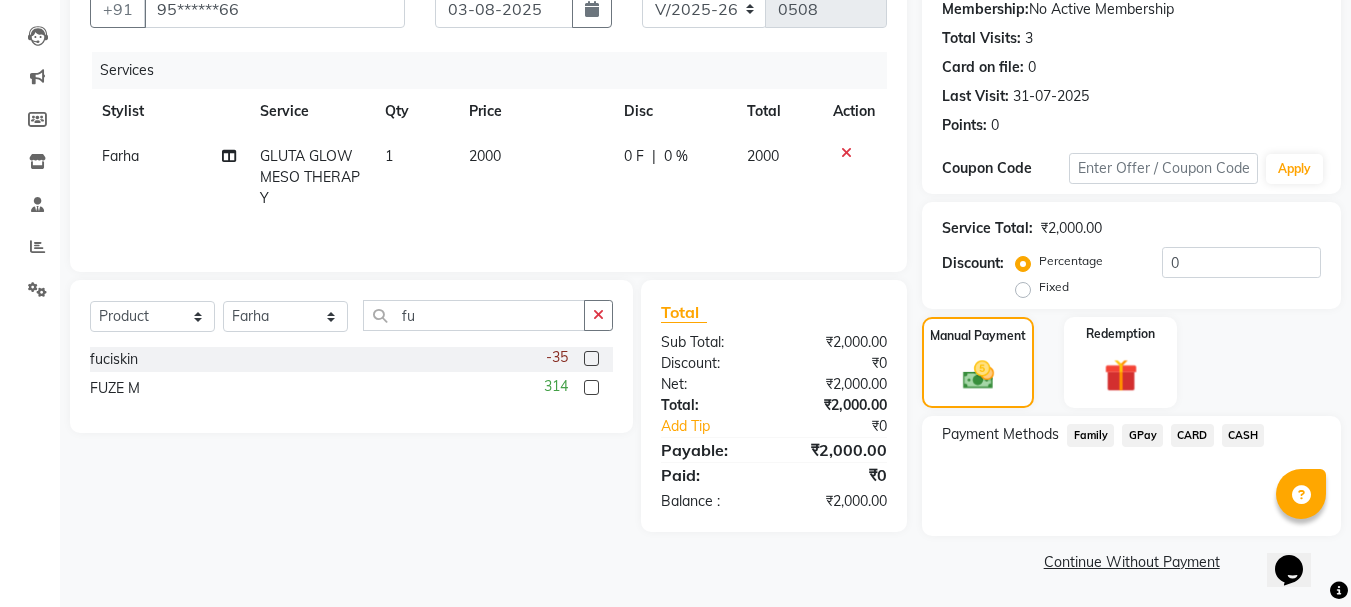 click 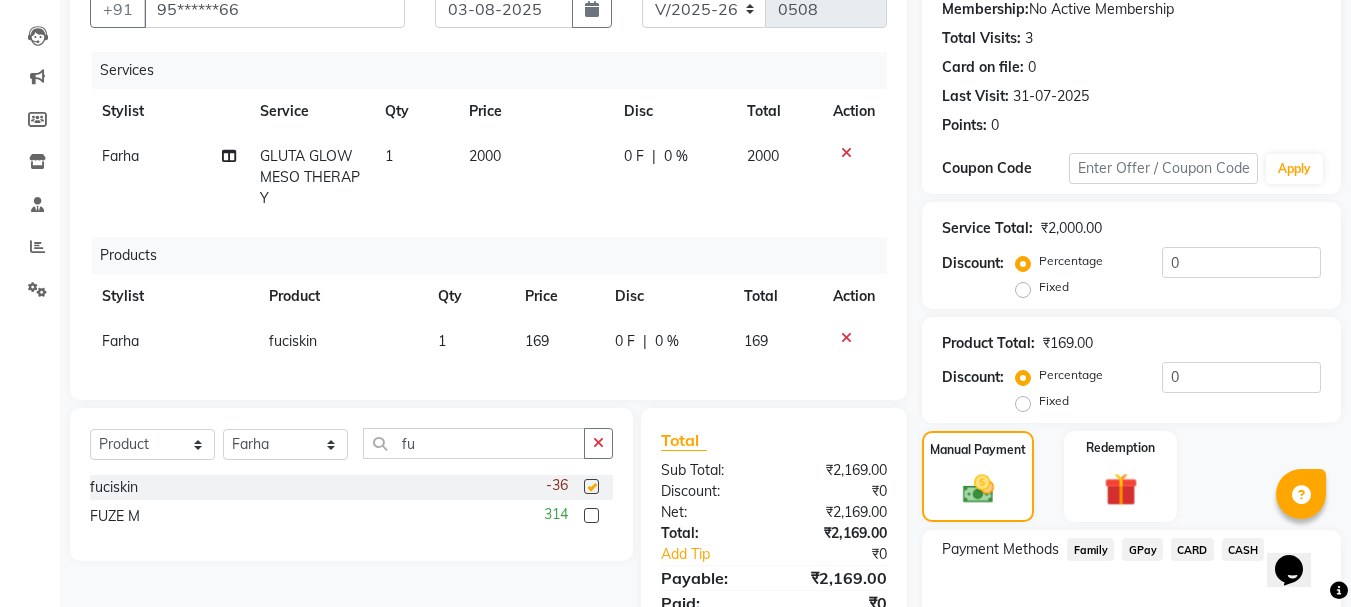 checkbox on "false" 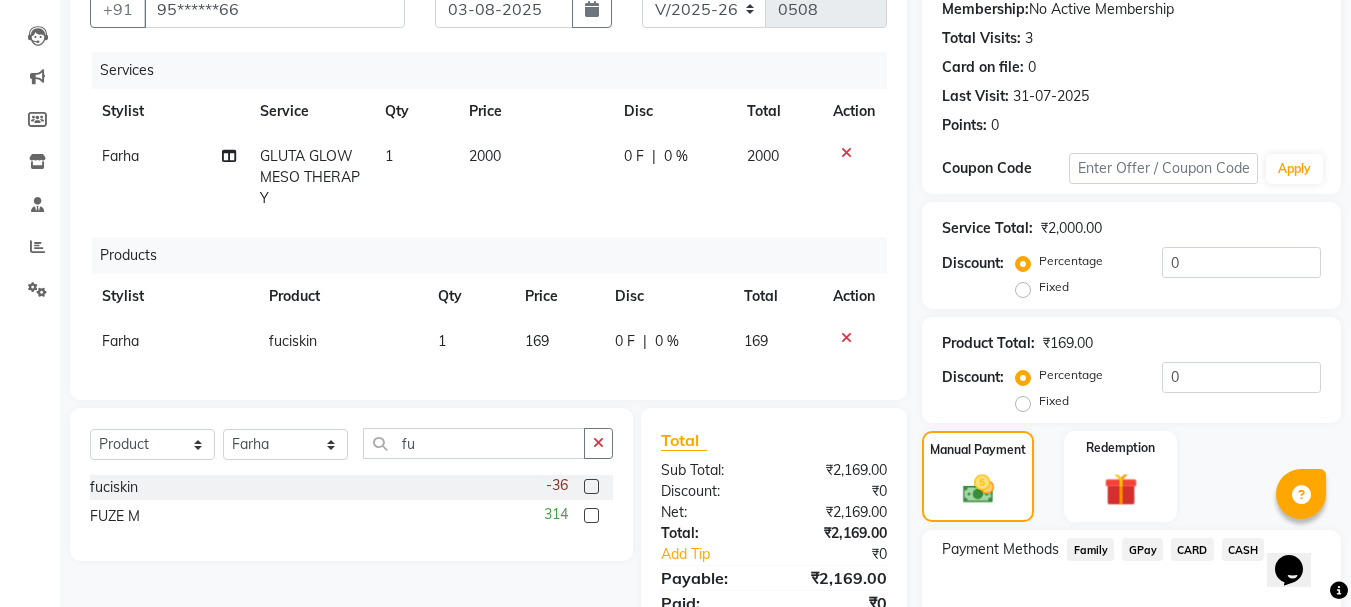scroll, scrollTop: 310, scrollLeft: 0, axis: vertical 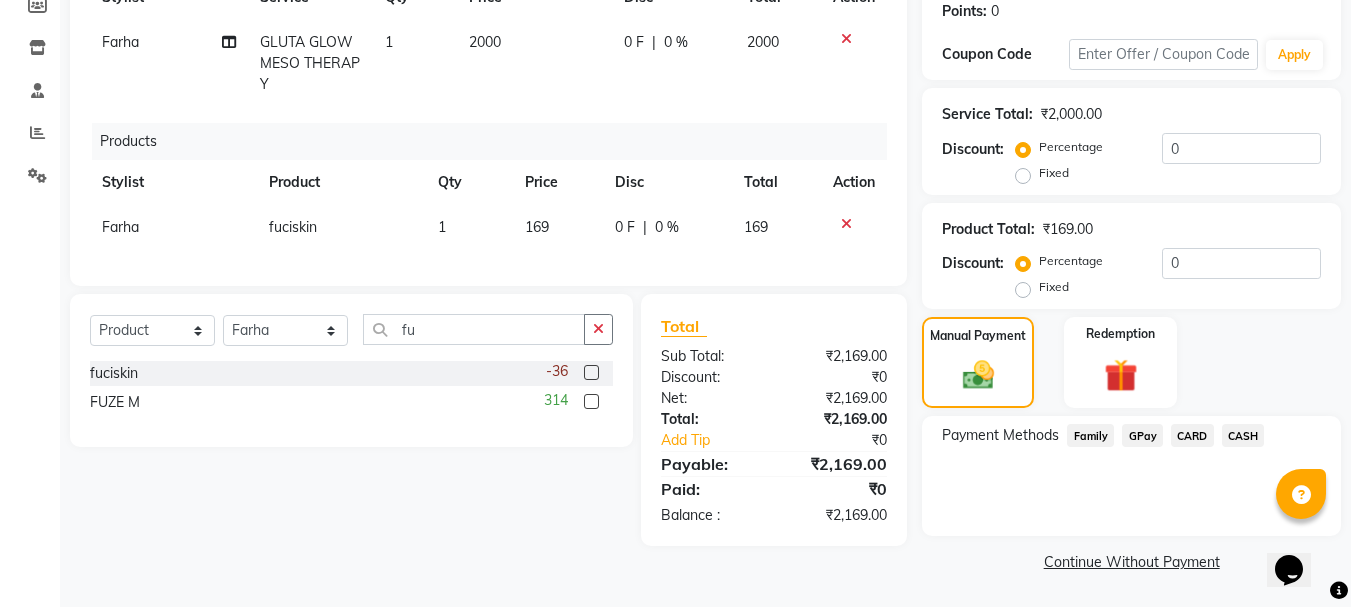 click on "GPay" 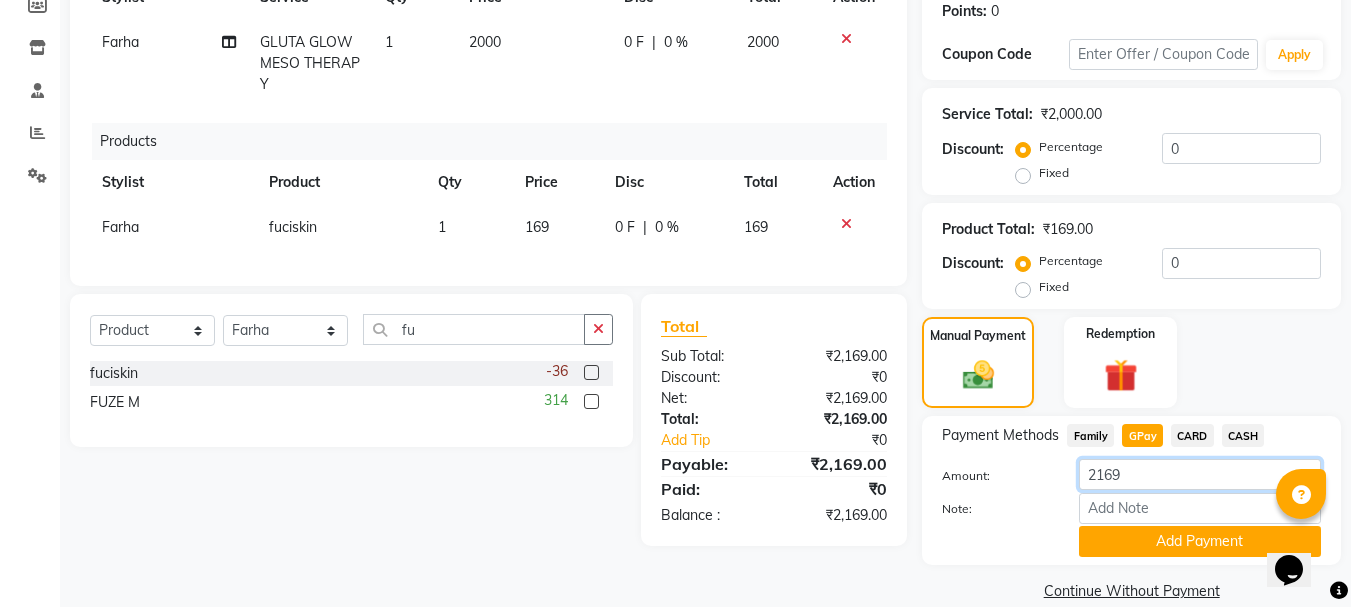 click on "2169" 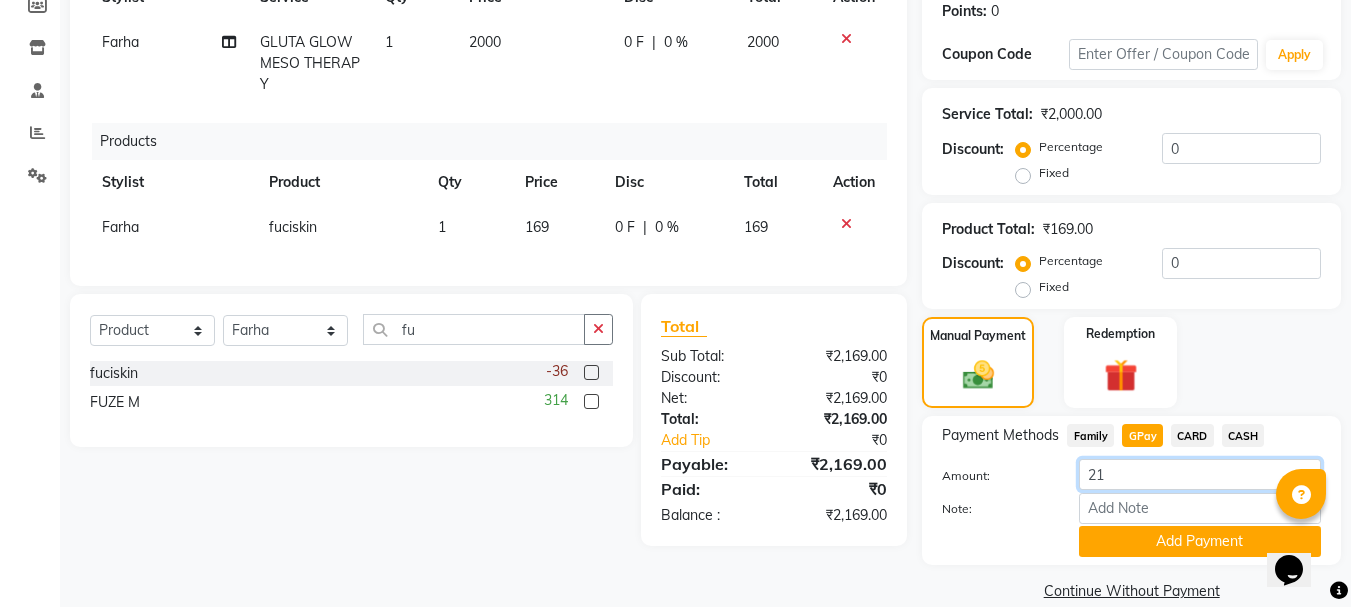 type on "2" 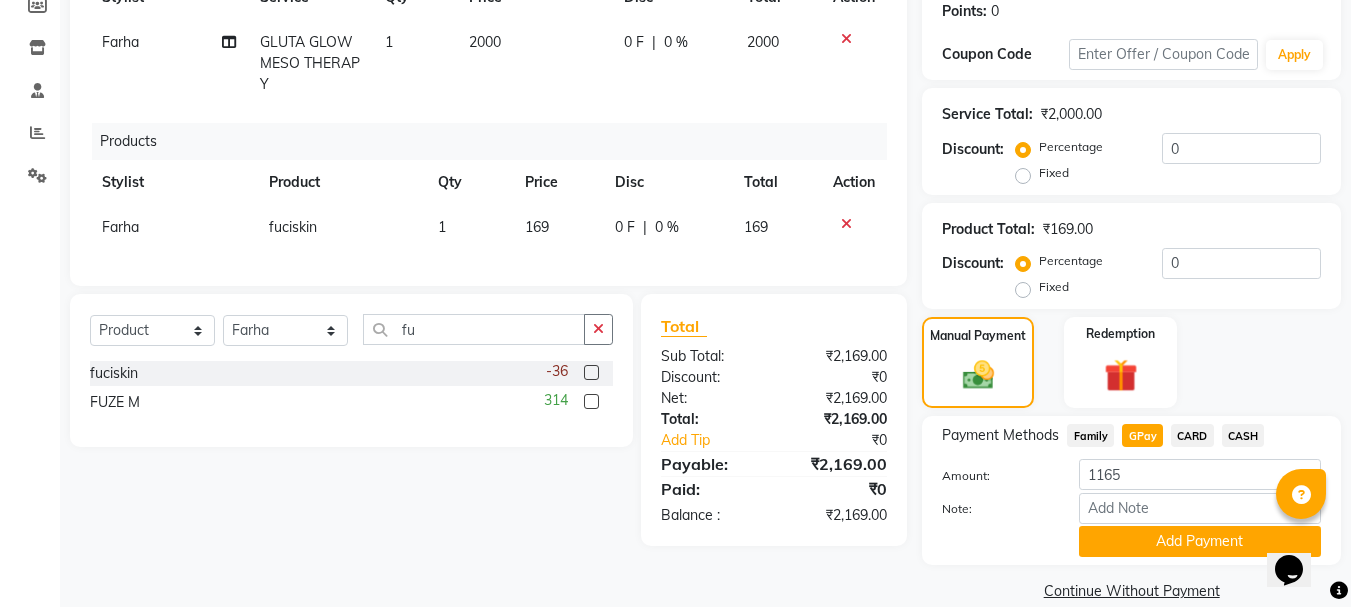 click on "CASH" 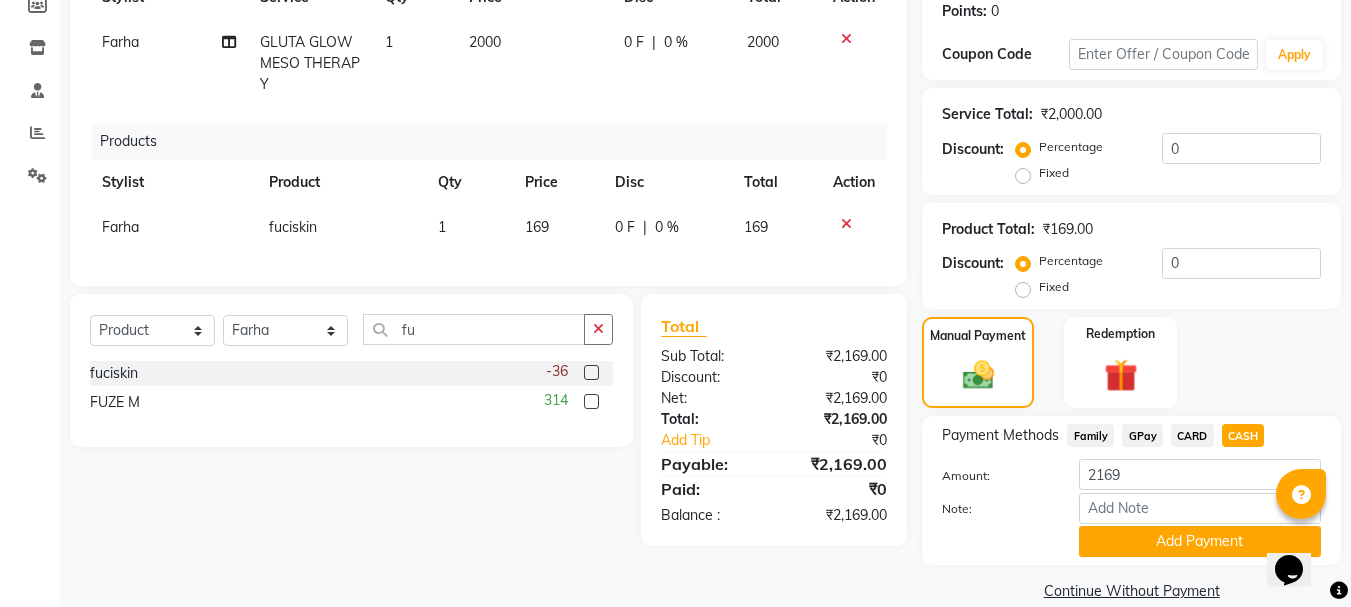 click on "Select Service Product Membership Package Voucher Prepaid Gift Card Select Stylist [NAME] [NAME] [NAME] [NAME] [NAME] fu fuciskin -36 FUZE M 314" 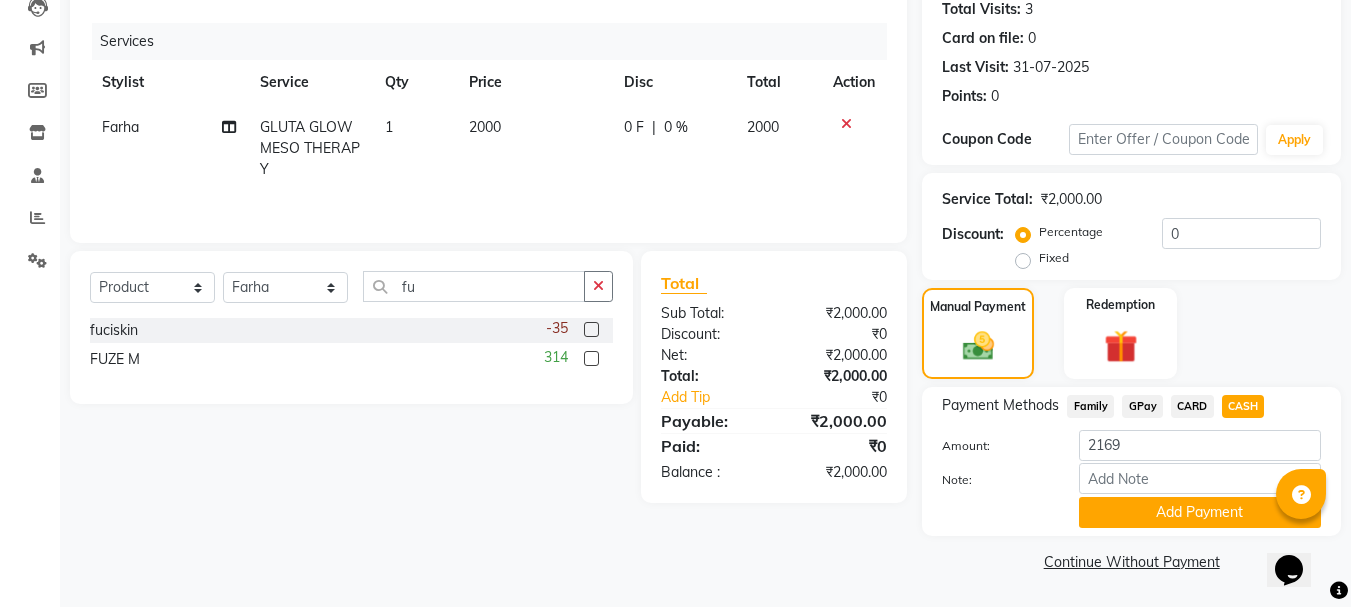 click 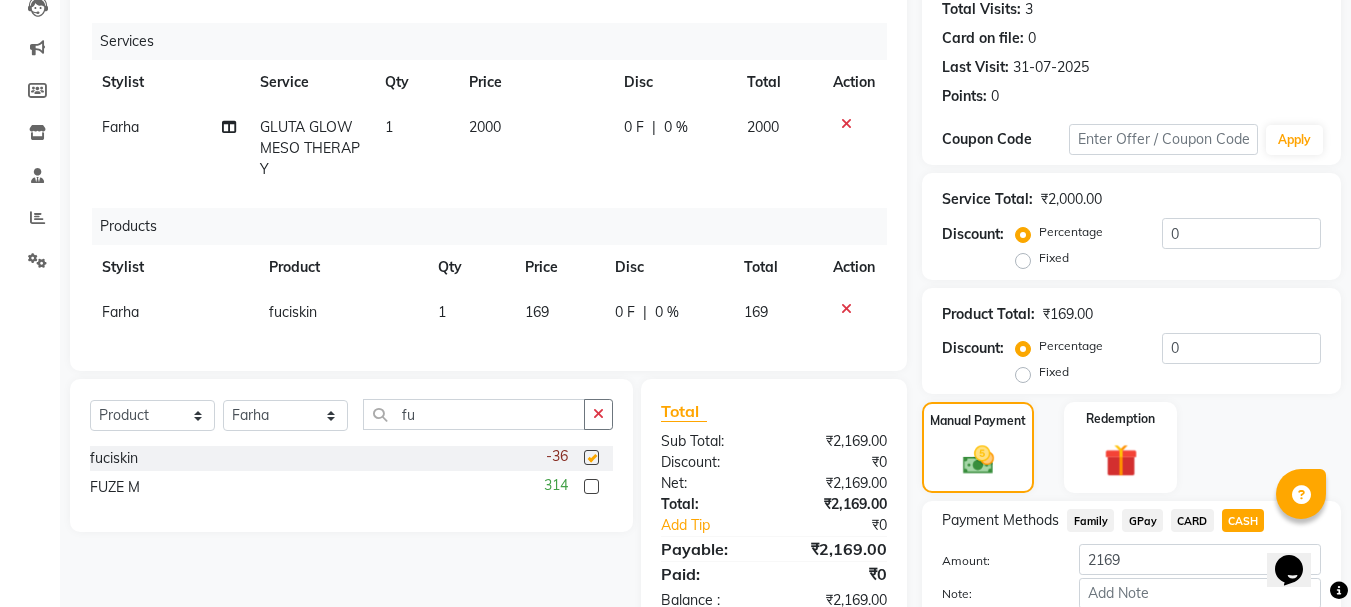 scroll, scrollTop: 310, scrollLeft: 0, axis: vertical 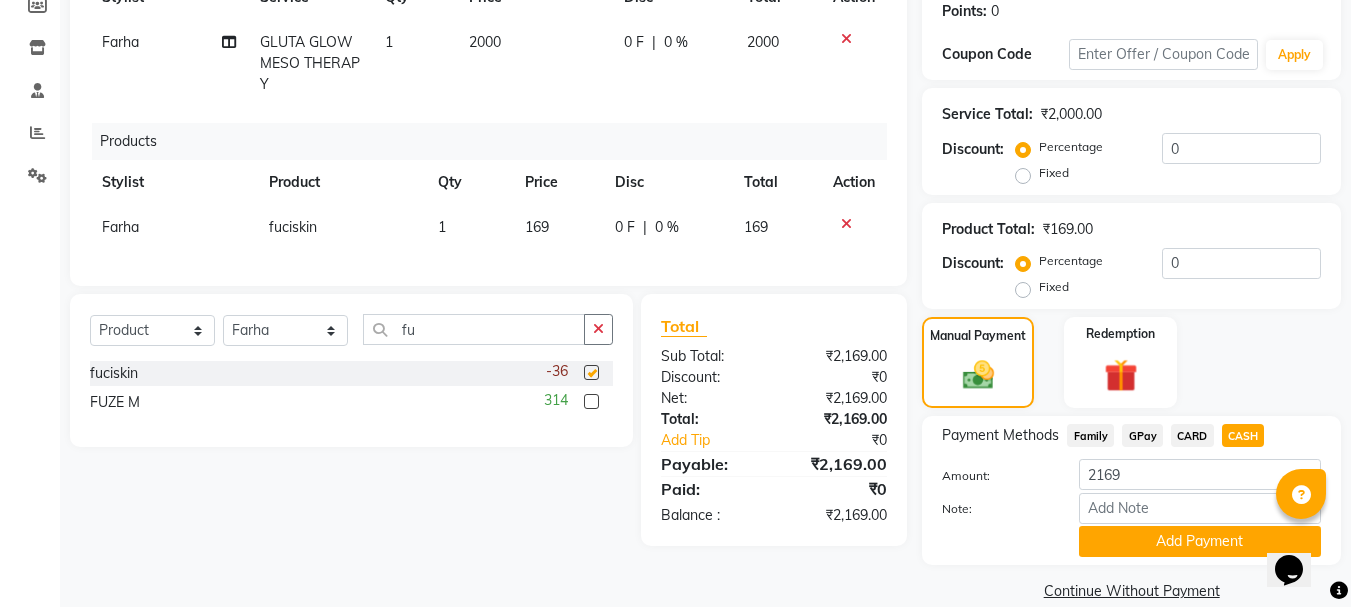 checkbox on "false" 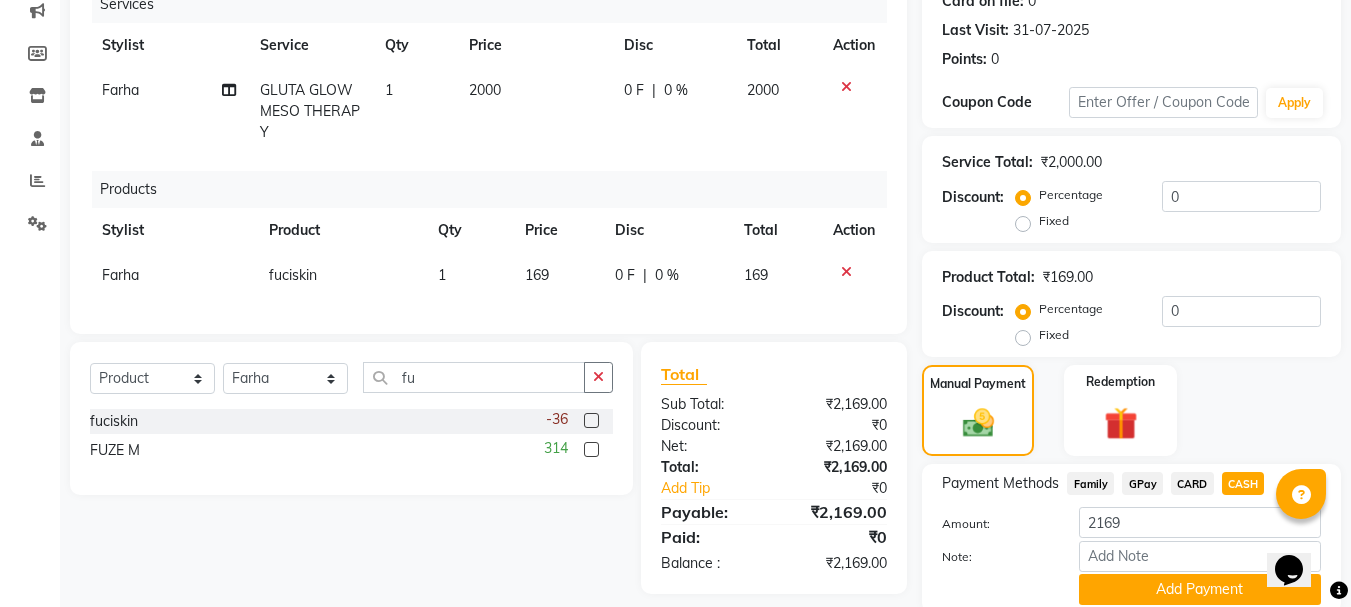scroll, scrollTop: 339, scrollLeft: 0, axis: vertical 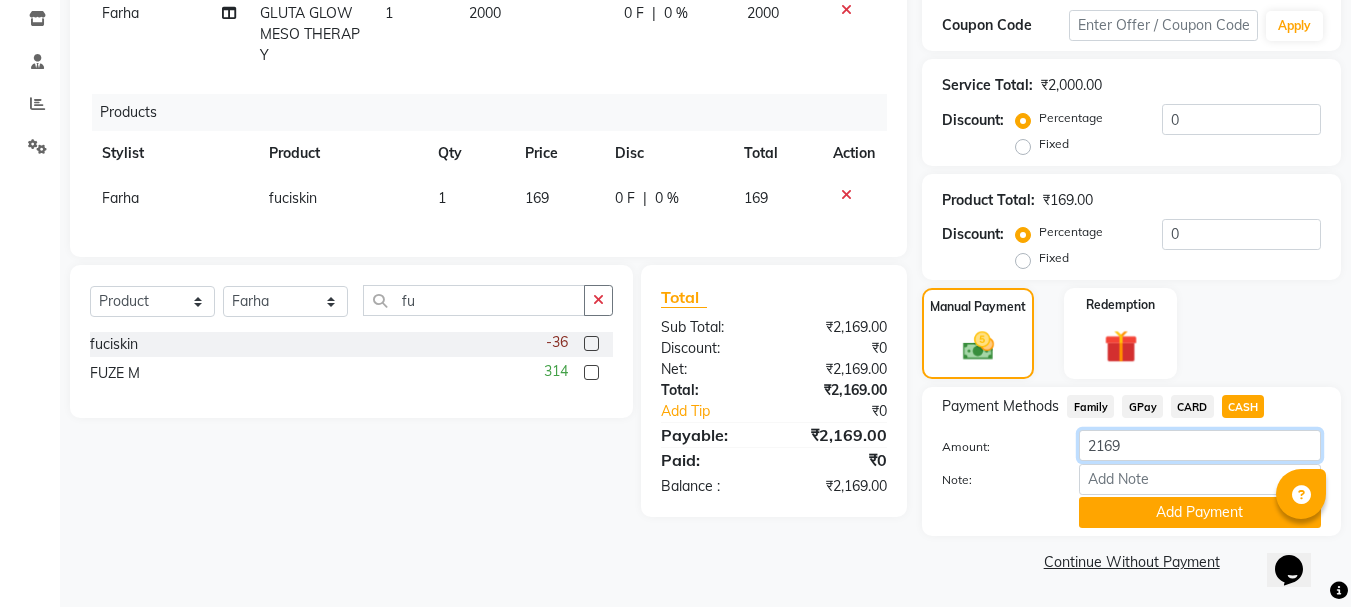 click on "2169" 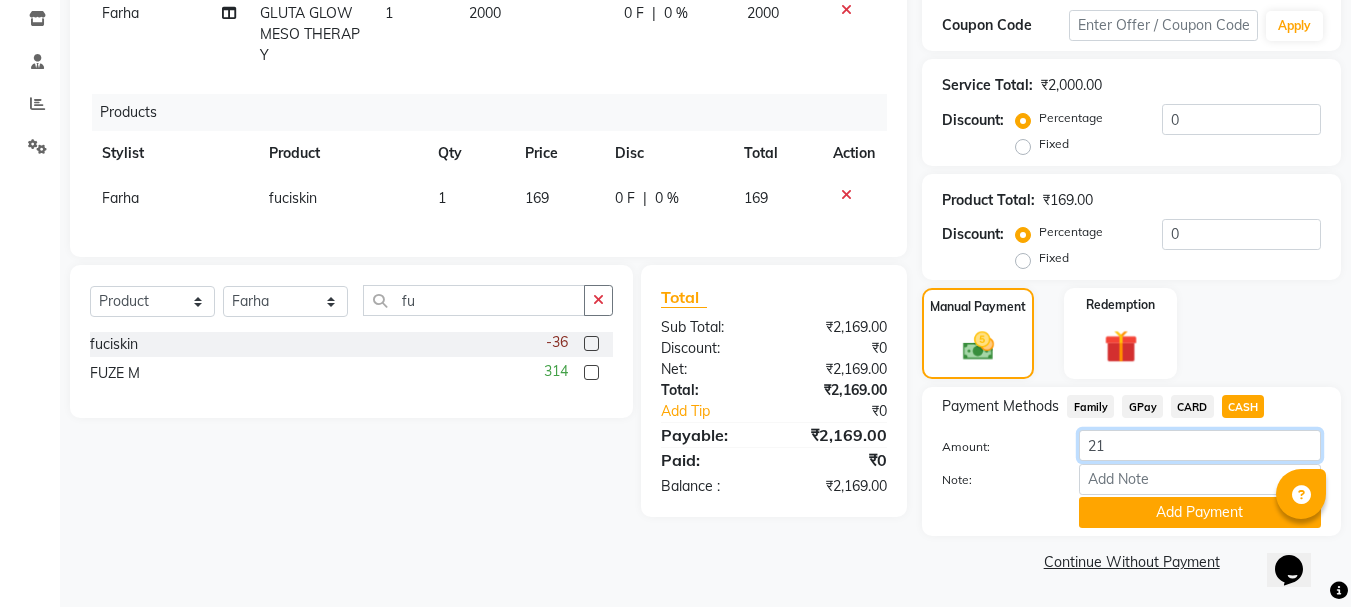 type on "2" 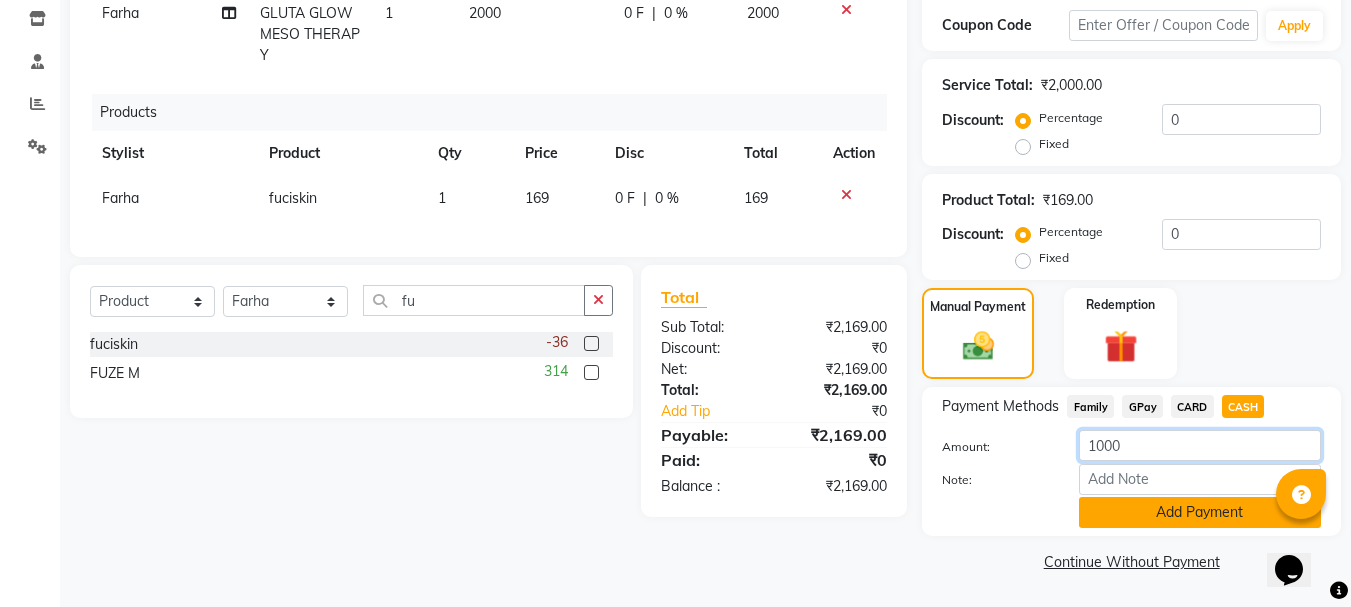 type on "1000" 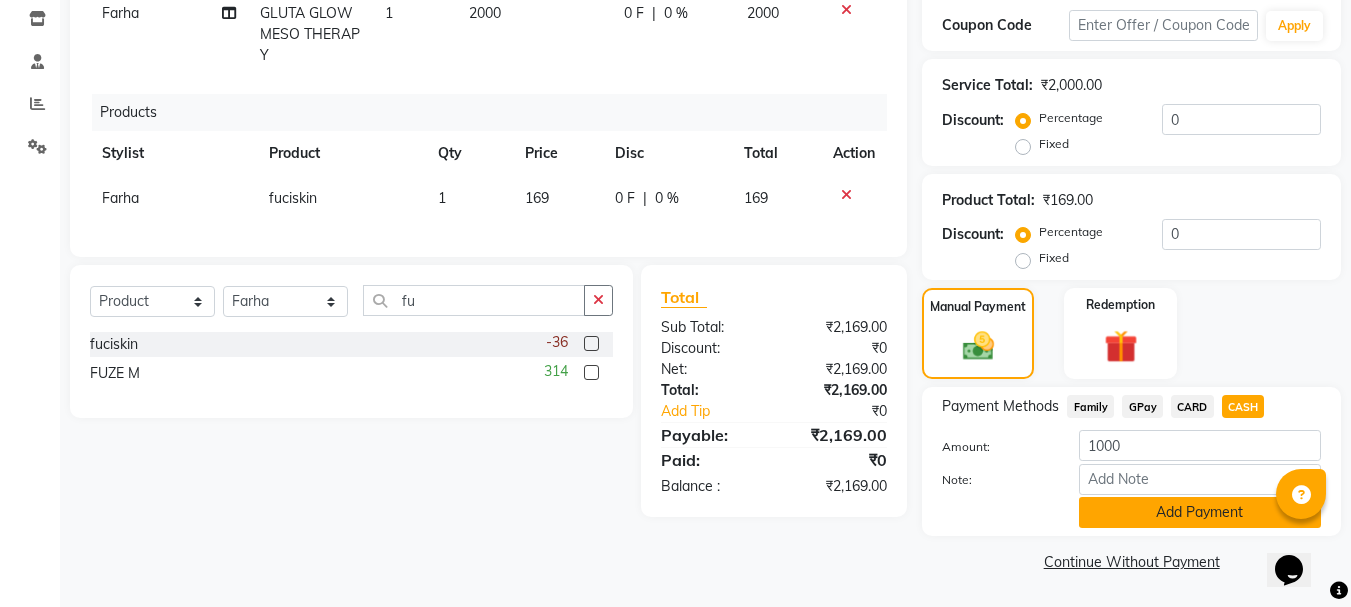 click on "Add Payment" 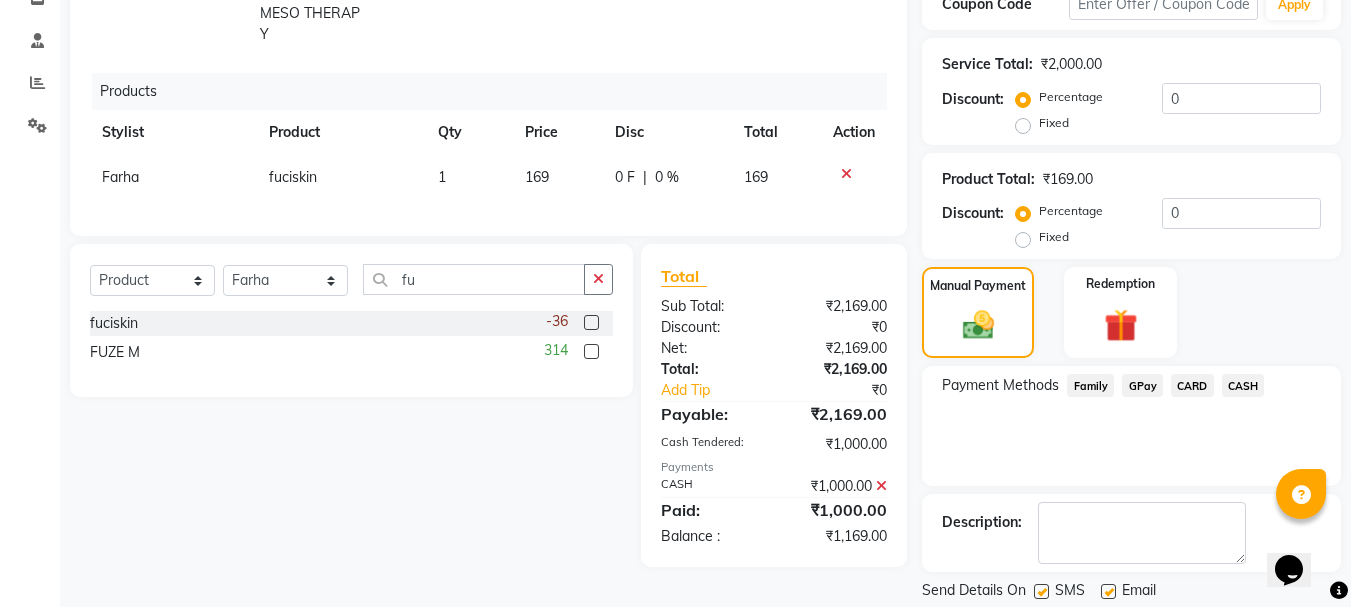 scroll, scrollTop: 423, scrollLeft: 0, axis: vertical 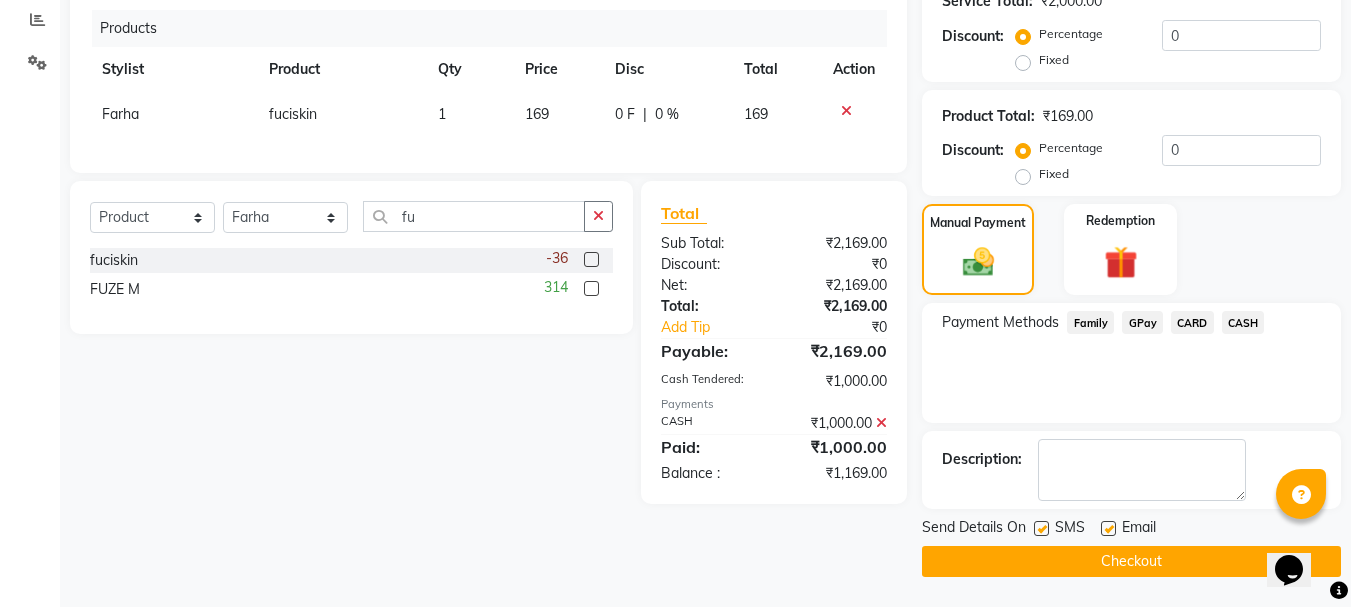 click 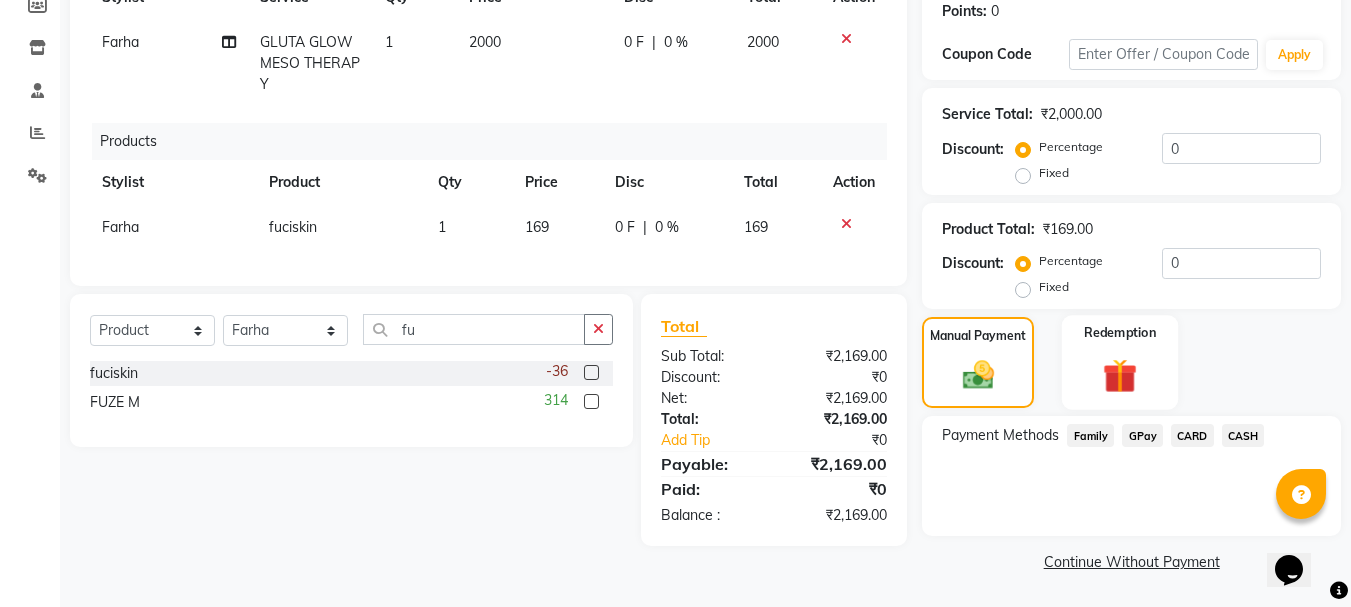 click 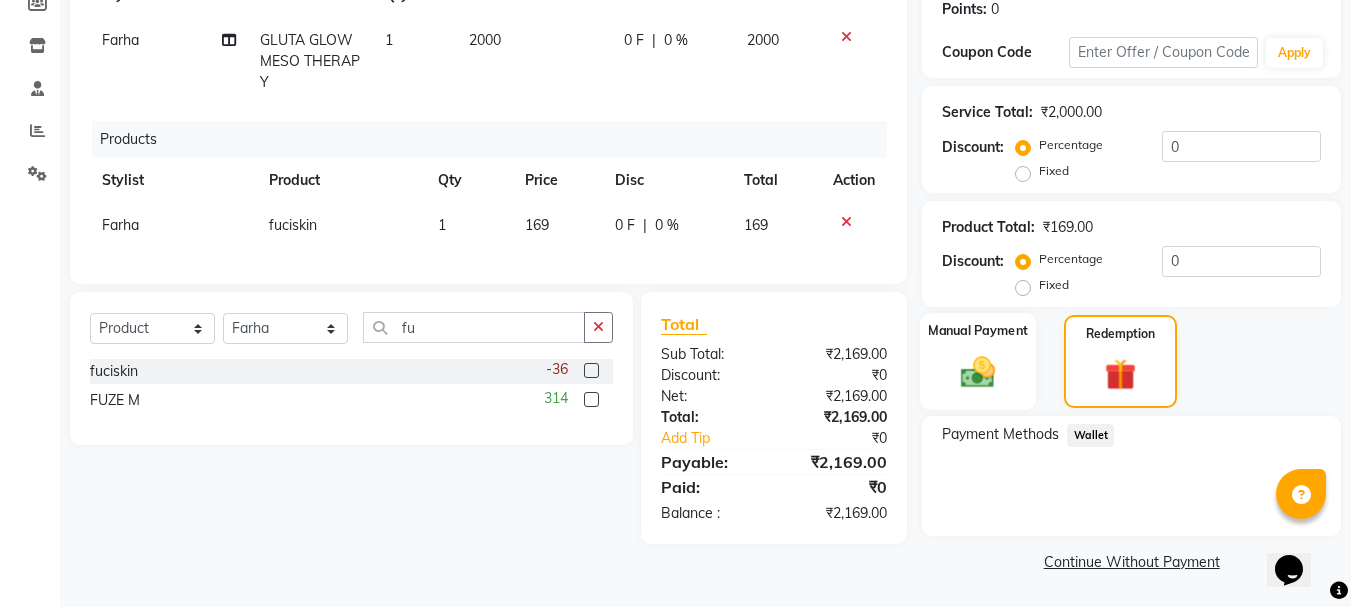 click 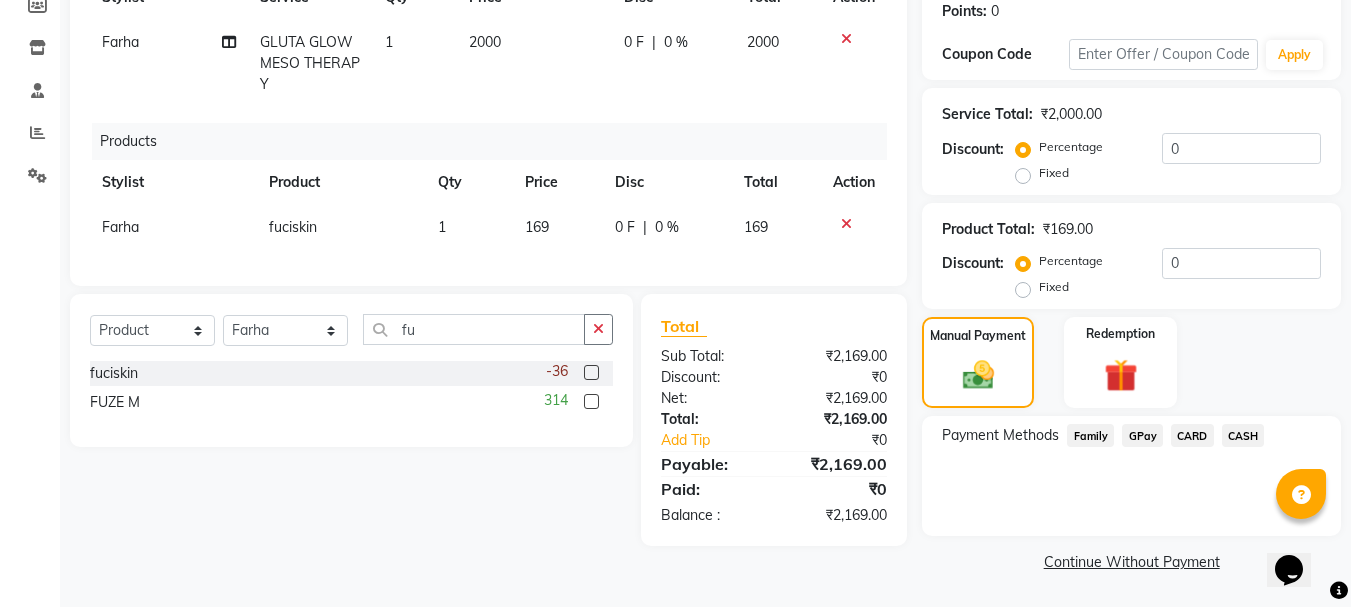 click on "GPay" 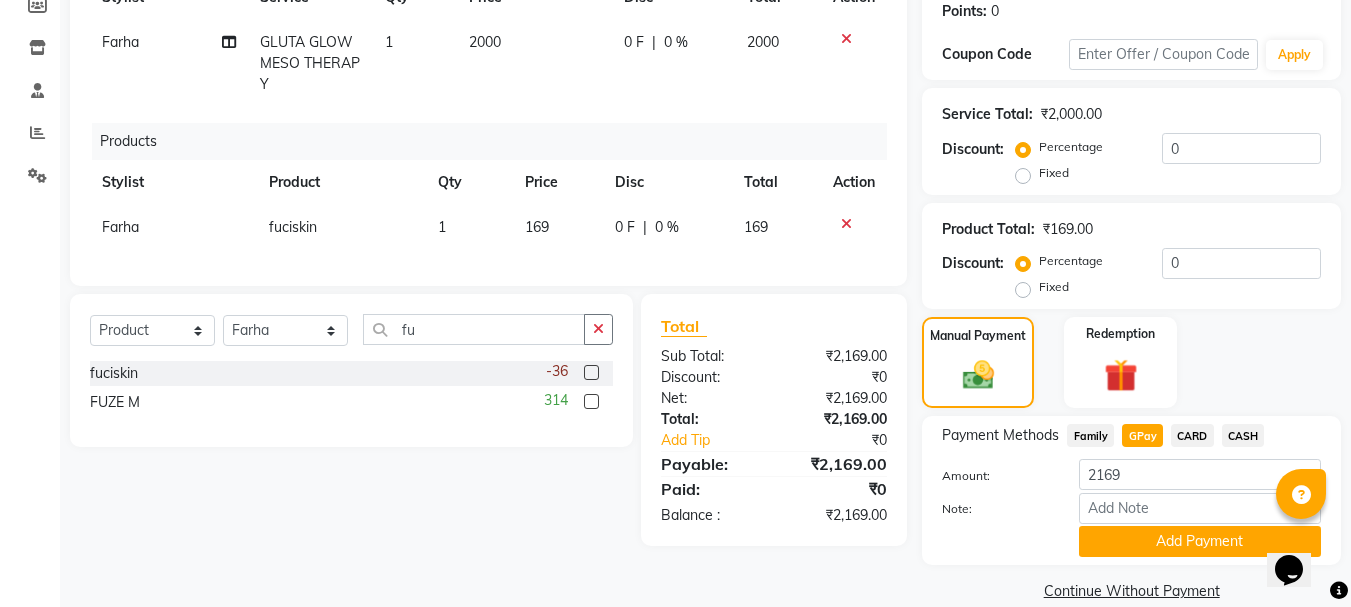 scroll, scrollTop: 339, scrollLeft: 0, axis: vertical 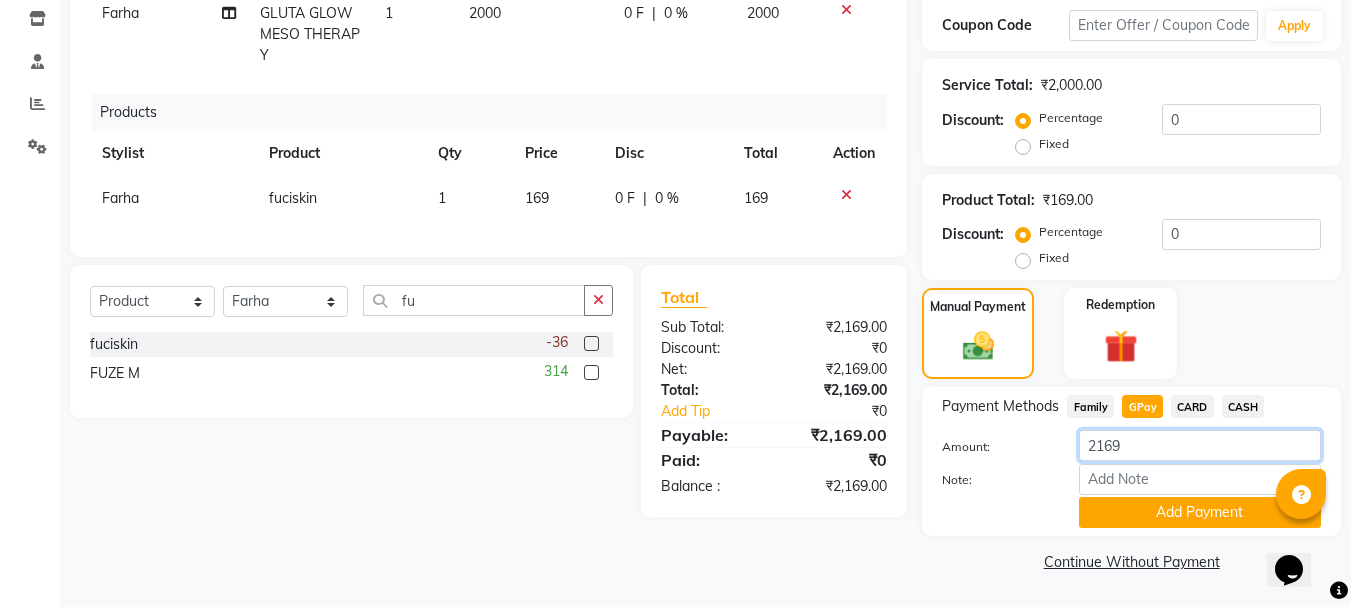 click on "2169" 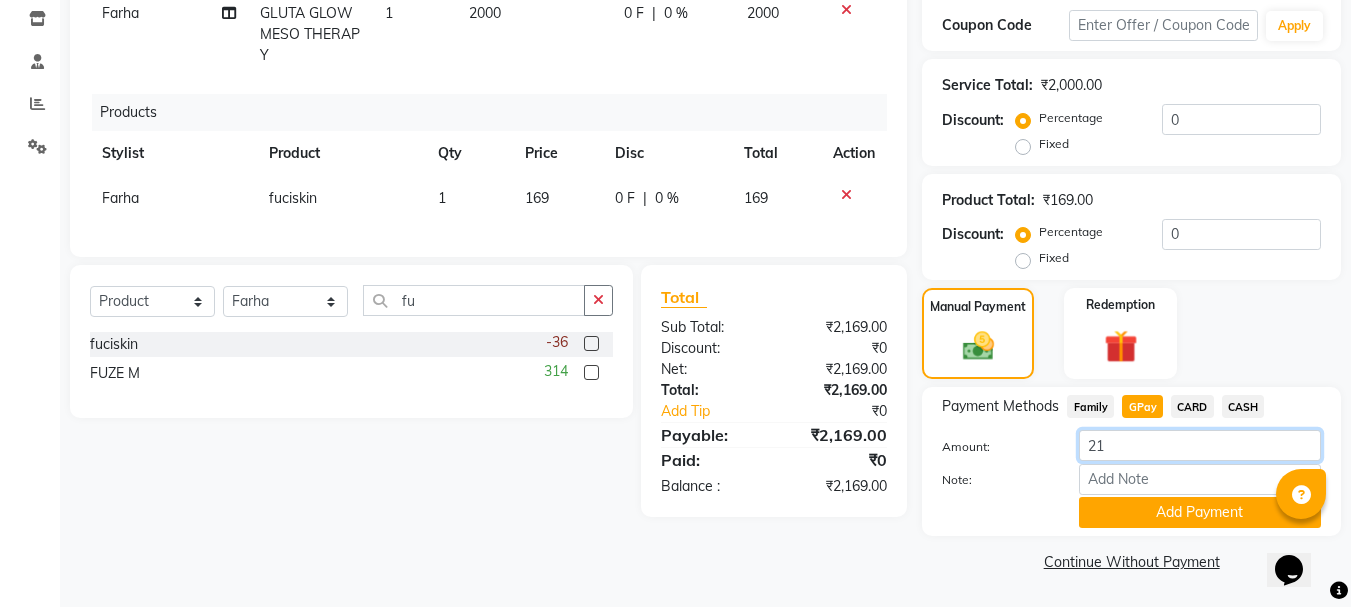 type on "2" 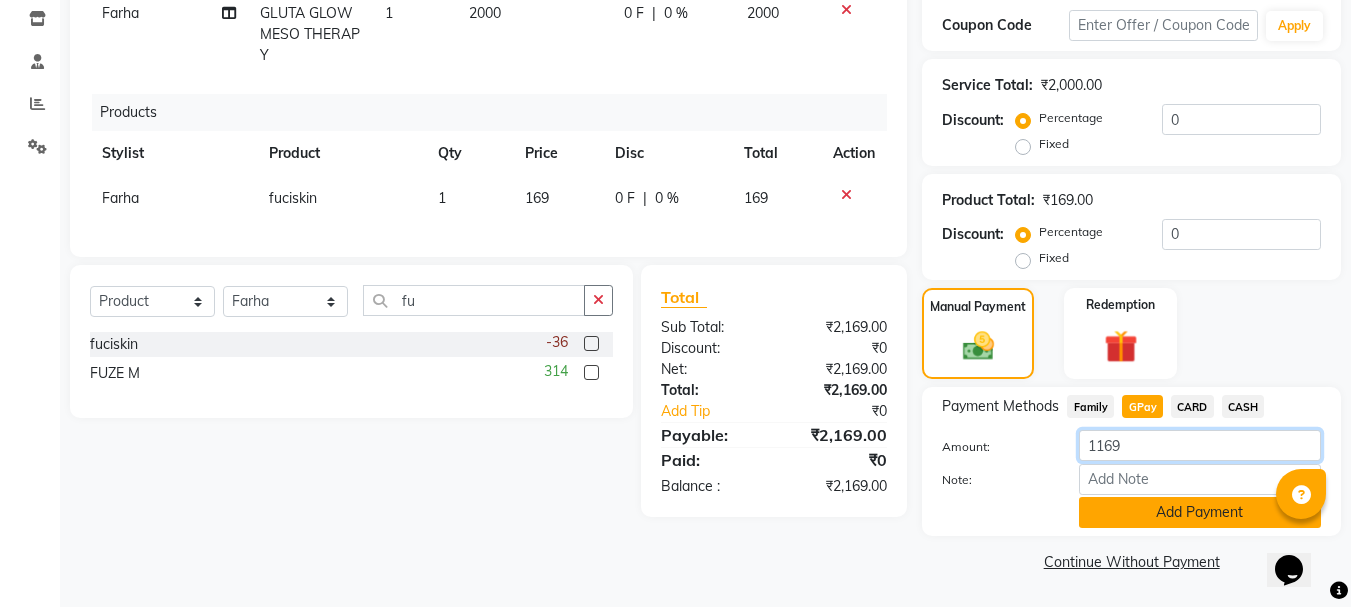 type on "1169" 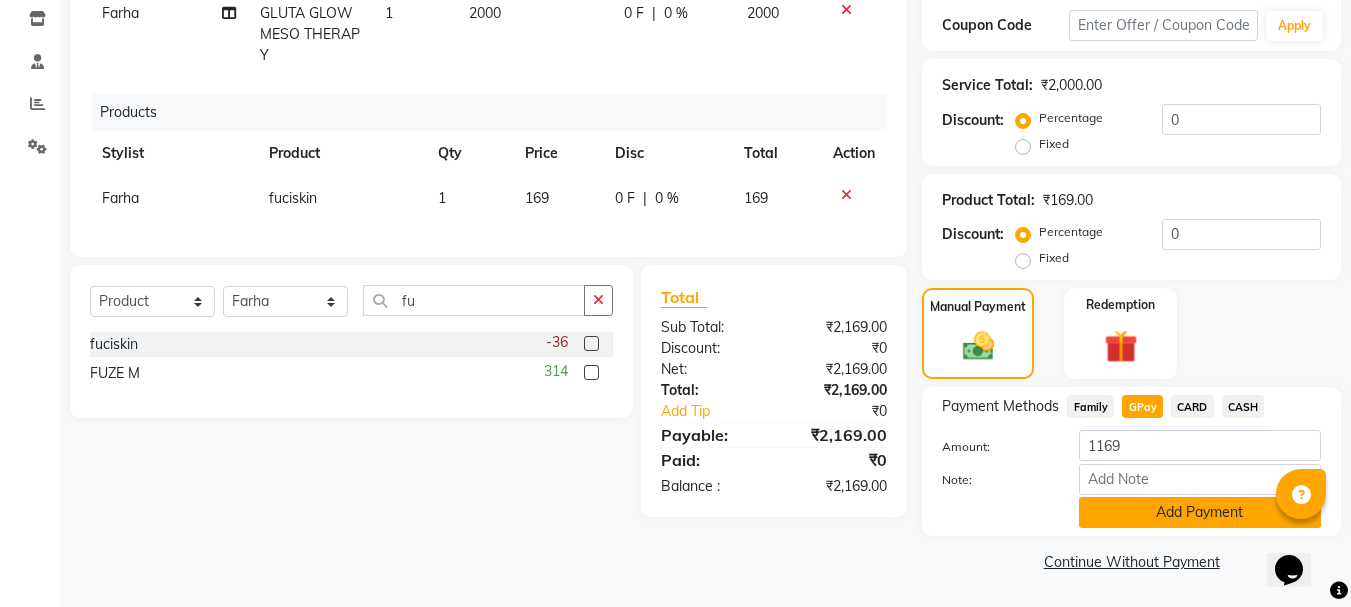 click on "Add Payment" 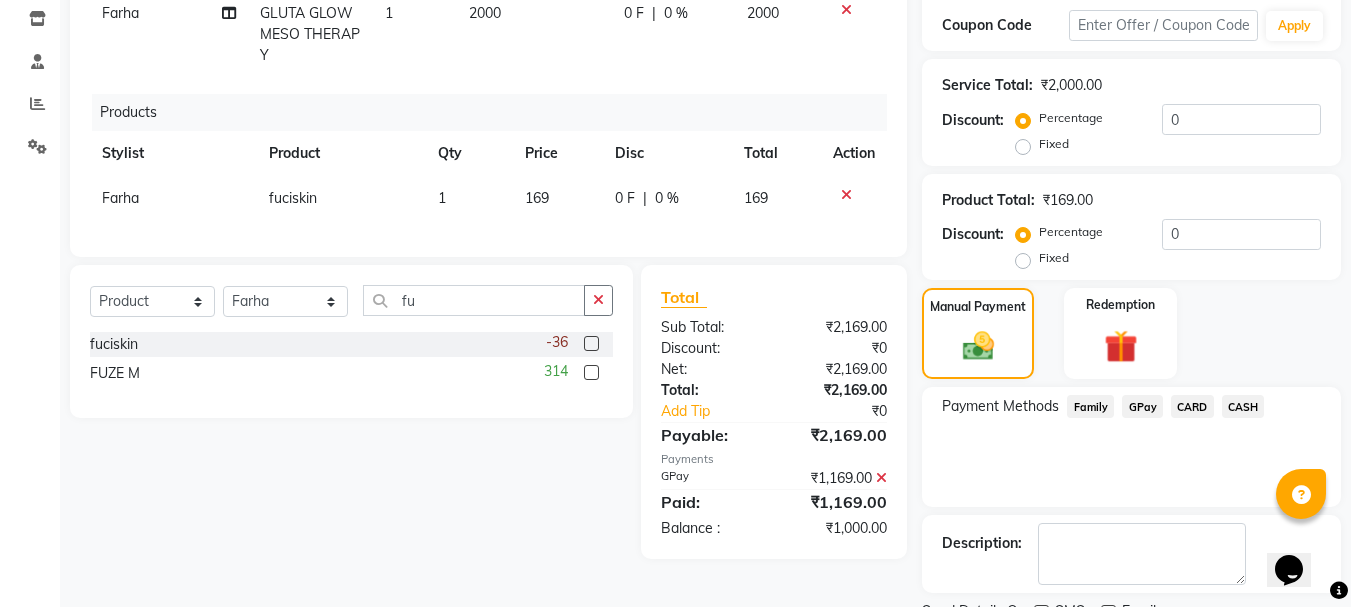 click on "CASH" 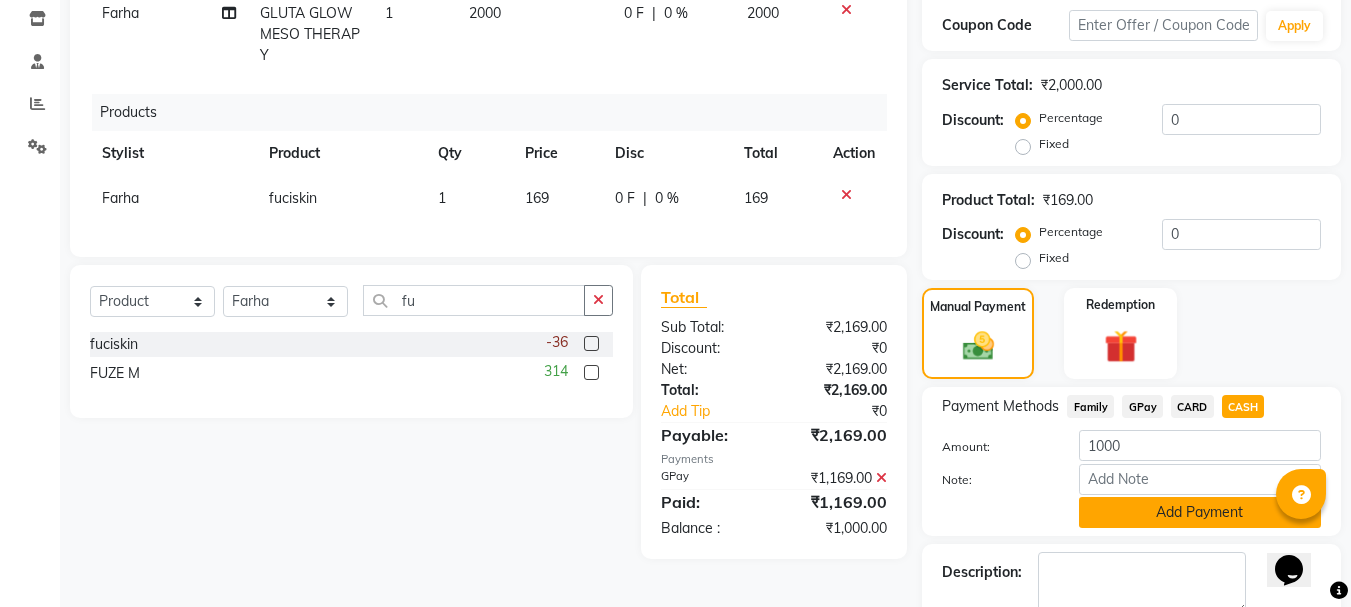 click on "Add Payment" 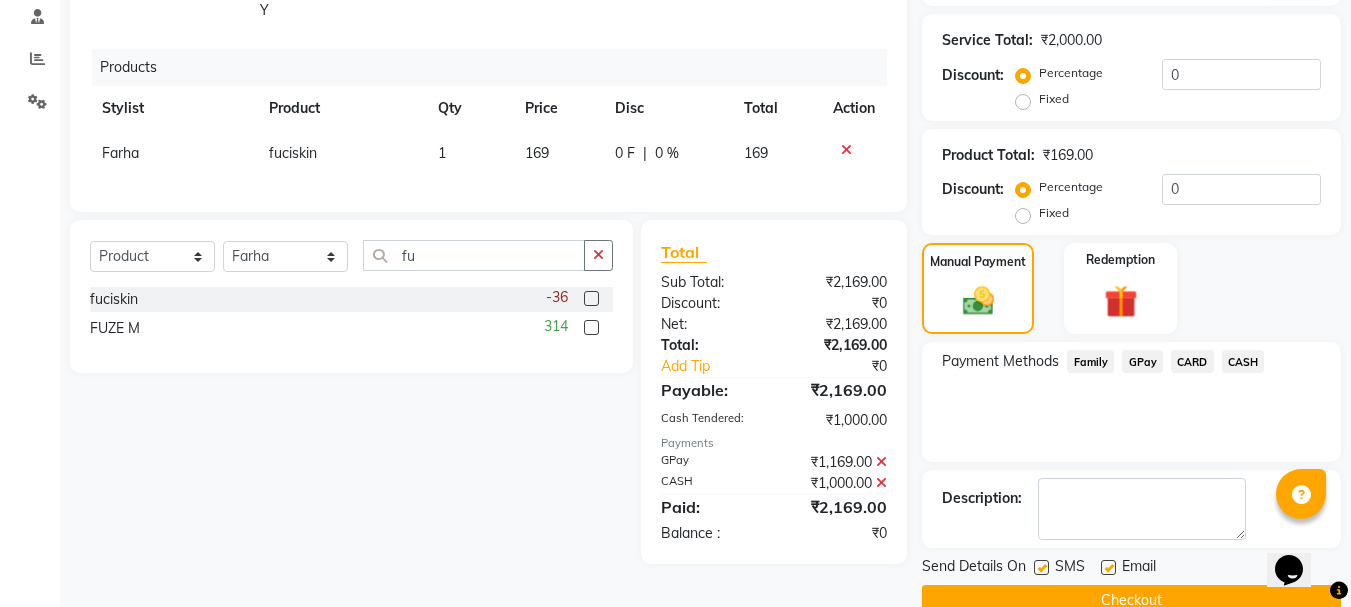 scroll, scrollTop: 423, scrollLeft: 0, axis: vertical 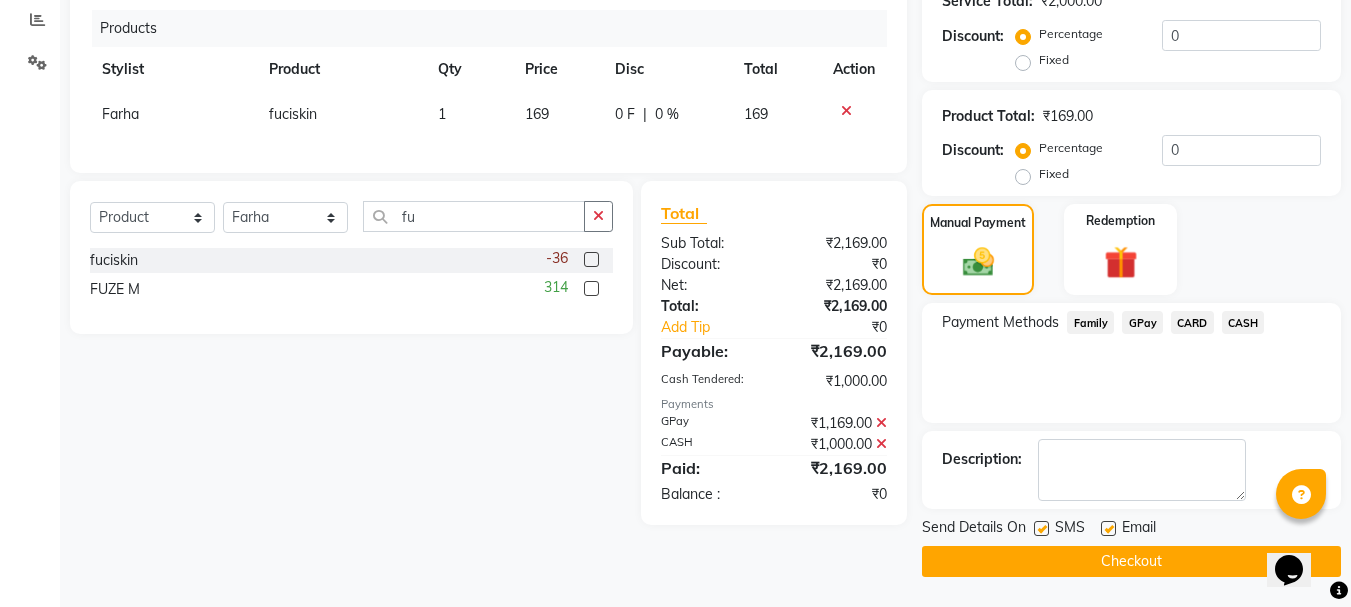 click on "Checkout" 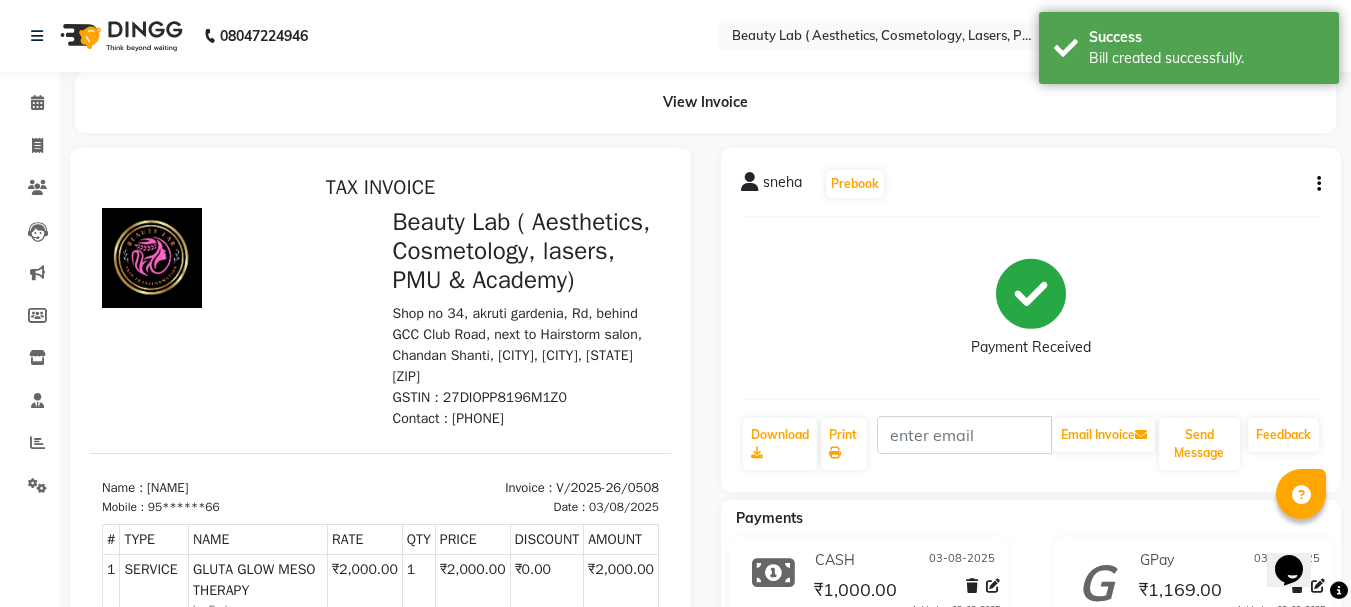 scroll, scrollTop: 0, scrollLeft: 0, axis: both 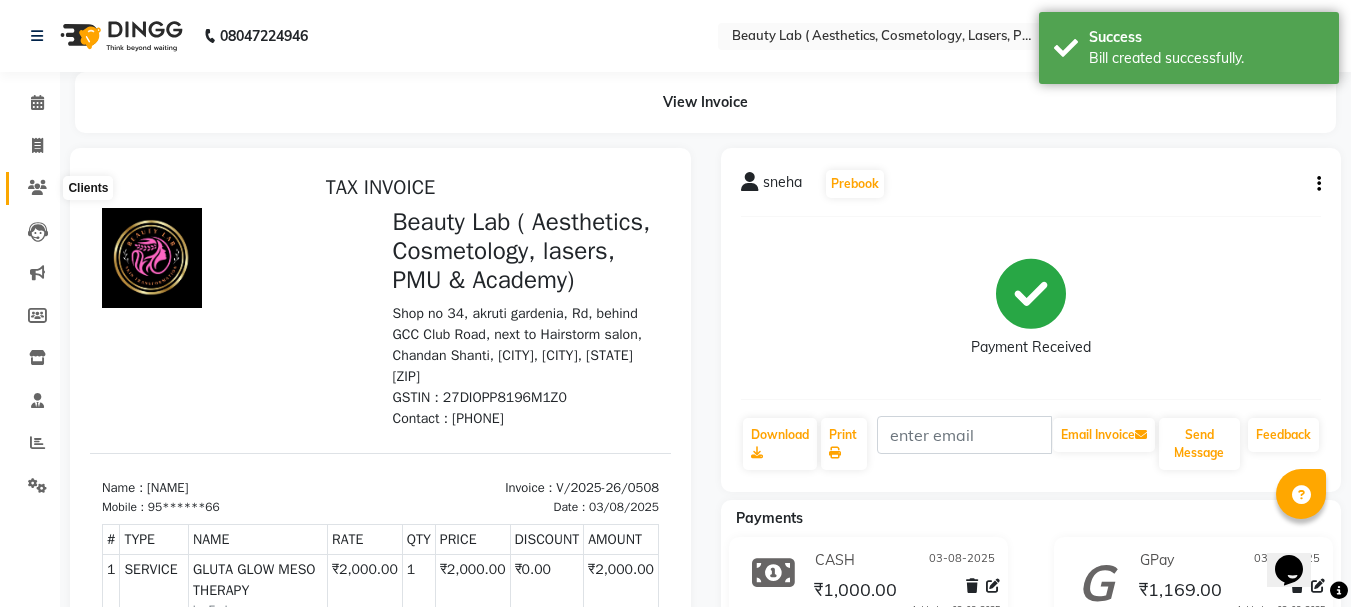 click 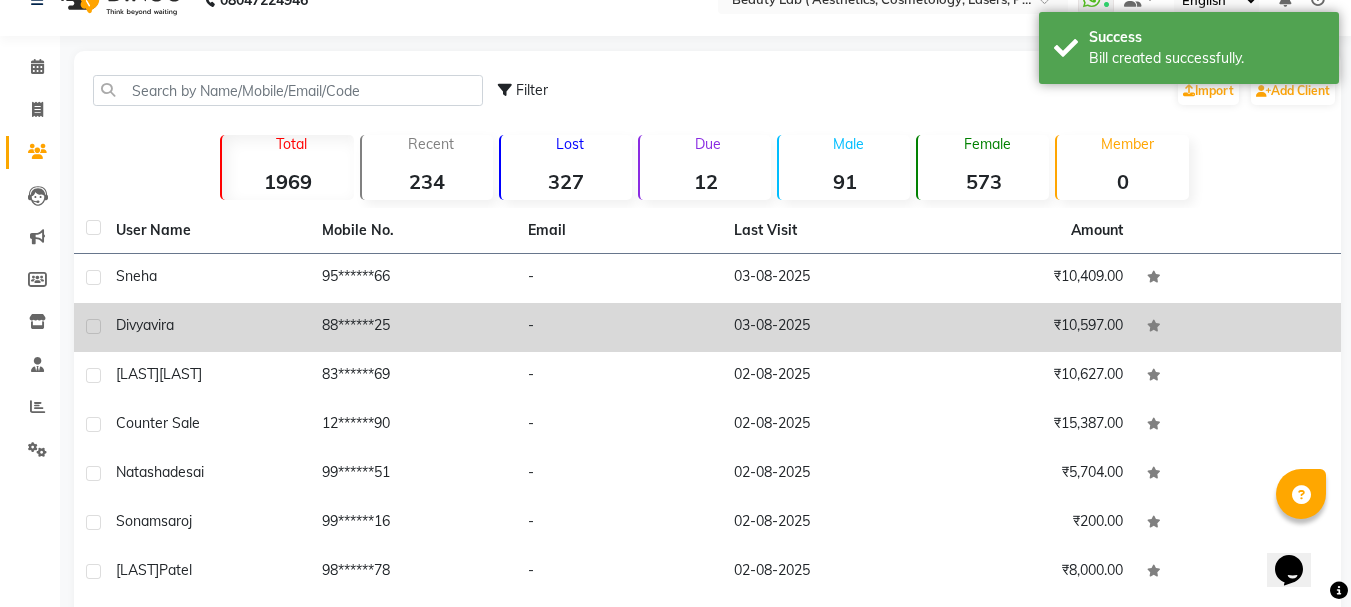 scroll, scrollTop: 0, scrollLeft: 0, axis: both 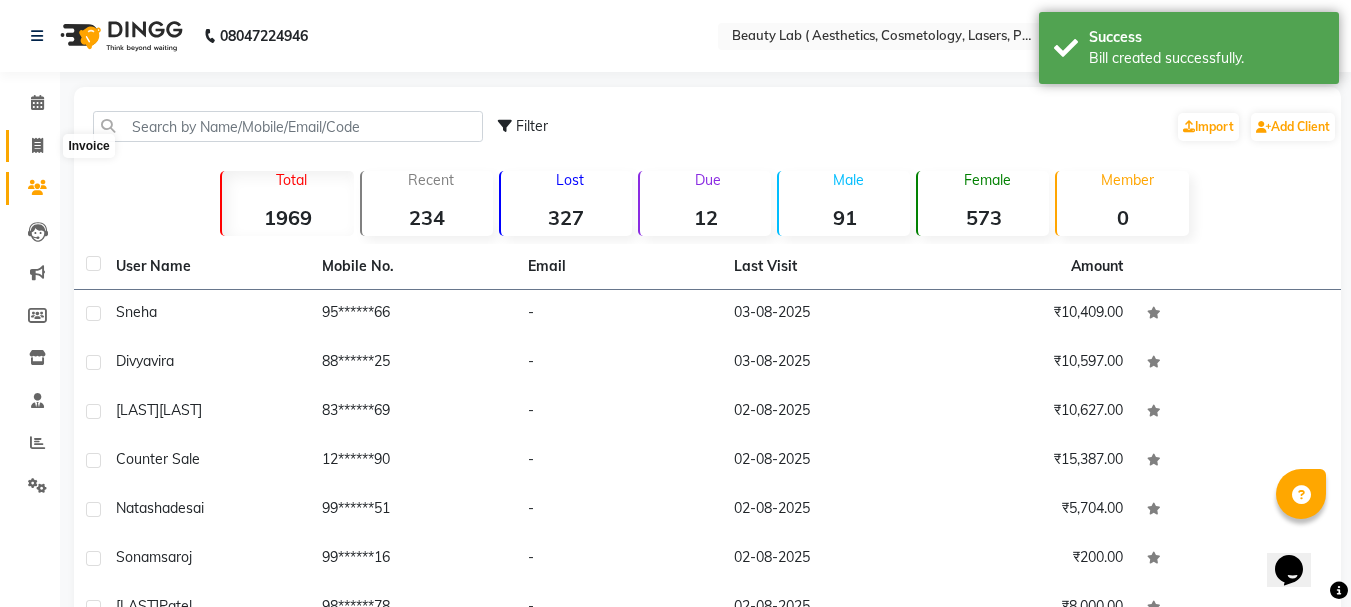 click 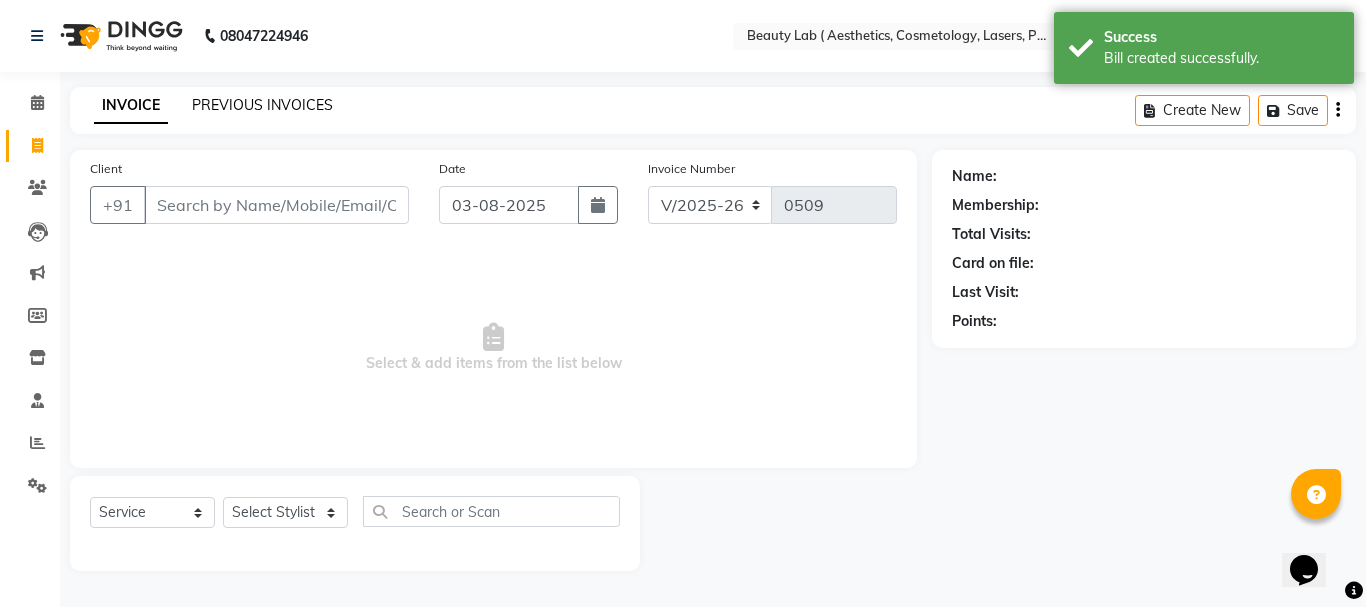 click on "PREVIOUS INVOICES" 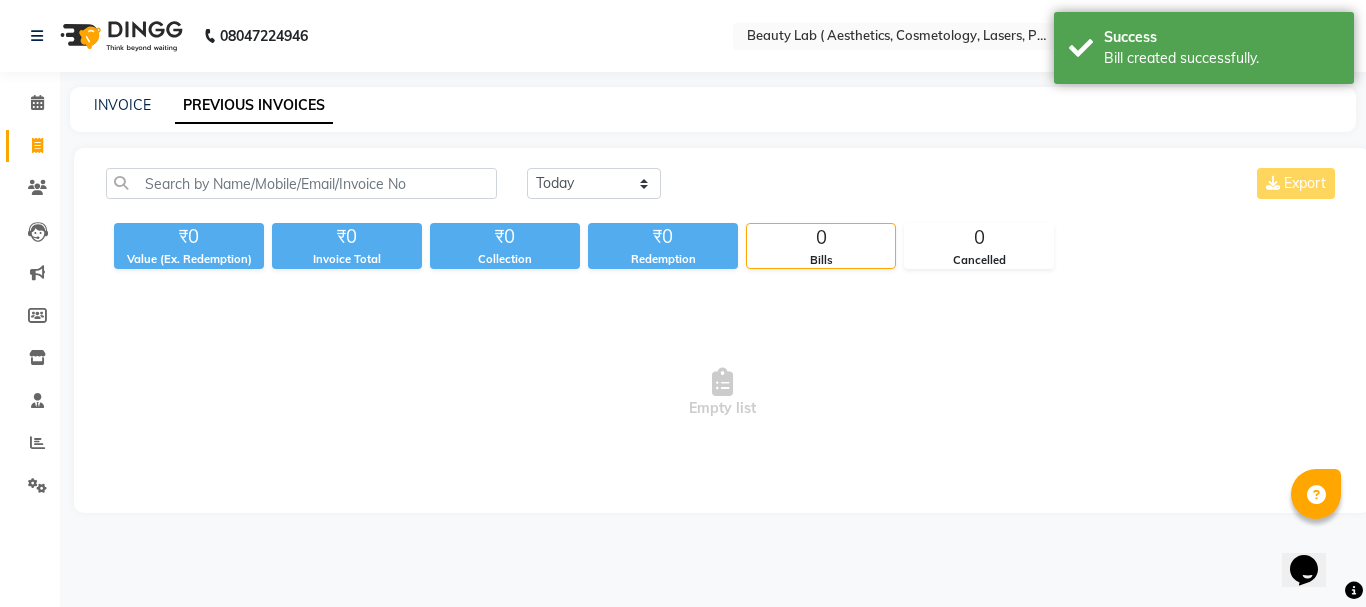 click on "PREVIOUS INVOICES" 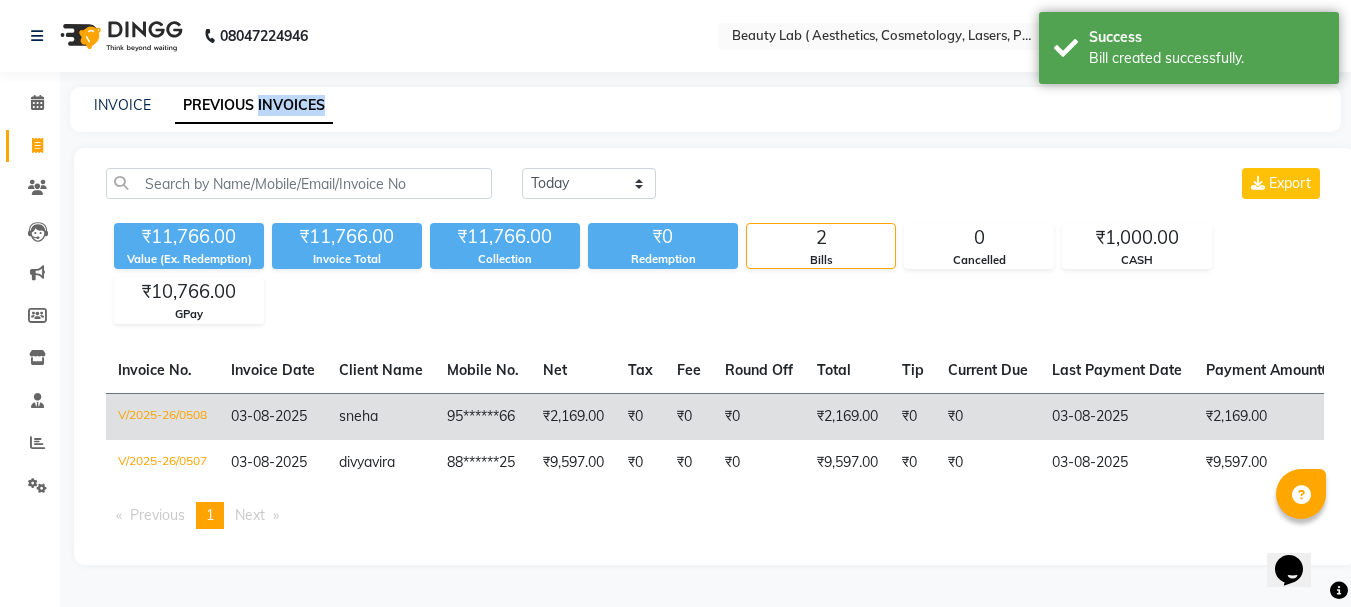scroll, scrollTop: 0, scrollLeft: 0, axis: both 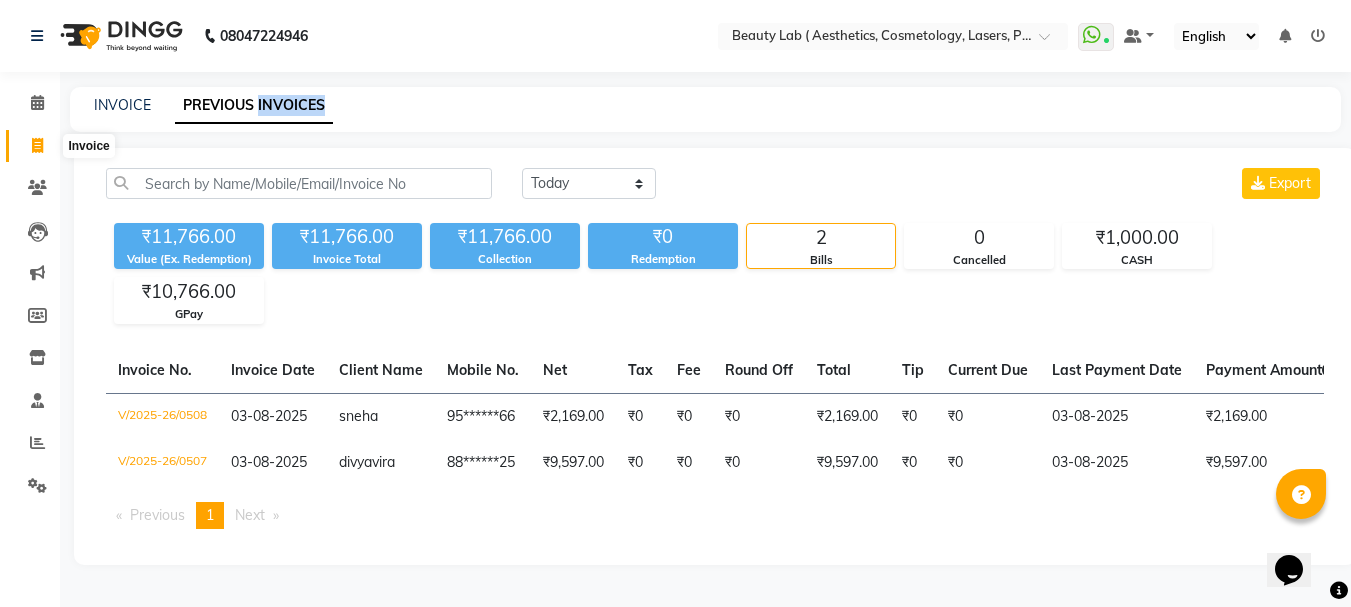 click 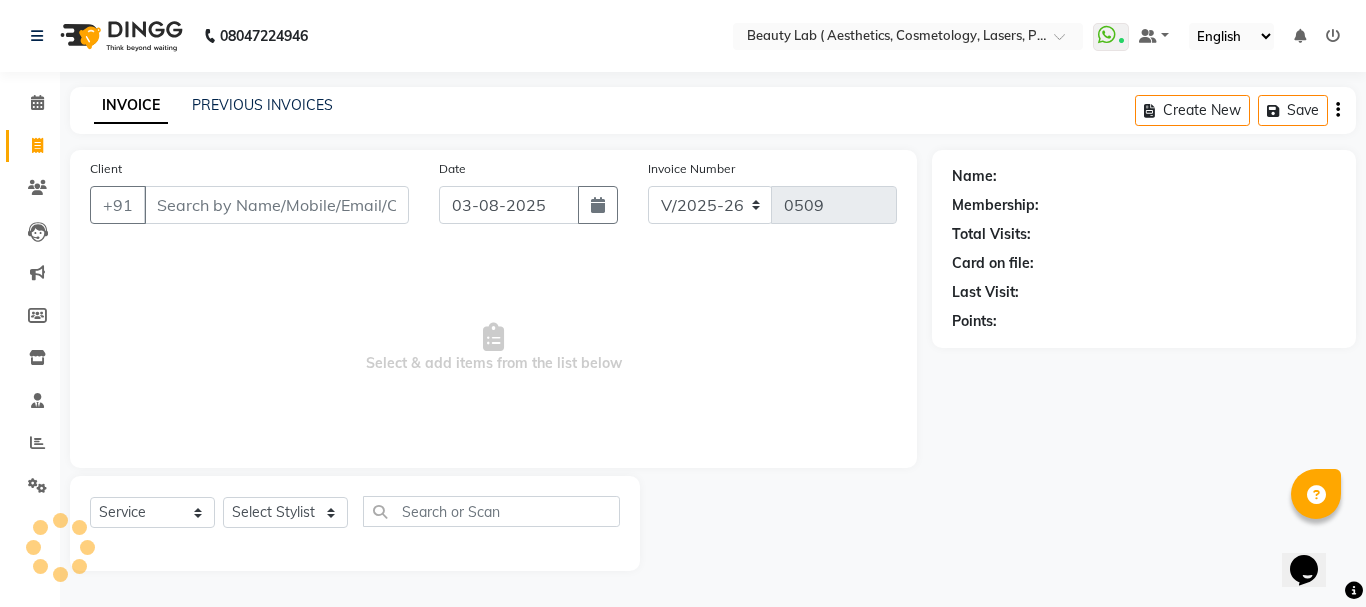 click on "Client" at bounding box center (276, 205) 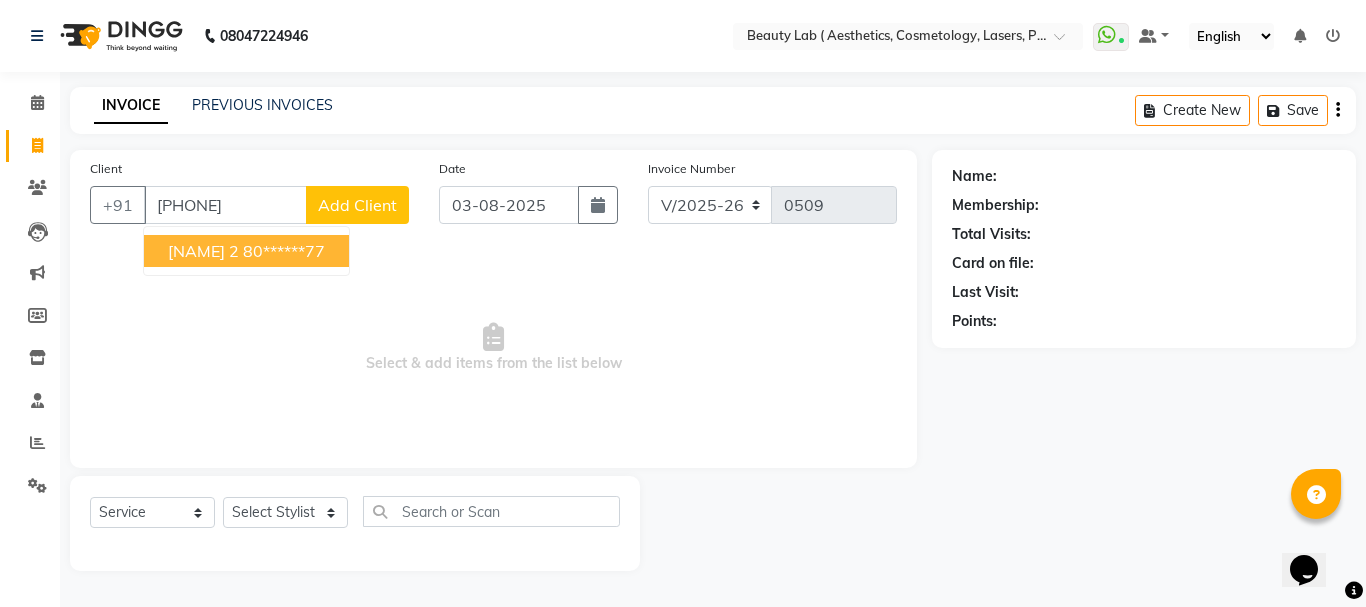 click on "80******77" at bounding box center (284, 251) 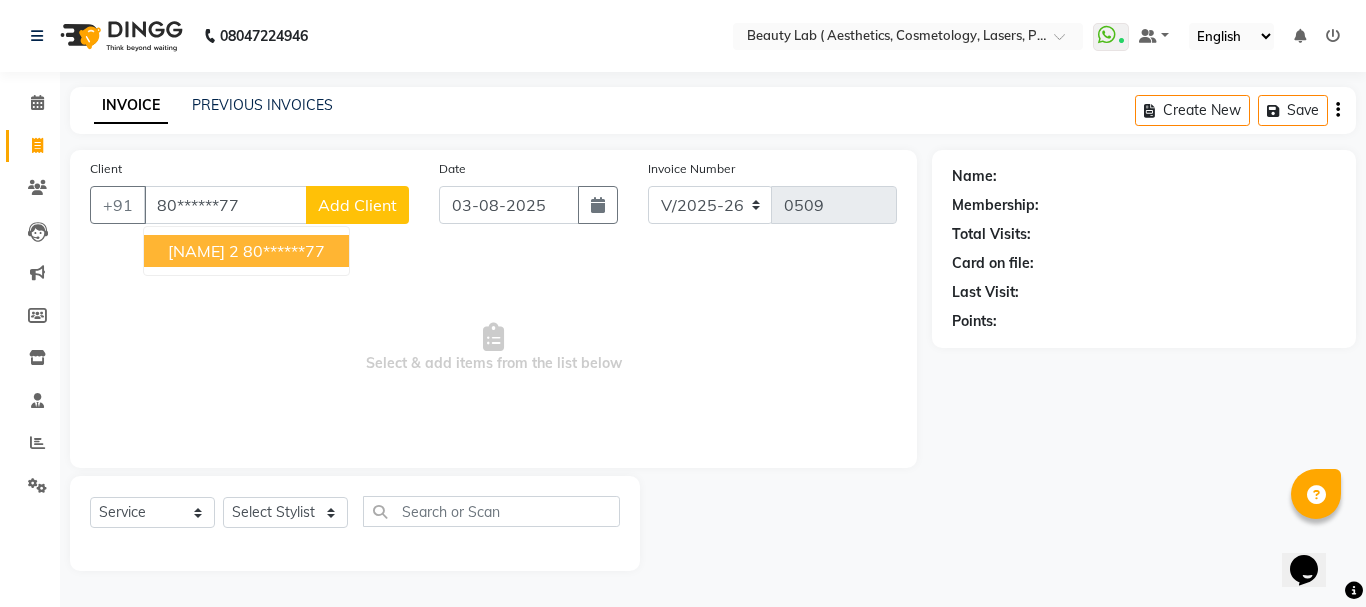 click on "Select & add items from the list below" at bounding box center [493, 348] 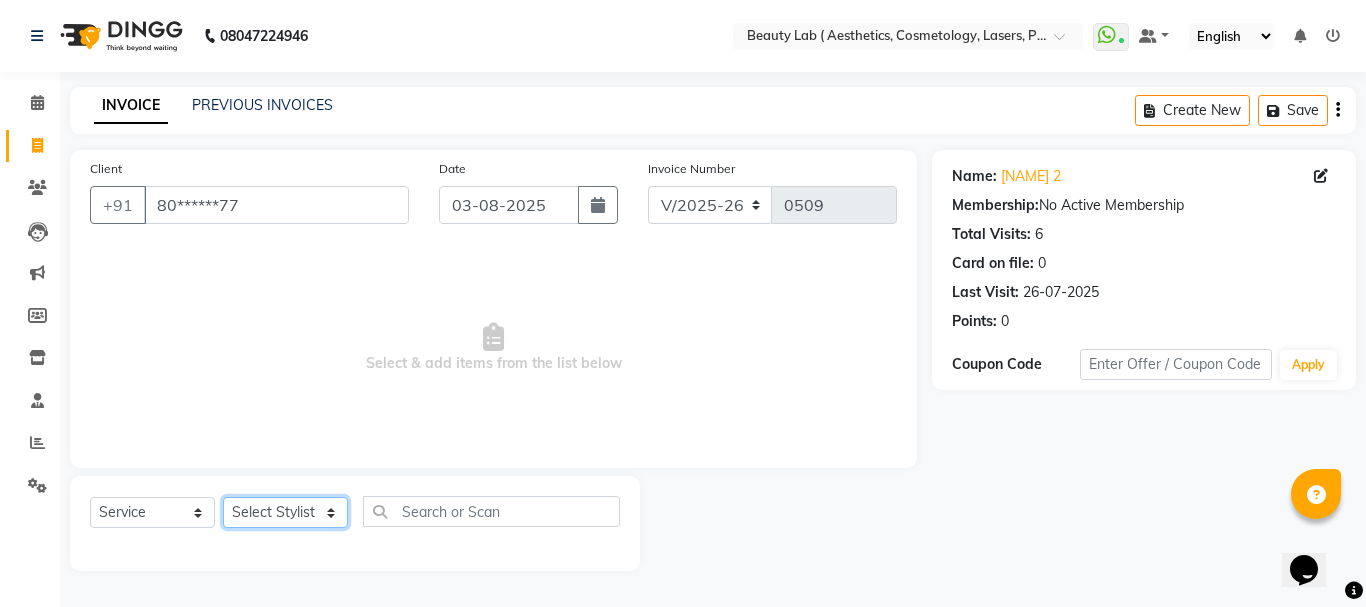 click on "Select Stylist Farha monali neha nishu sarika" 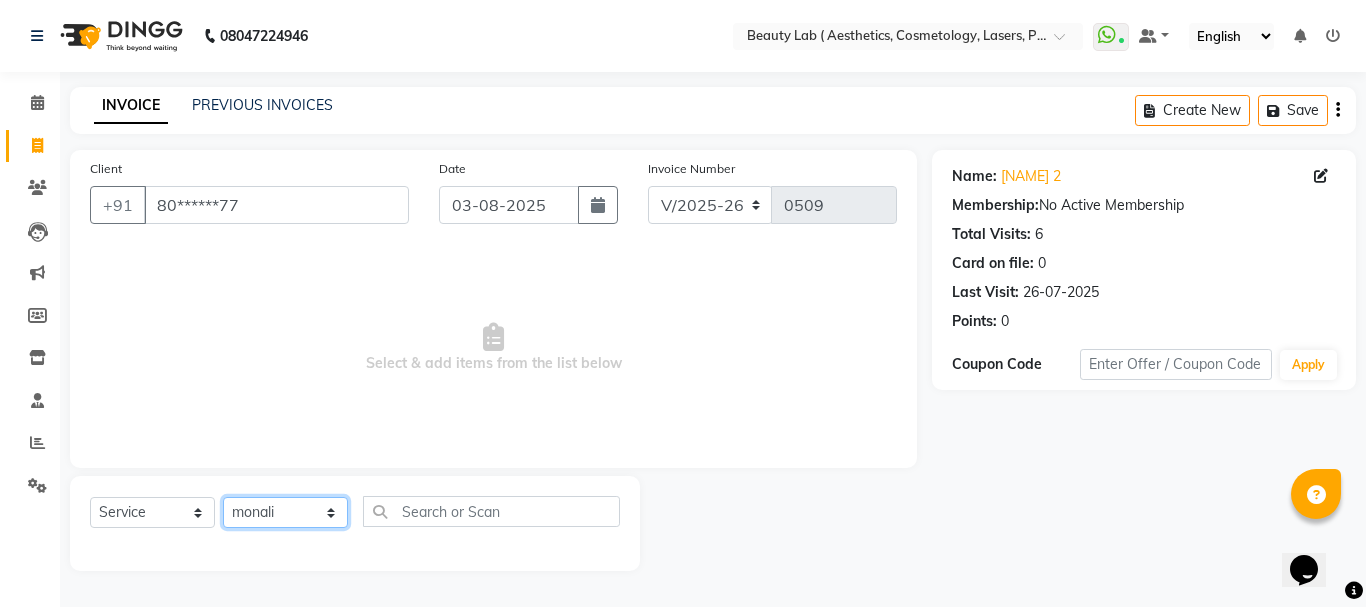 click on "Select Stylist Farha monali neha nishu sarika" 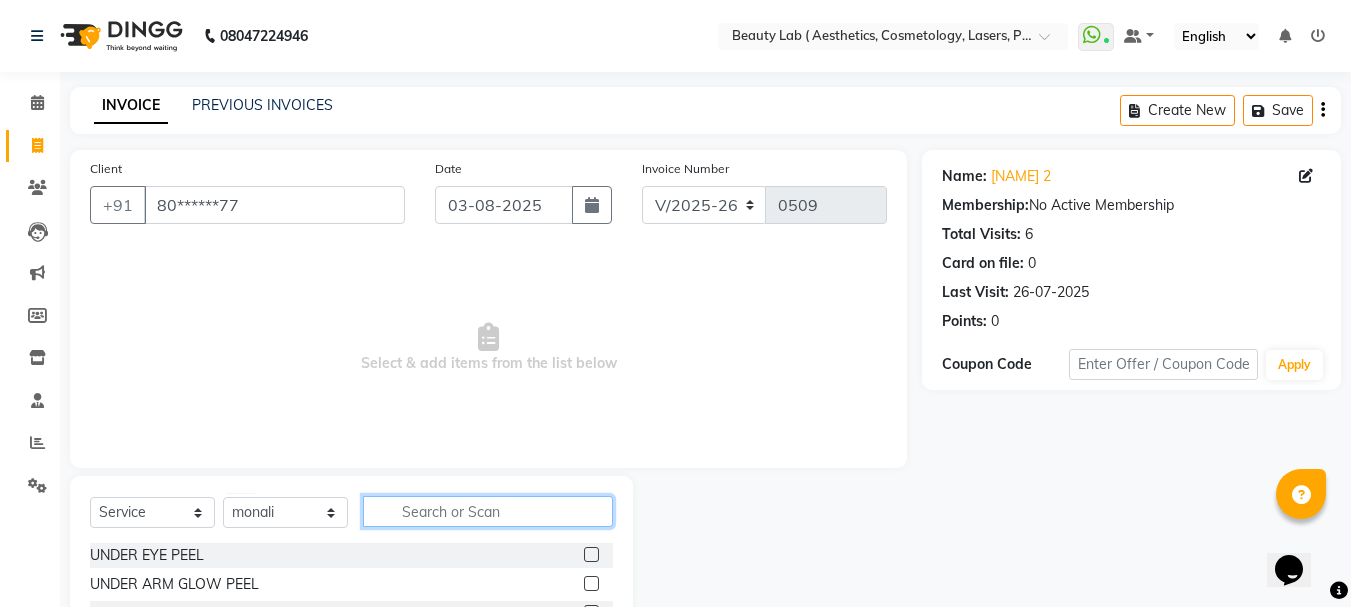click 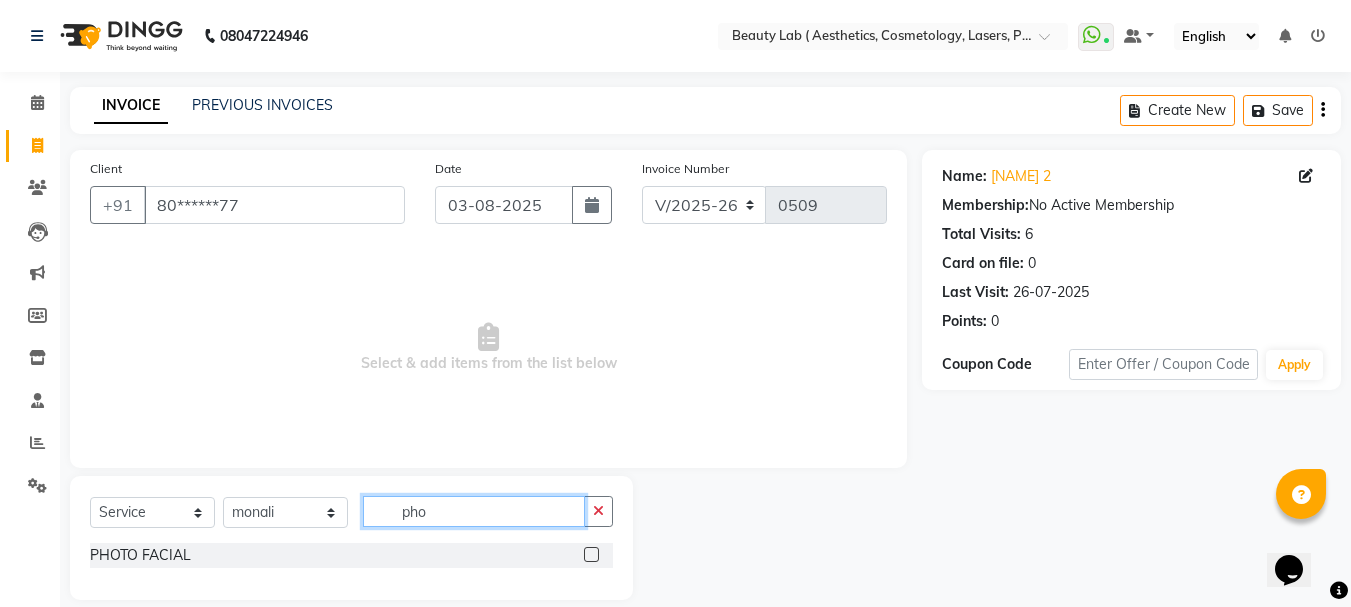 type on "pho" 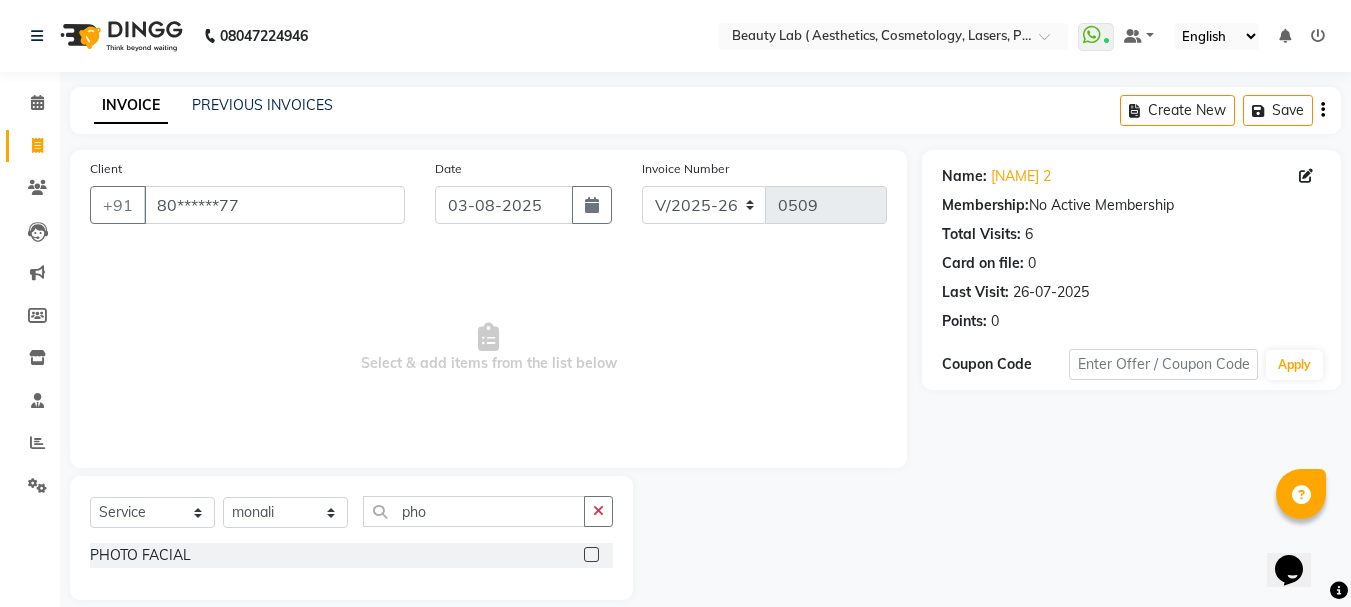 click 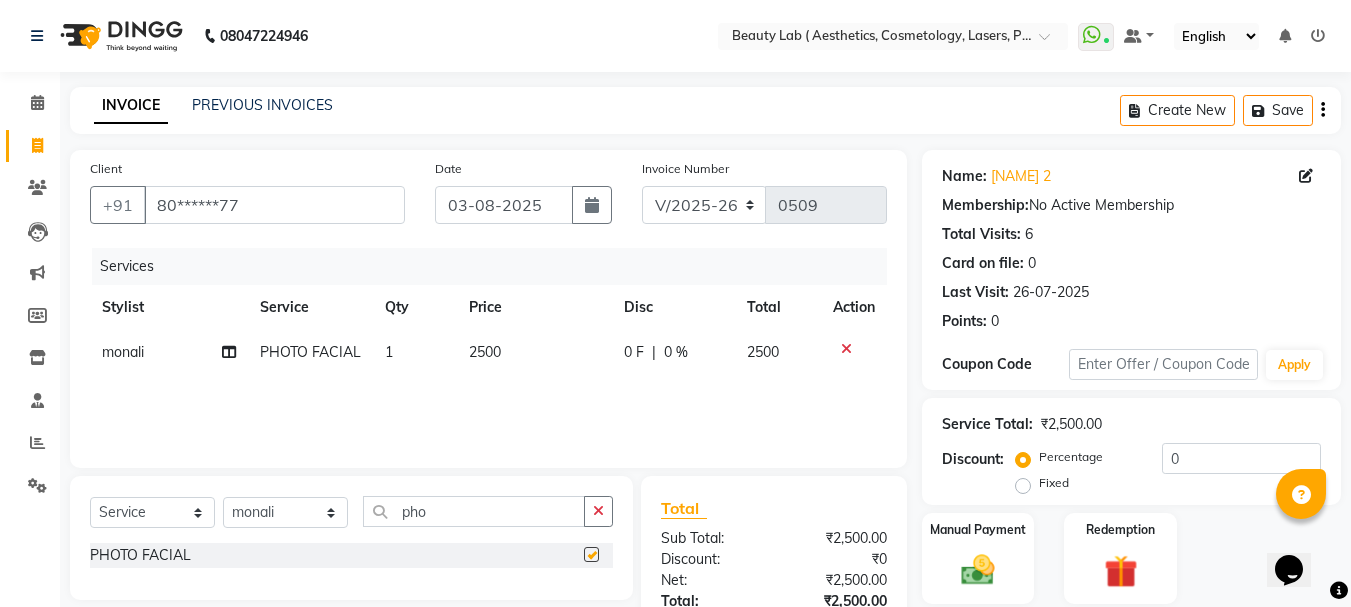 checkbox on "false" 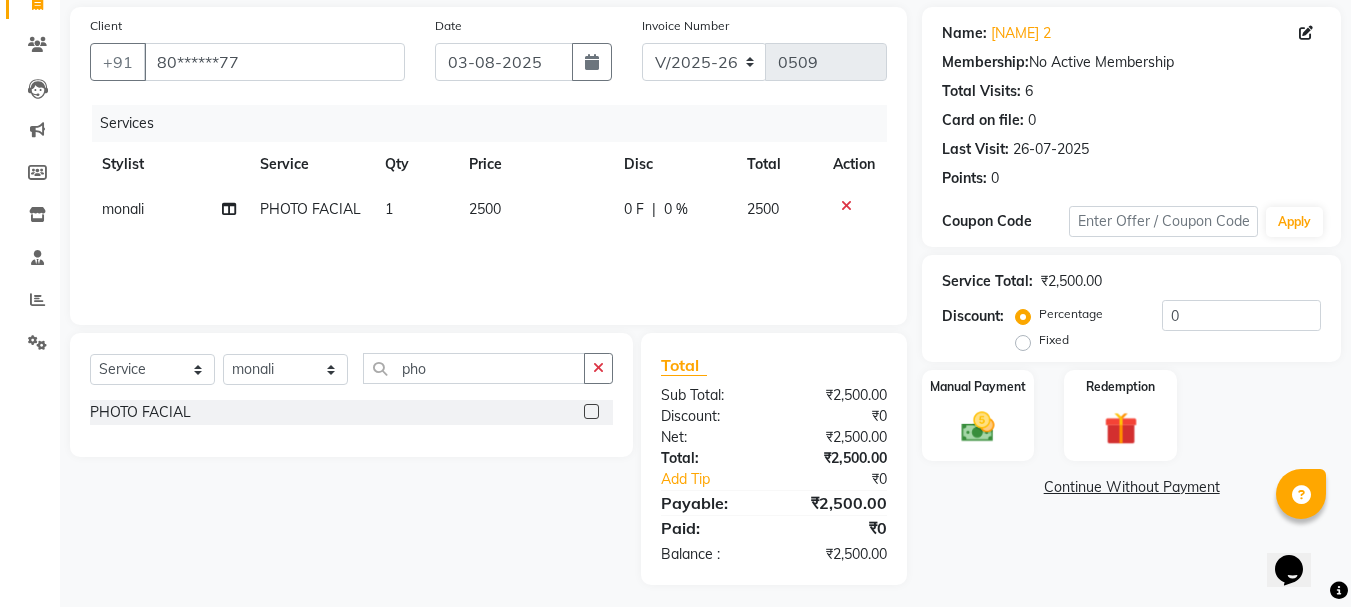 scroll, scrollTop: 151, scrollLeft: 0, axis: vertical 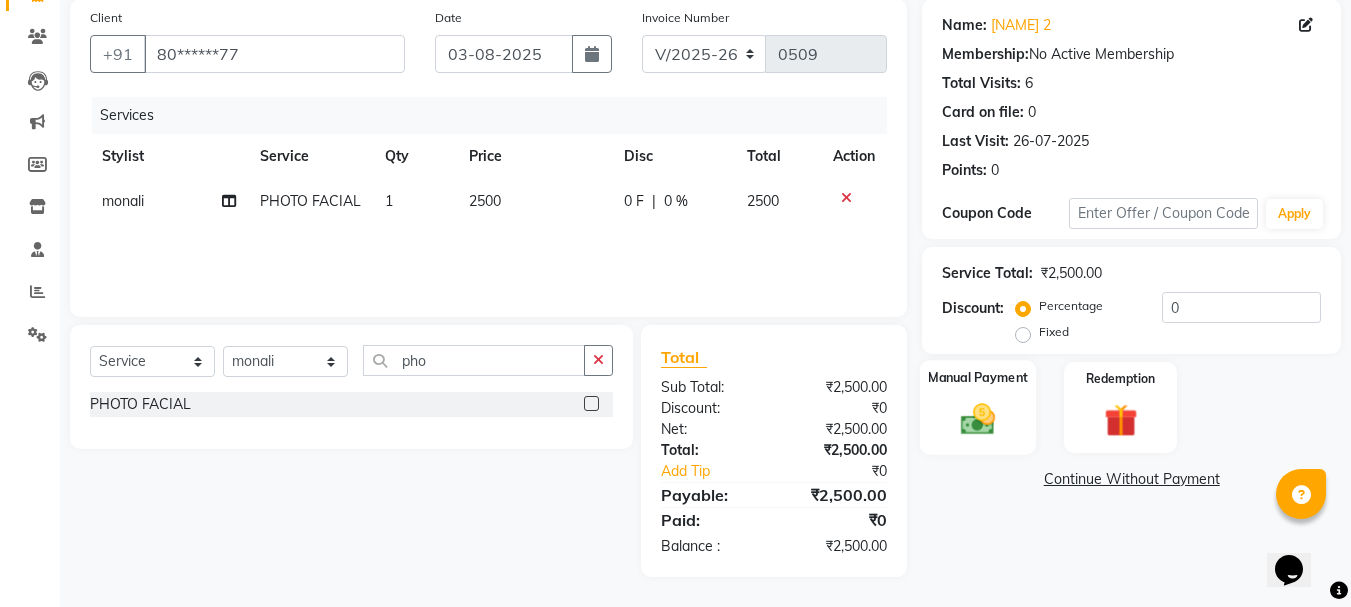click 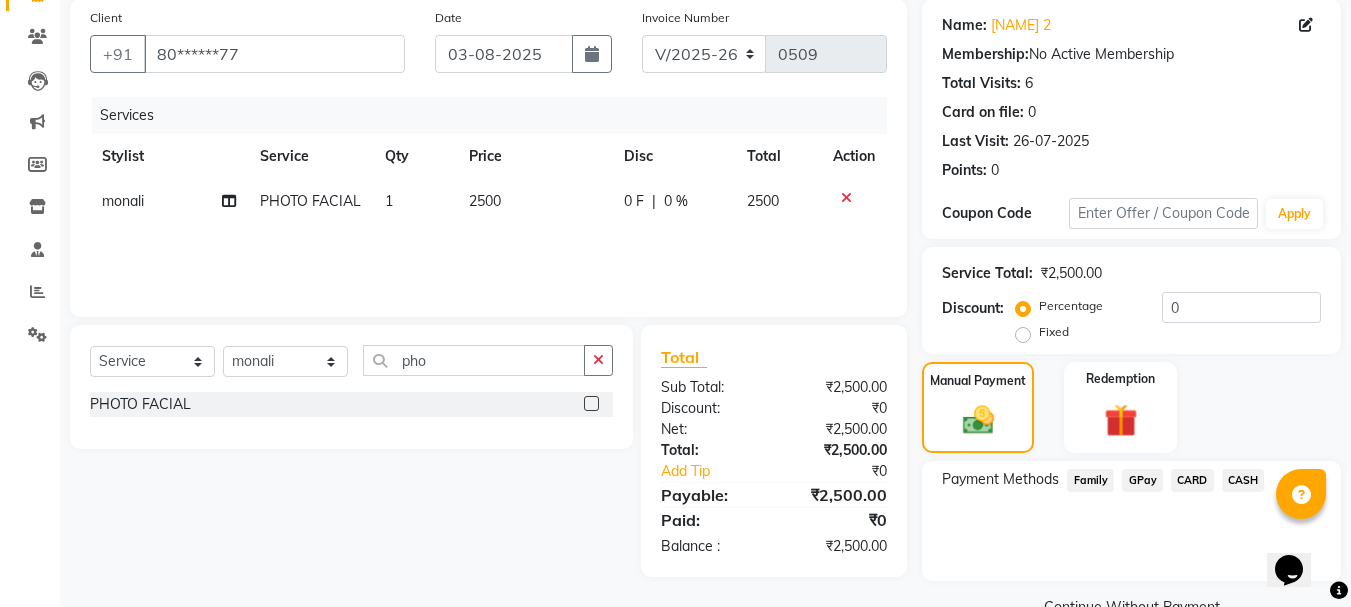click on "1" 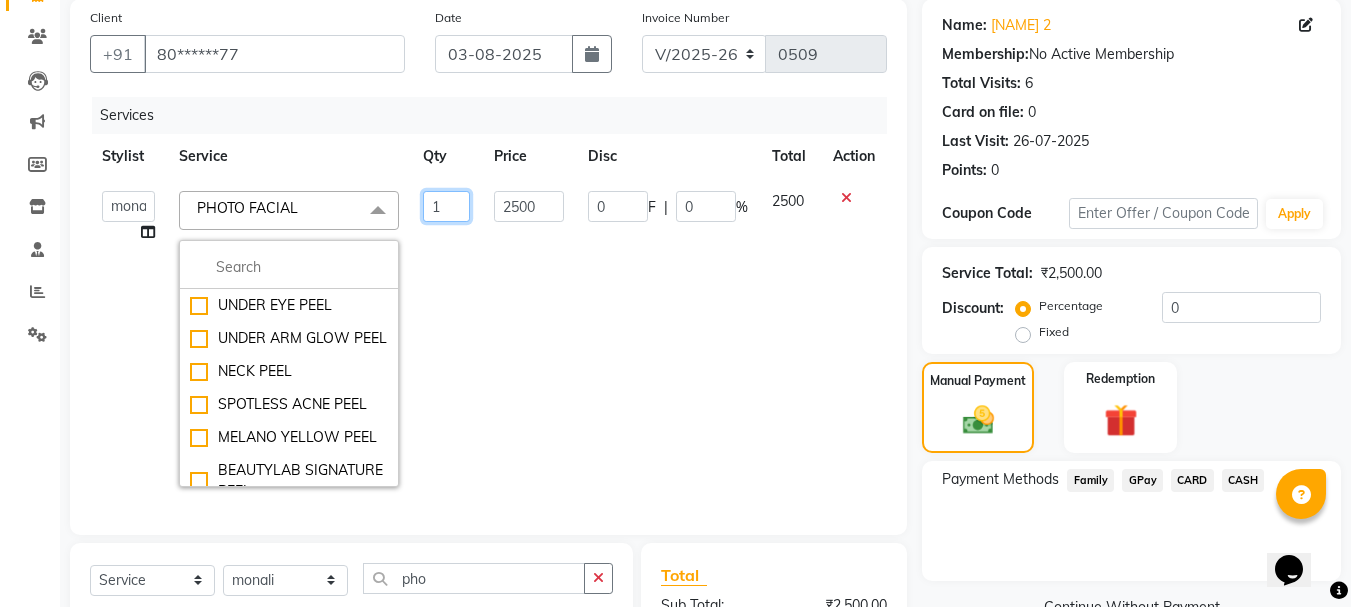 click on "1" 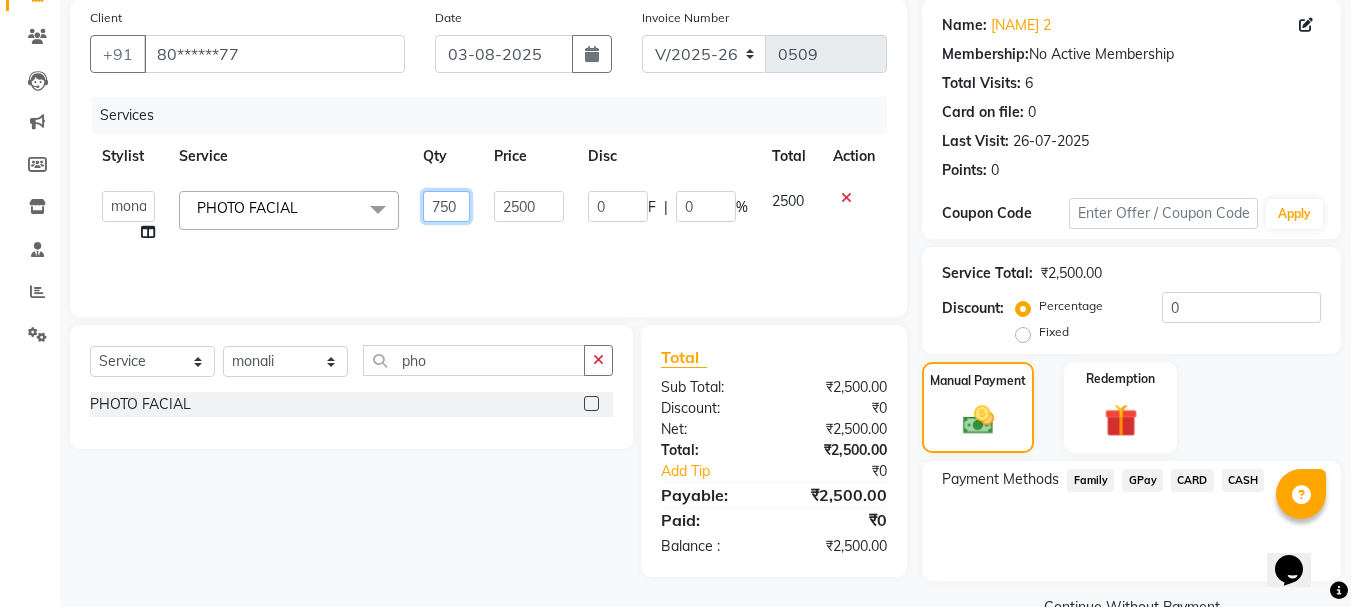 scroll, scrollTop: 0, scrollLeft: 0, axis: both 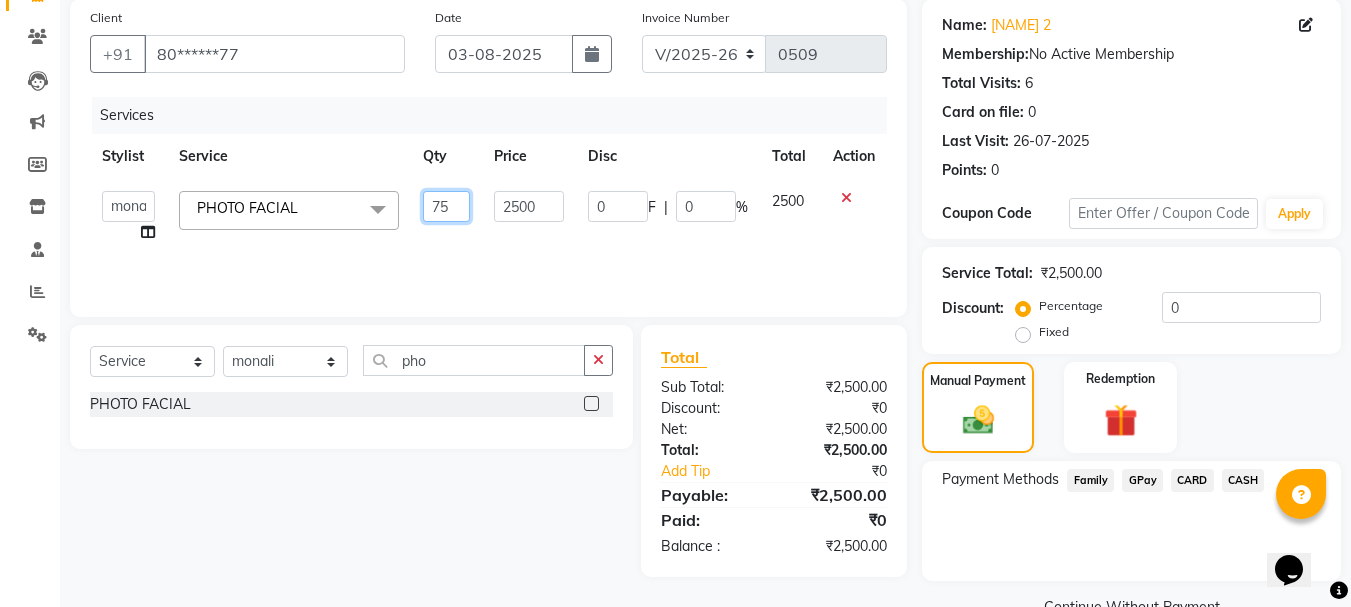 type on "7" 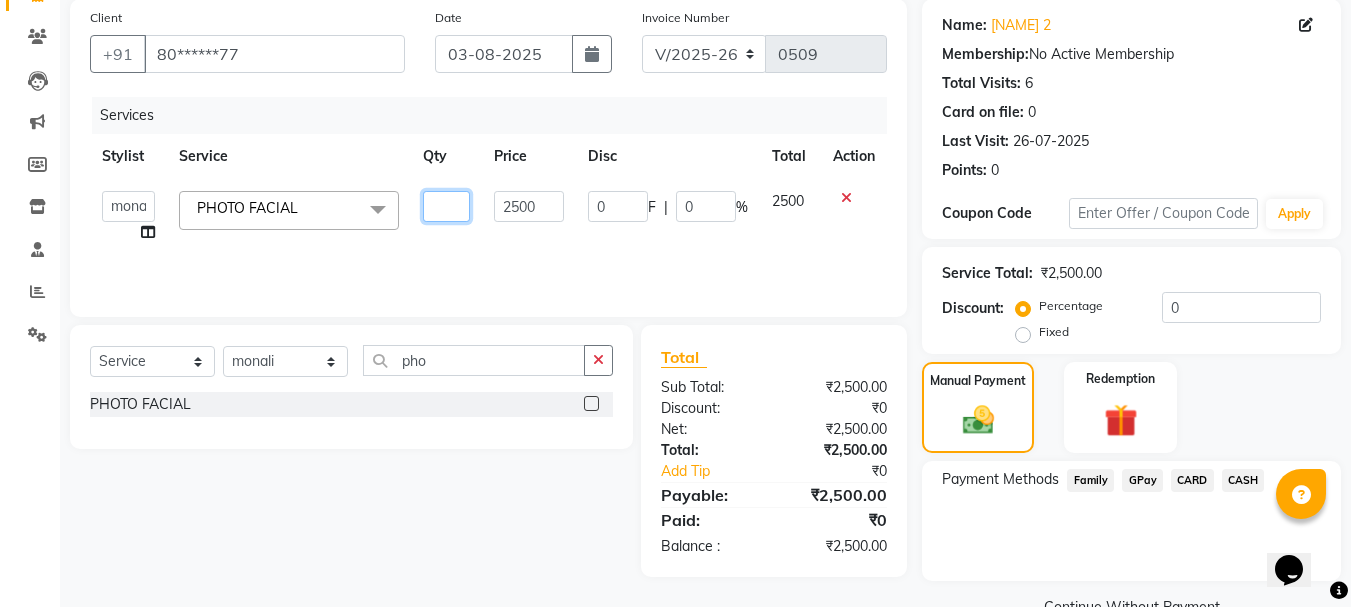 type on "3" 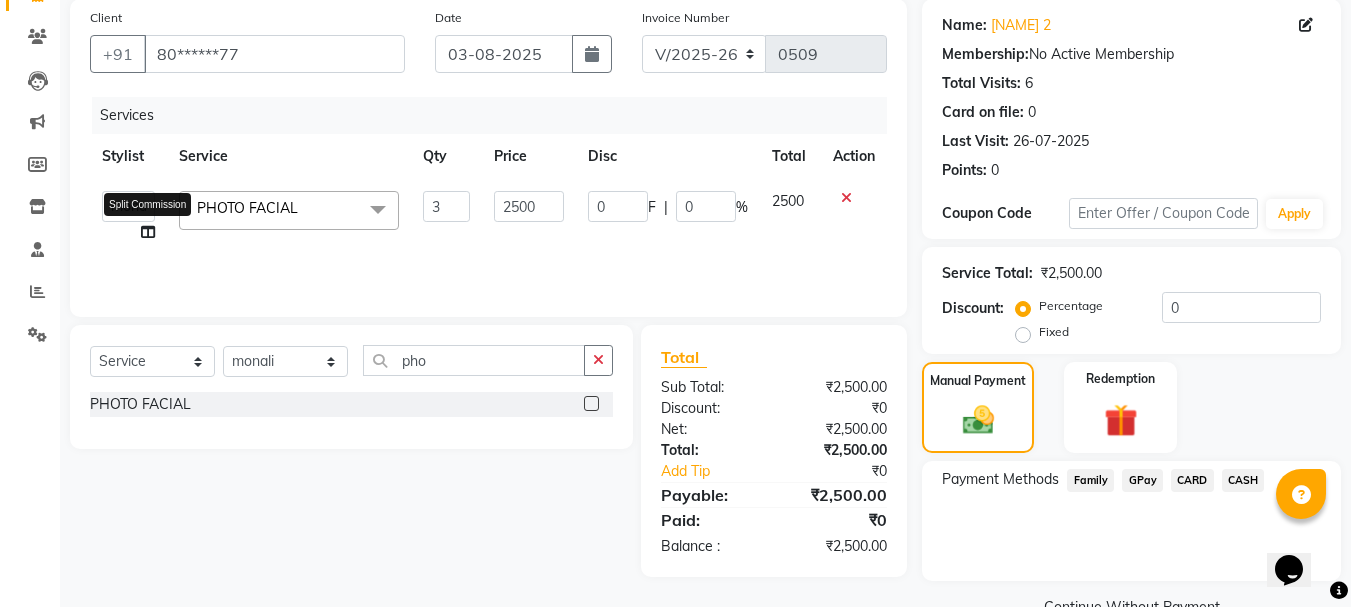 click on "Services Stylist Service Qty Price Disc Total Action [NAME] [NAME] [NAME] [NAME] [NAME] Split Commission PHOTO FACIAL  x UNDER EYE PEEL UNDER ARM GLOW PEEL NECK PEEL SPOTLESS ACNE PEEL MELANO YELLOW PEEL BEAUTYLAB SIGNATURE PEEL ADV-BEAUTY LAB SIGNATURE PEEL HAND PEEL LEG PEEL BIKINI PEEL BIKNI WITH BUTT PEEL LIP PEEL FEET PEEL ELBOW PEEL KNEE PEEL CRACK FEET HEELPEEL GLOW PEEL cryo therapy mask advance facial signature premium facial package emi mole removal haircut hairwash isocute 20 ADVANCE VACCUM DANDRUFF TREATMENT cialite alpha arbutin serum dermabrasion back polishing rf skin lifting olaplex half body peel eyebrows microblading feet massage HYDRAFACIAL BASIC CABON LASER FACIAL ACNE BLITZ FACIAL PHOTO FACIAL GLUTA GLOW MESO THERAPY PLATINUM GLOW HYDRAFACIAL LASER TONING BEAUTY LAB SIGNATURE FACIAL FACIAL OF HEAVEN CARBON LASER PEEL CARBON LASER PEEL CARBON LASER PEEL VAMPIRE FACIAL PRP PRP WITH GLUTA MESO MICRONEEDLING GFC WITH GLUTA MICRONEEDLING MNRF WITH MESO COCKTAIL MNRF WITH PRP CHIN LASER" 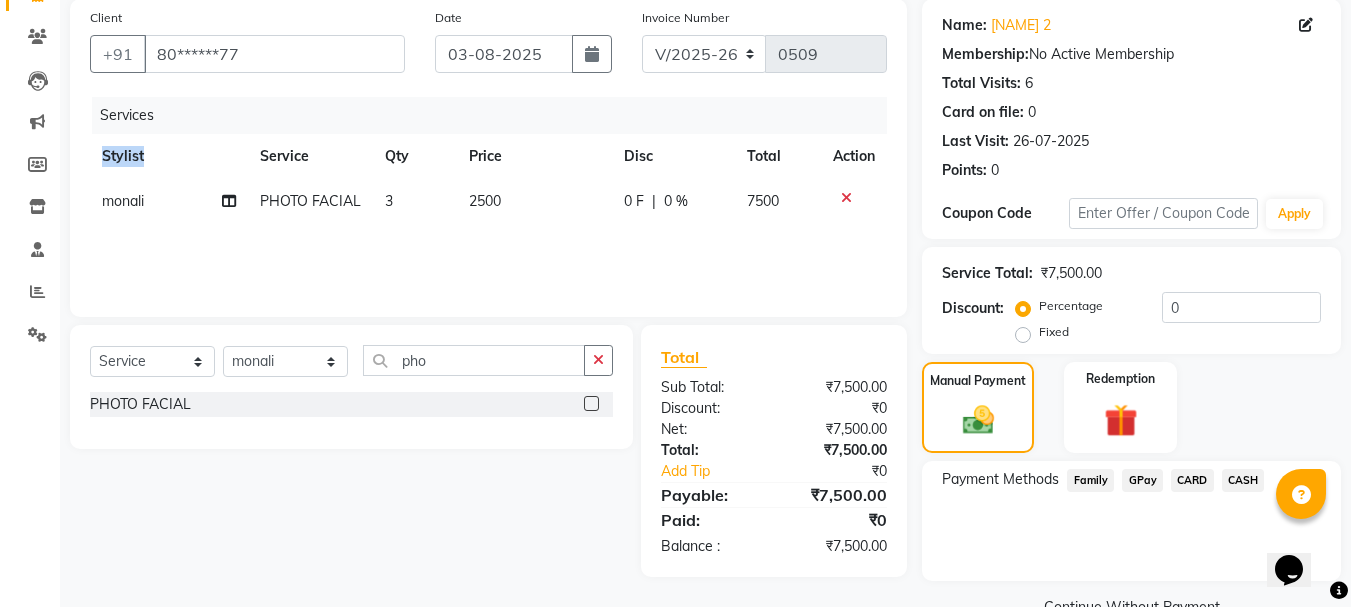 click on "Services Stylist Service Qty Price Disc Total Action [NAME] Split Commission PHOTO FACIAL 3 2500 0 F | 0 % 7500" 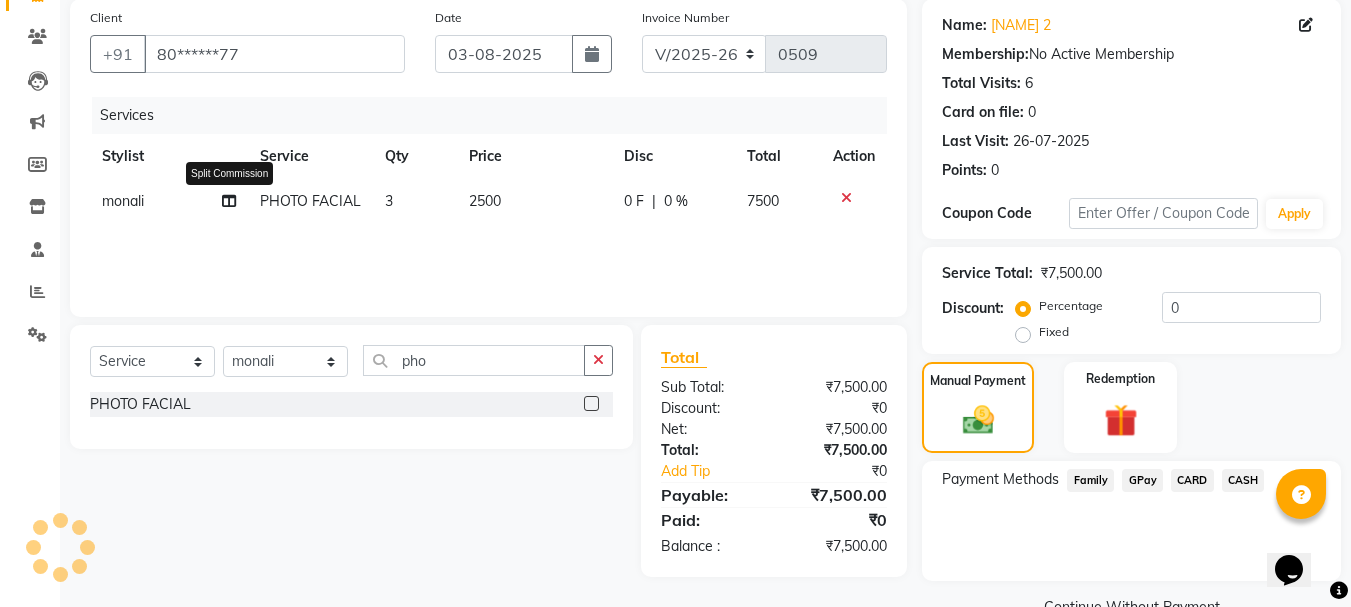 click 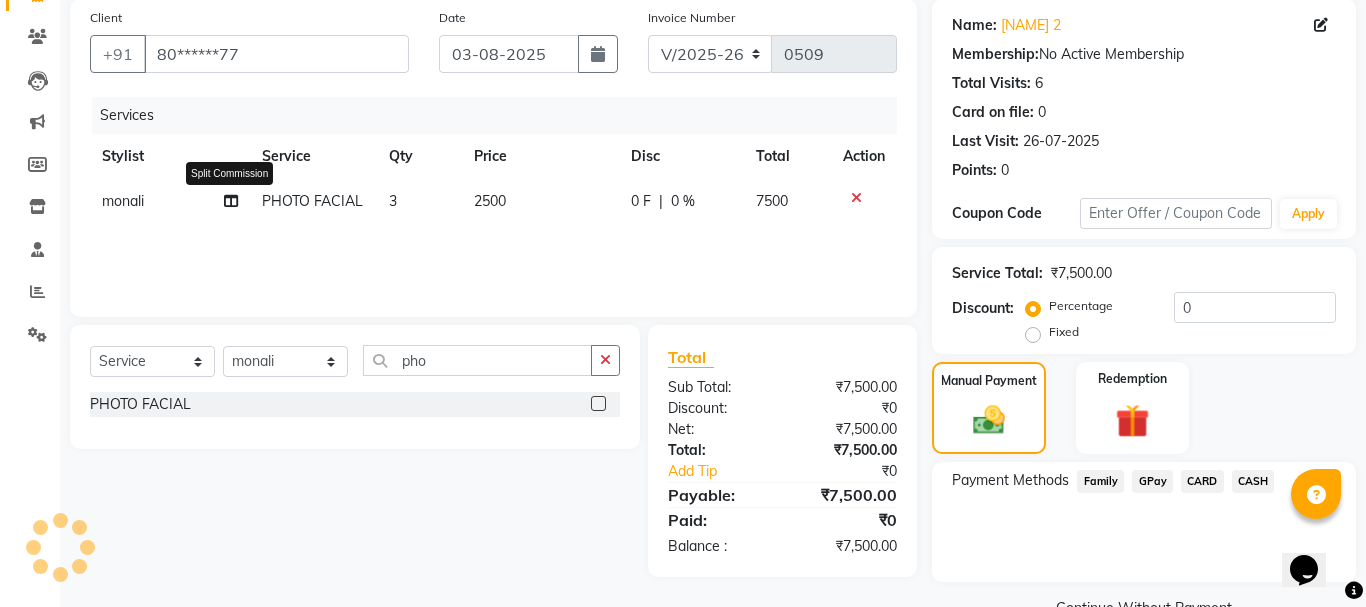 select on "59941" 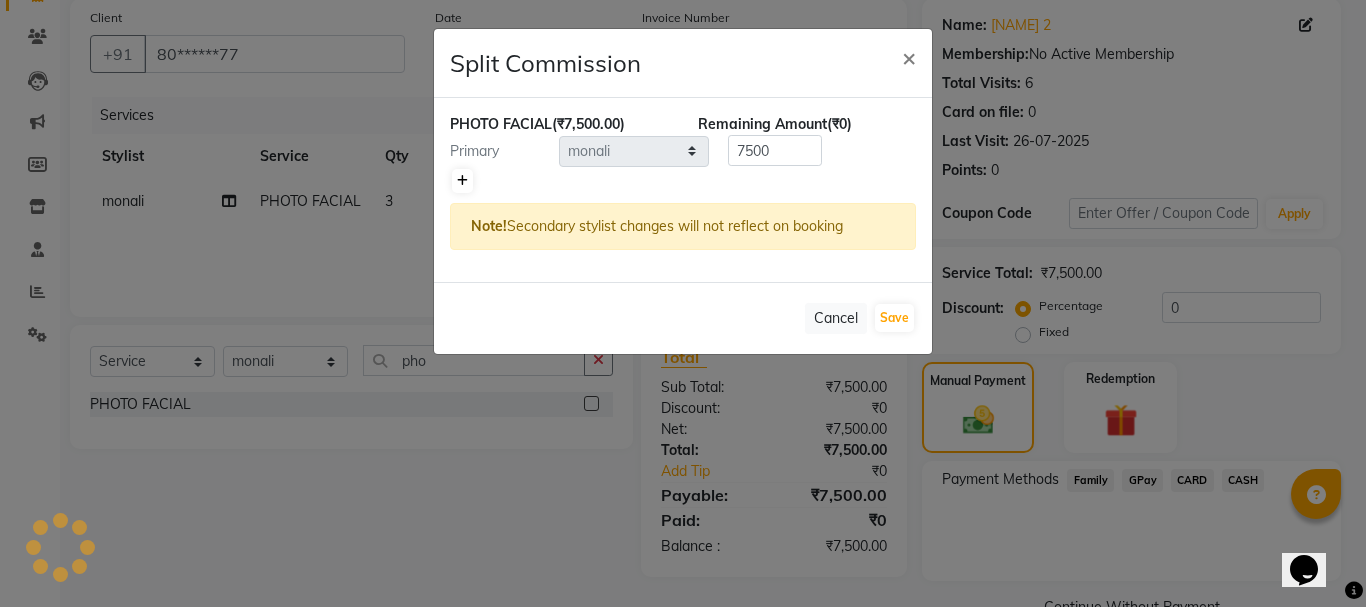 click 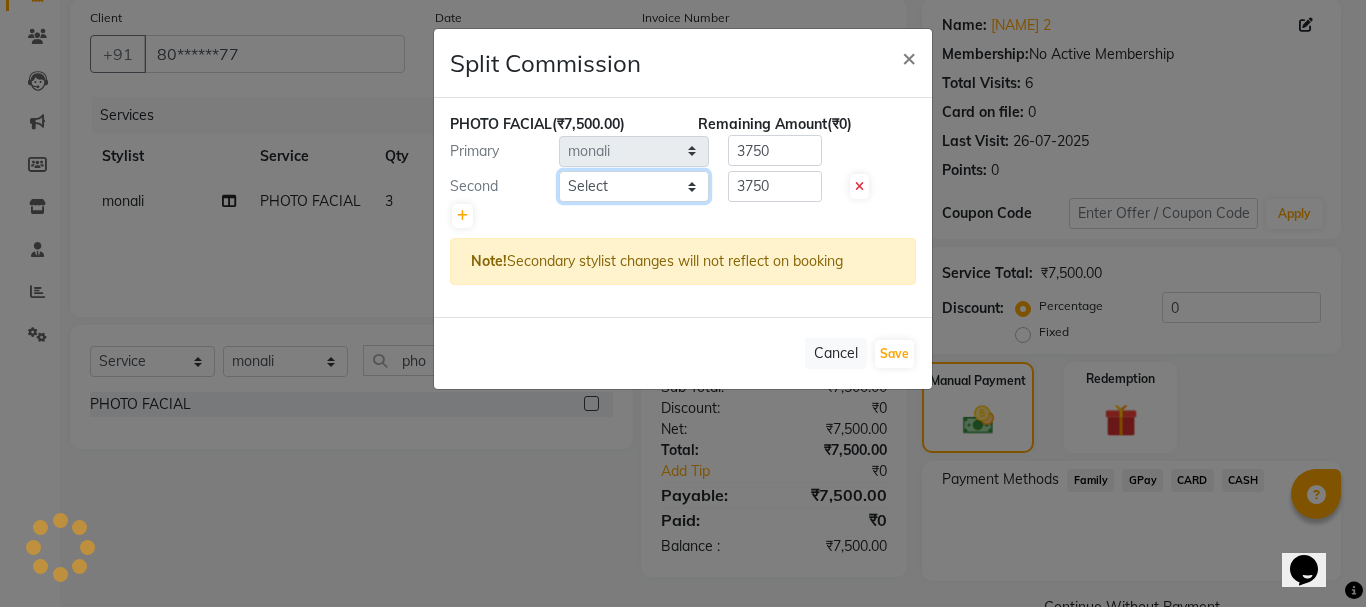 click on "Select [NAME] [NAME] [NAME] [NAME] [NAME]" 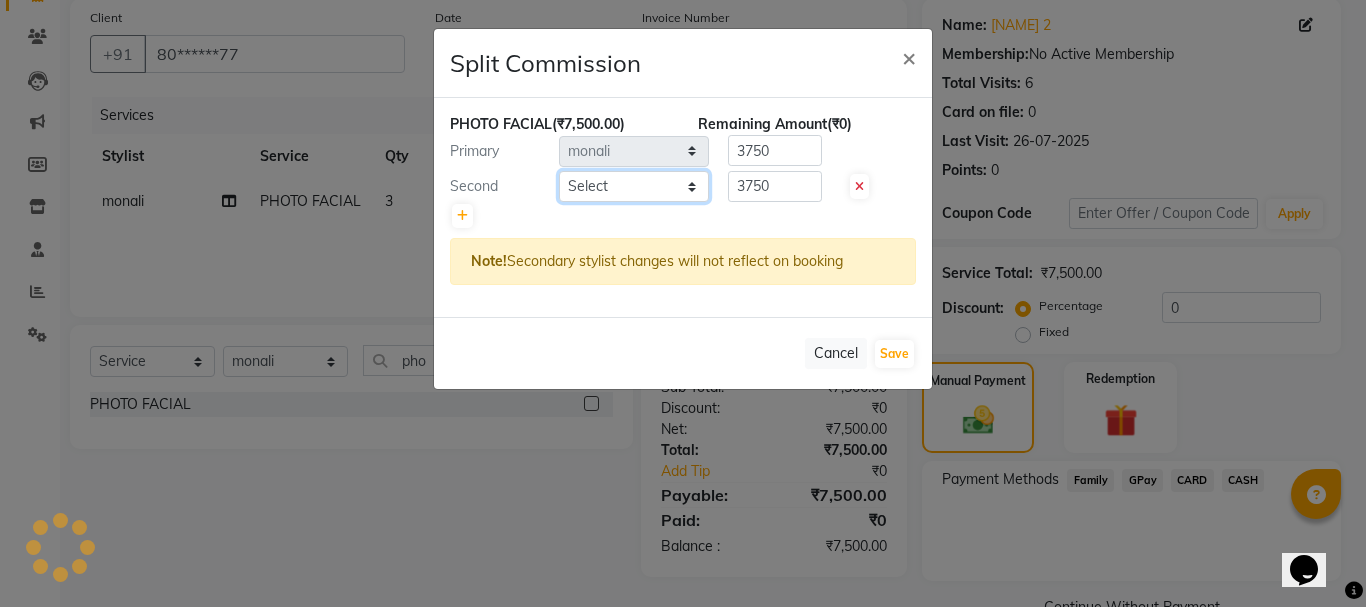 select on "59940" 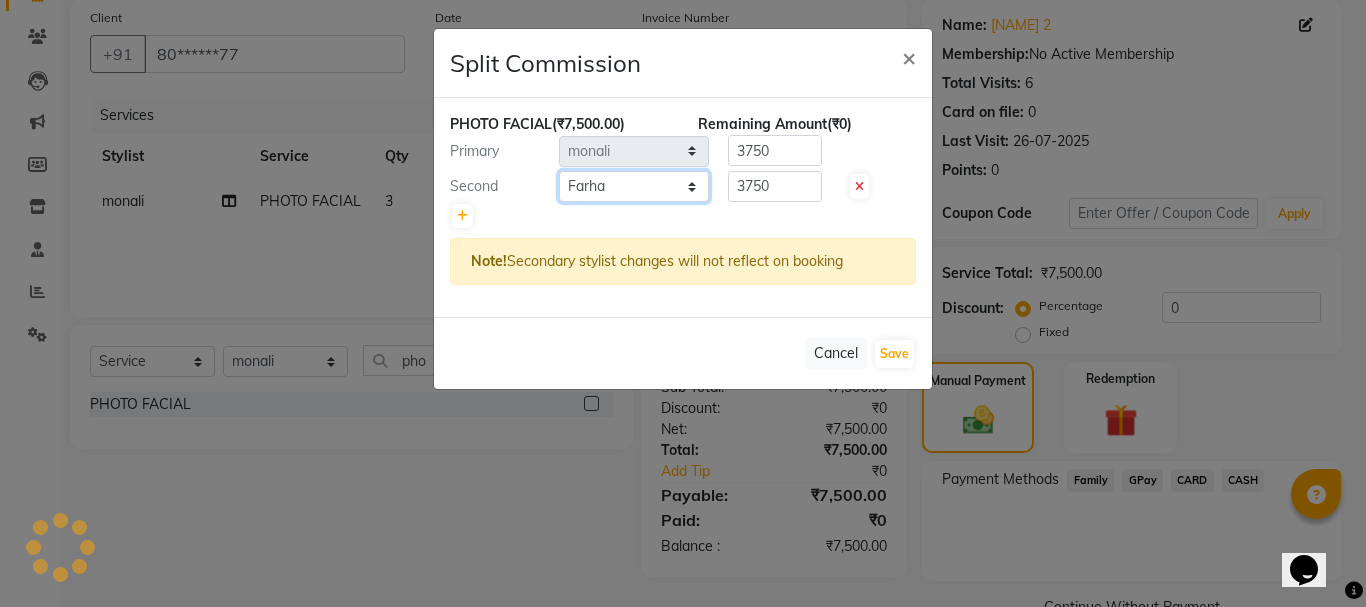 click on "Select [NAME] [NAME] [NAME] [NAME] [NAME]" 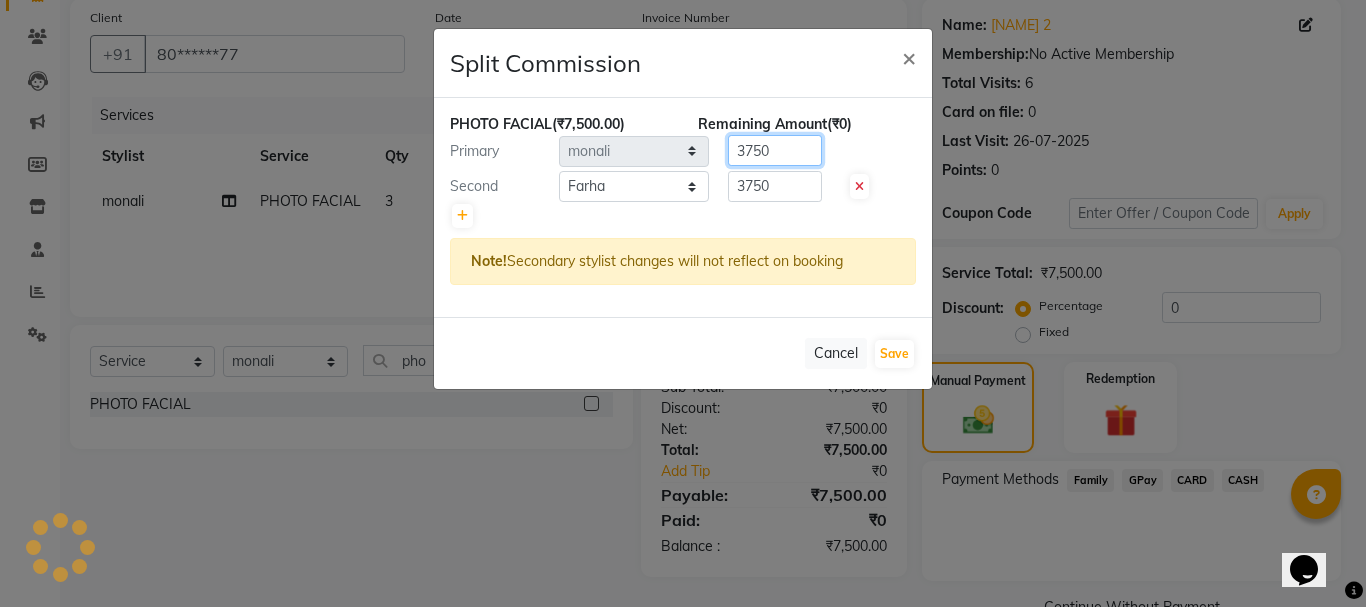 click on "3750" 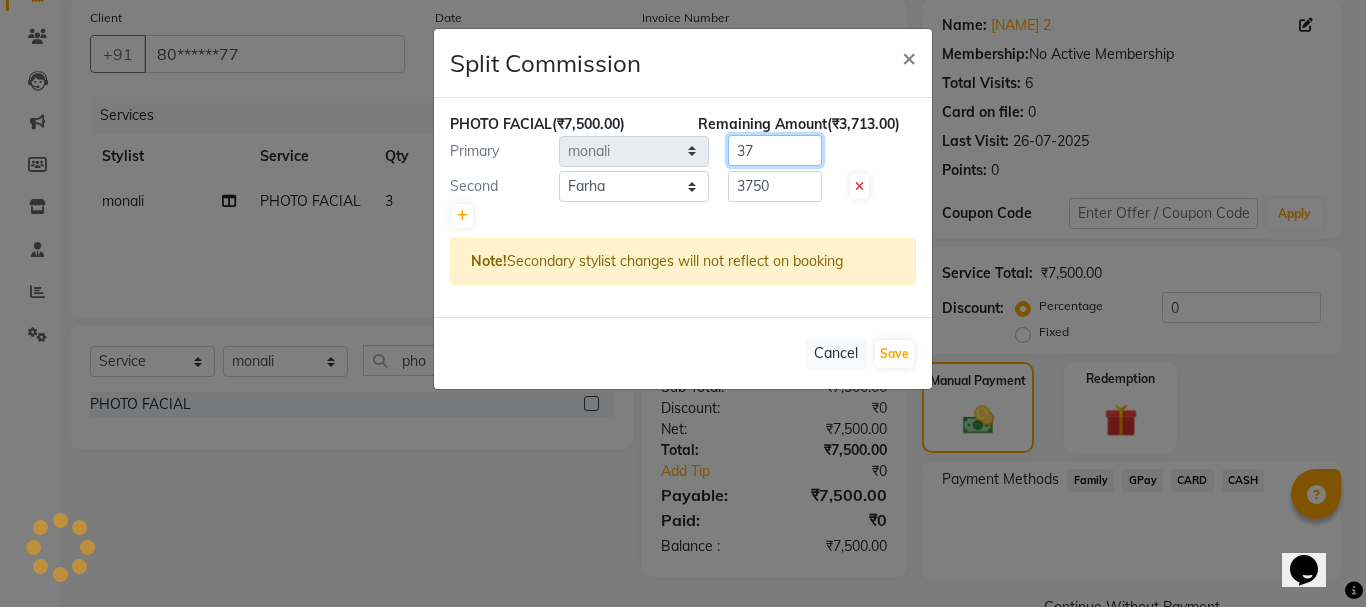 type on "3" 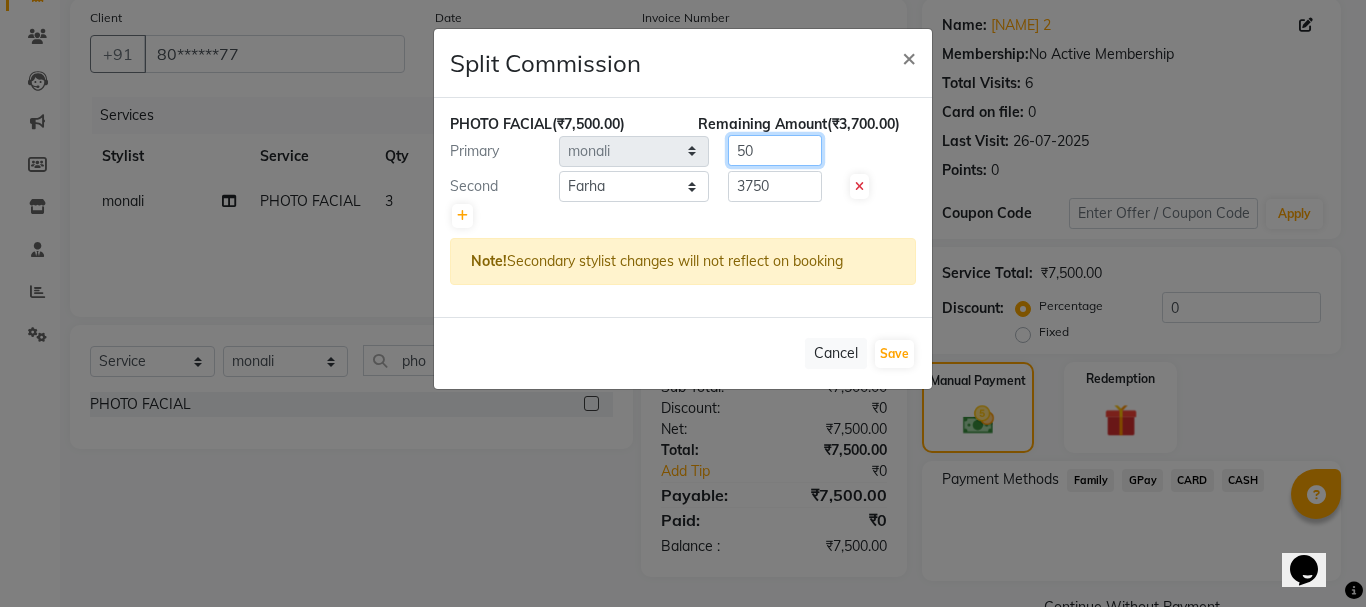 type on "5" 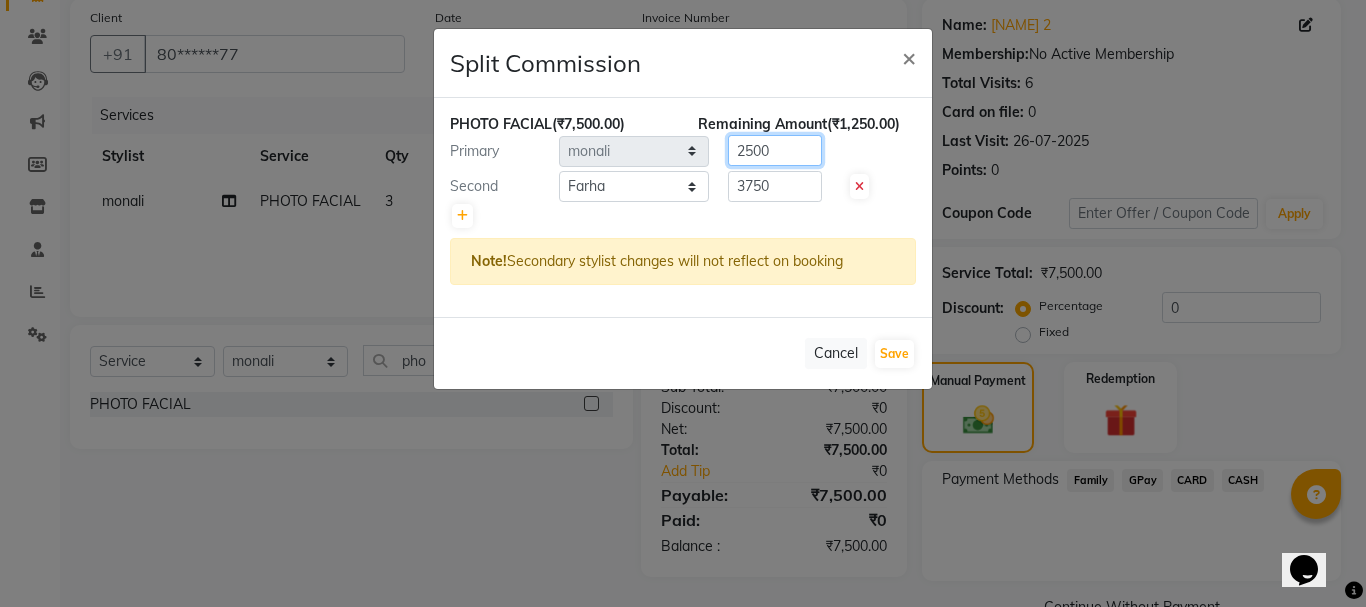type on "2500" 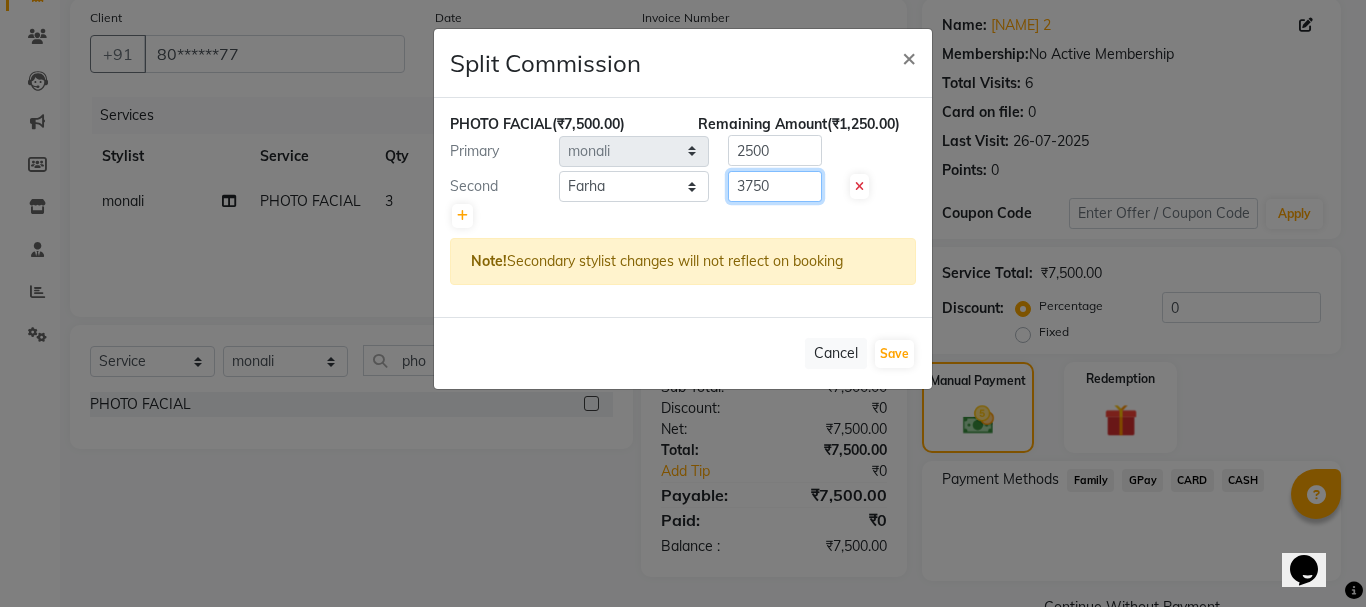 click on "3750" 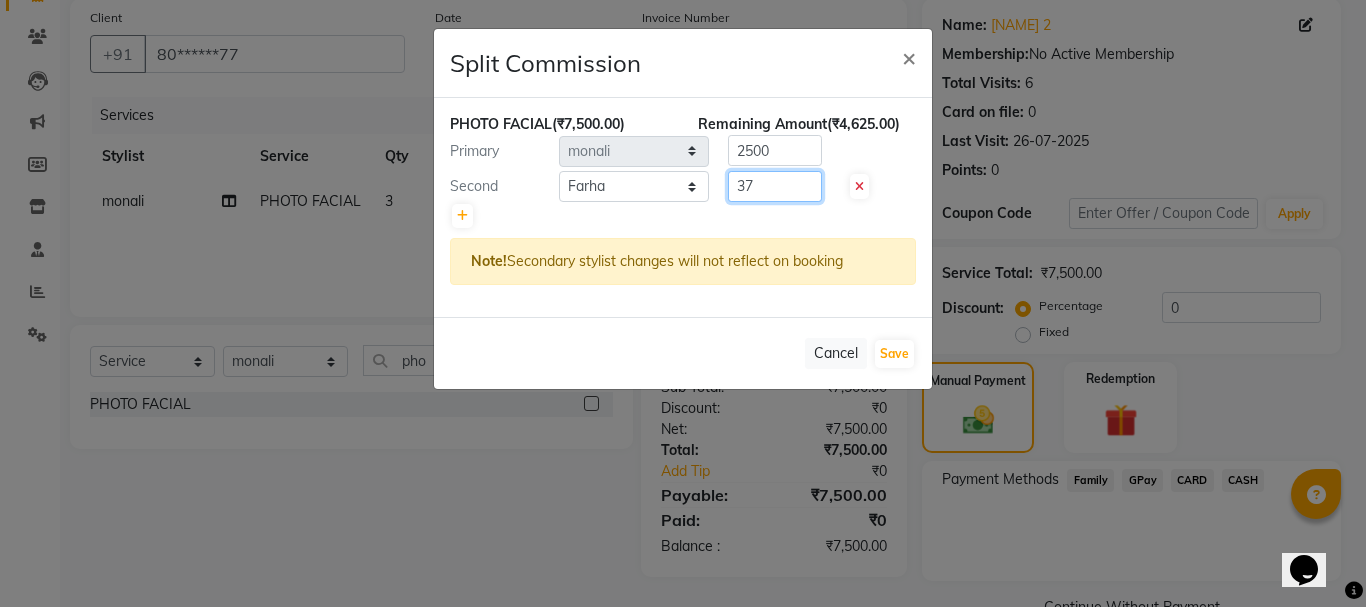 type on "3" 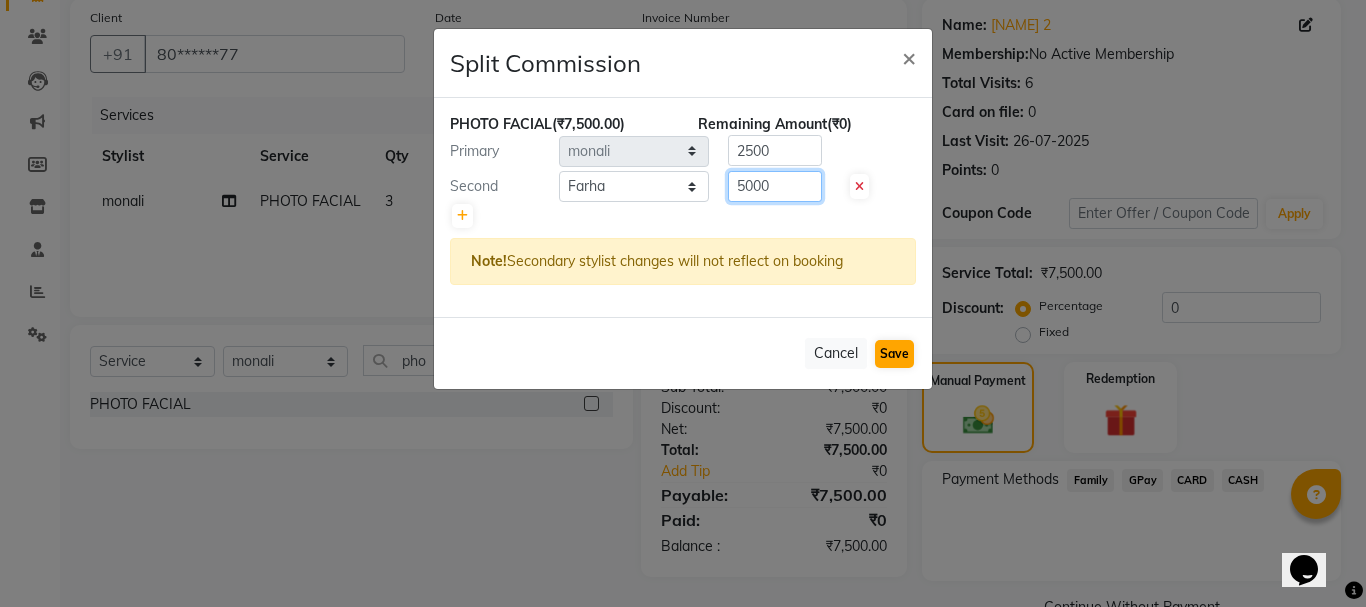 type on "5000" 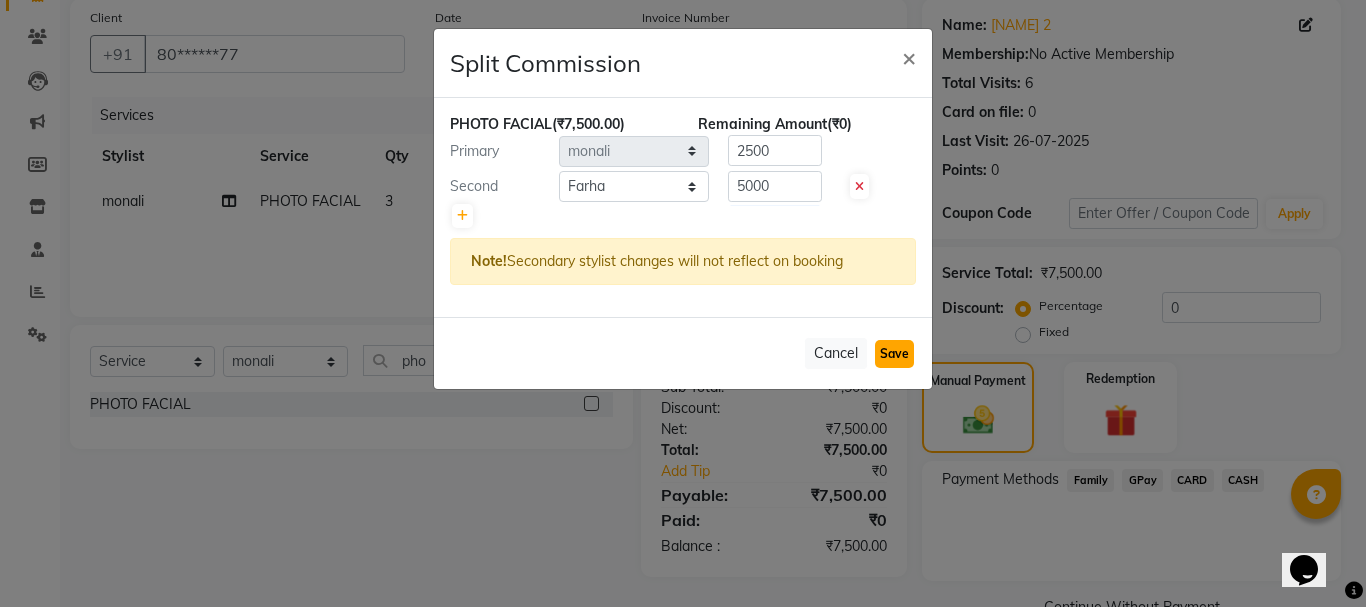 click on "Save" 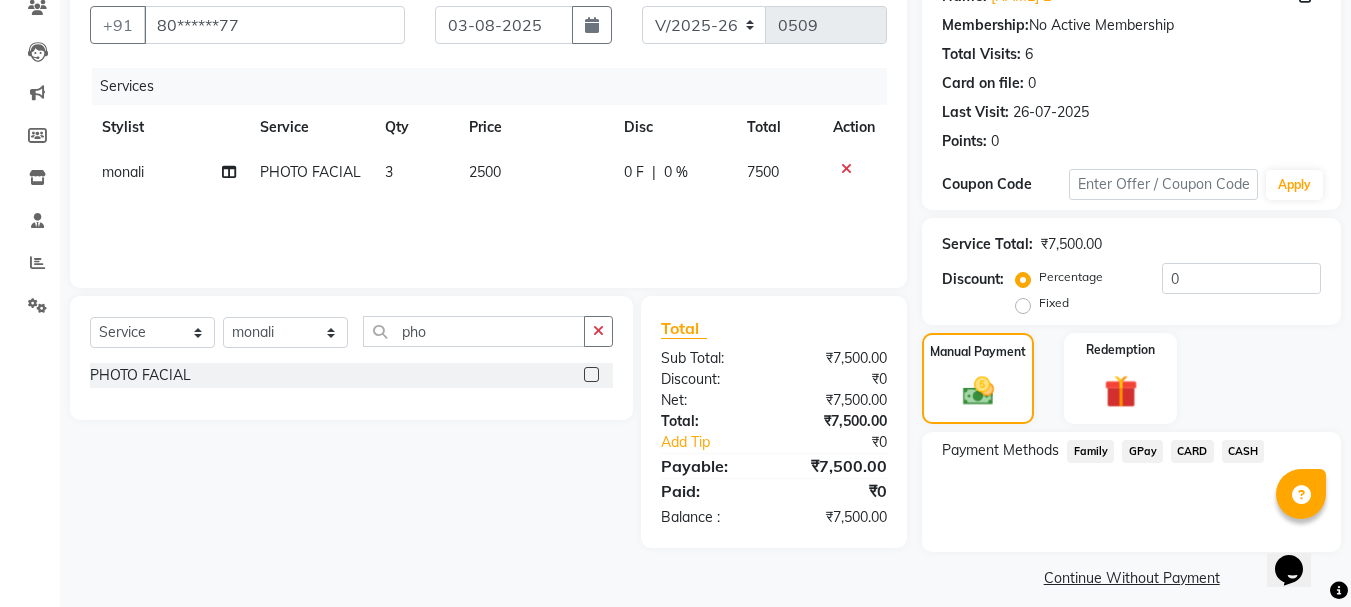 scroll, scrollTop: 196, scrollLeft: 0, axis: vertical 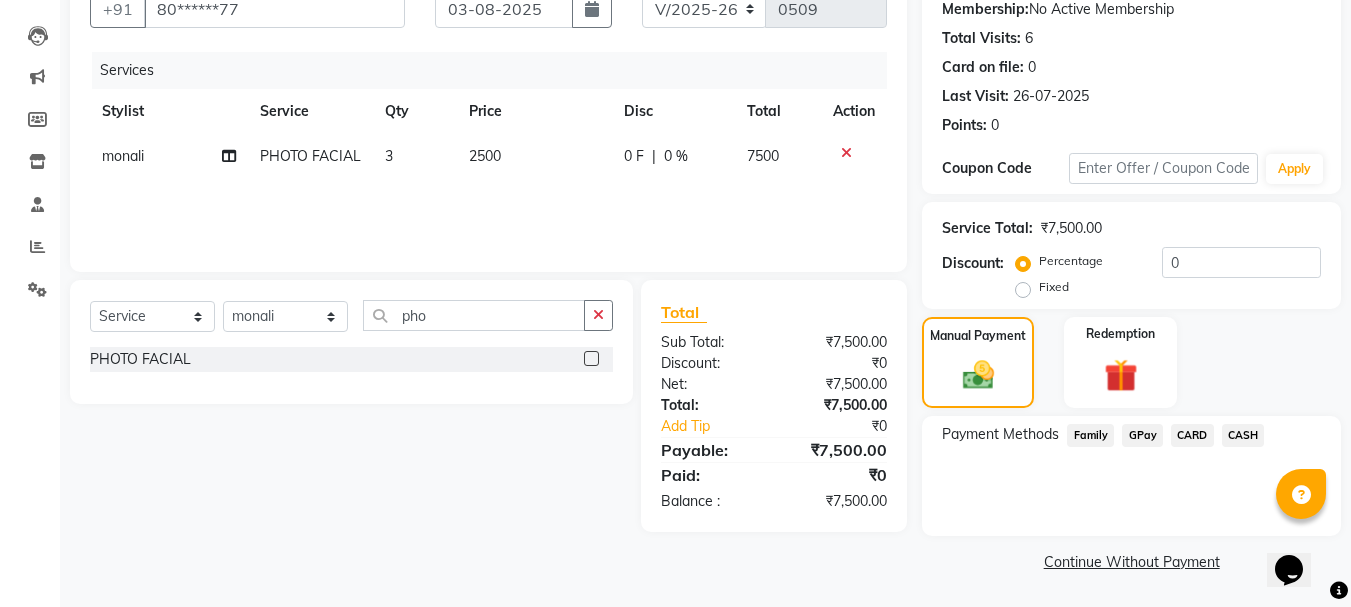 click on "GPay" 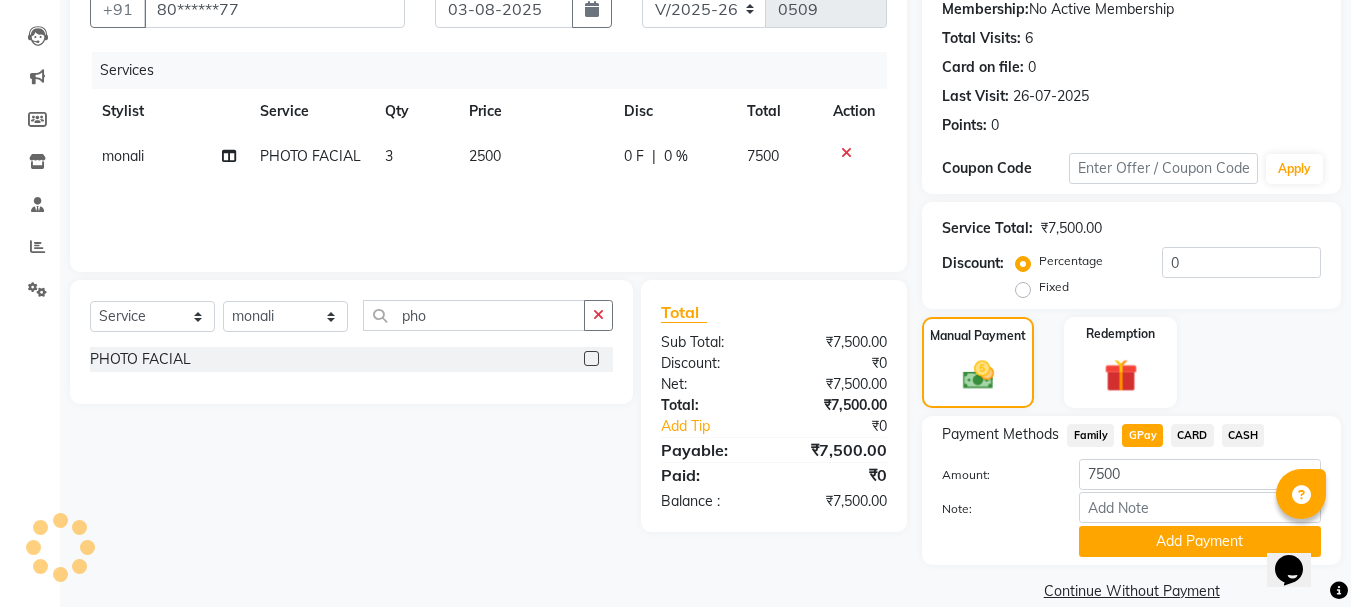 click on "GPay" 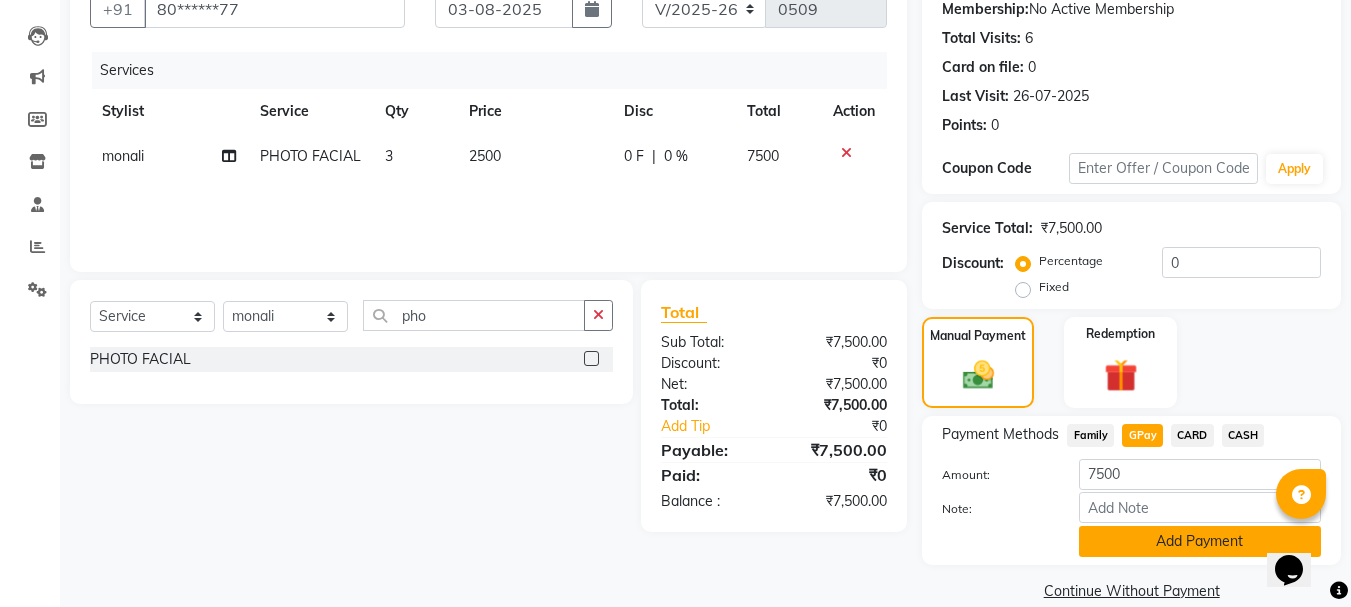click on "Add Payment" 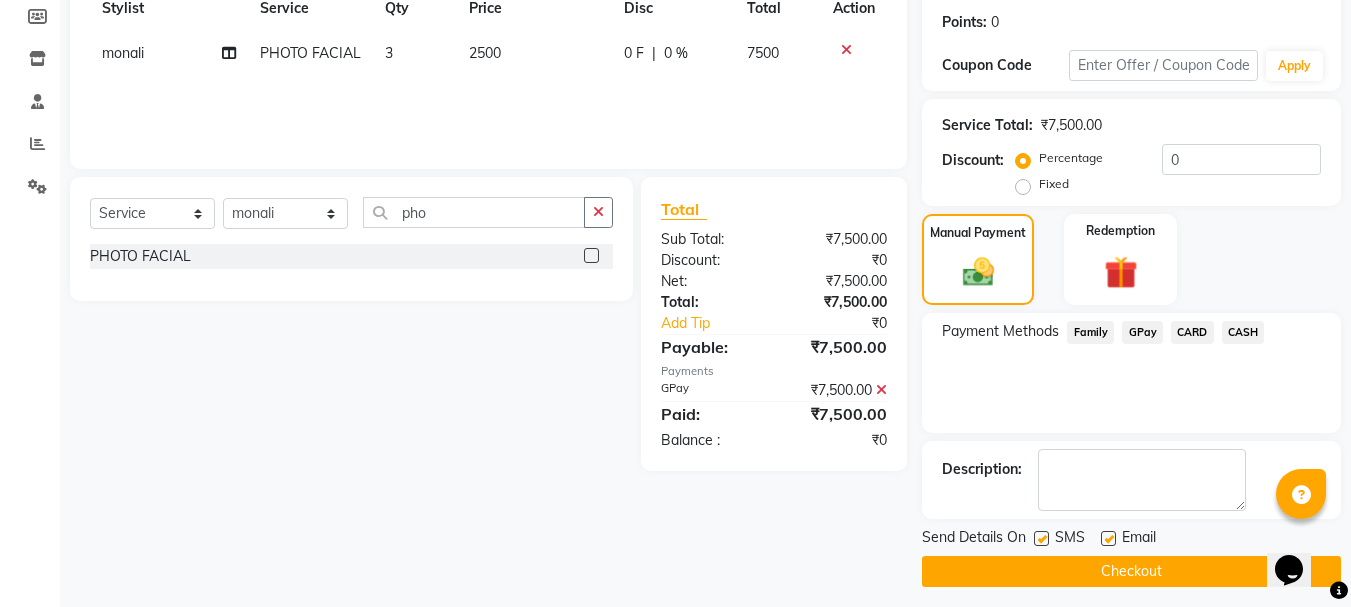 scroll, scrollTop: 309, scrollLeft: 0, axis: vertical 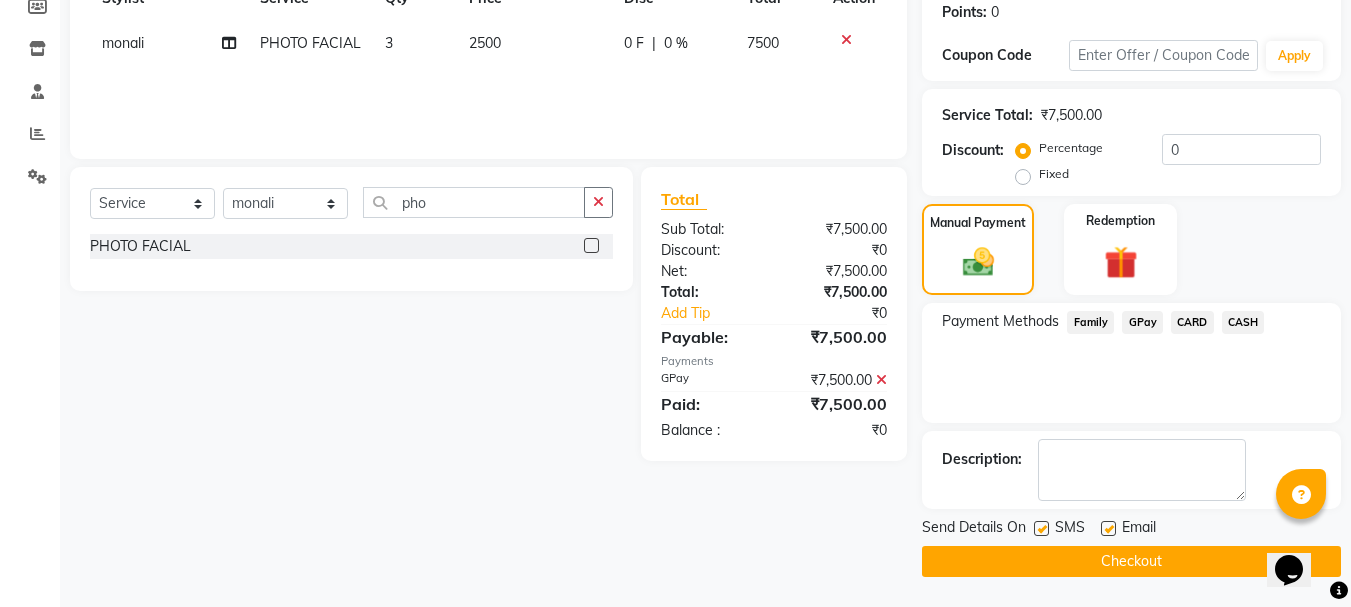 click on "Checkout" 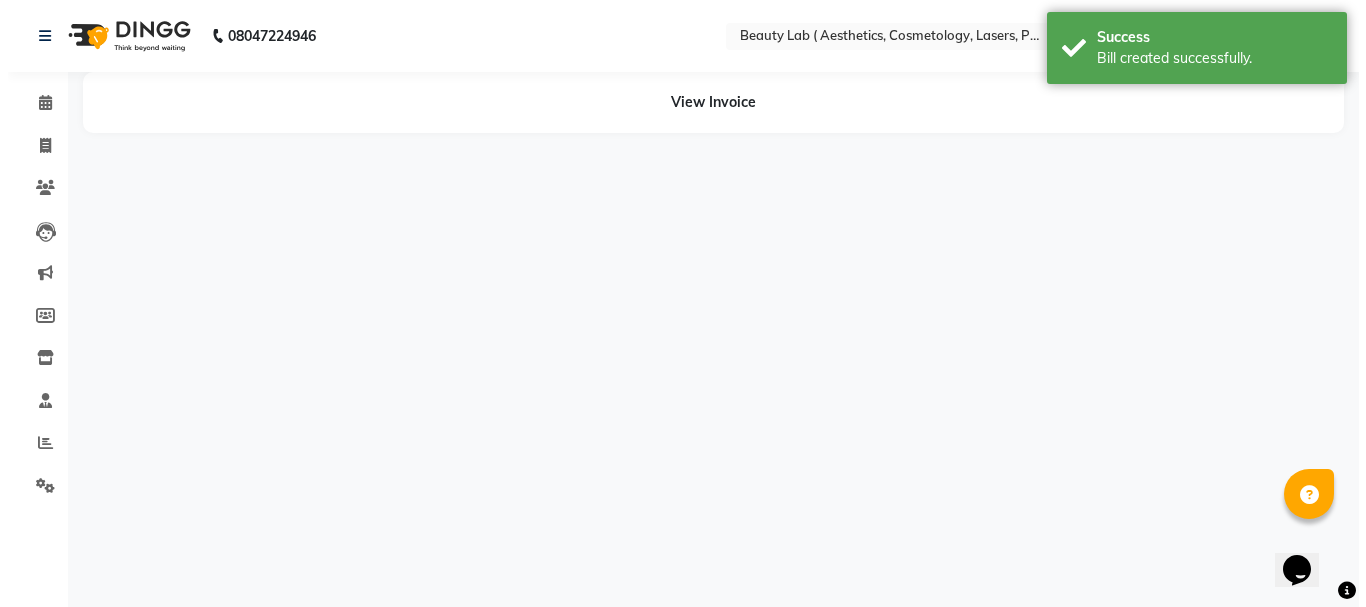 scroll, scrollTop: 0, scrollLeft: 0, axis: both 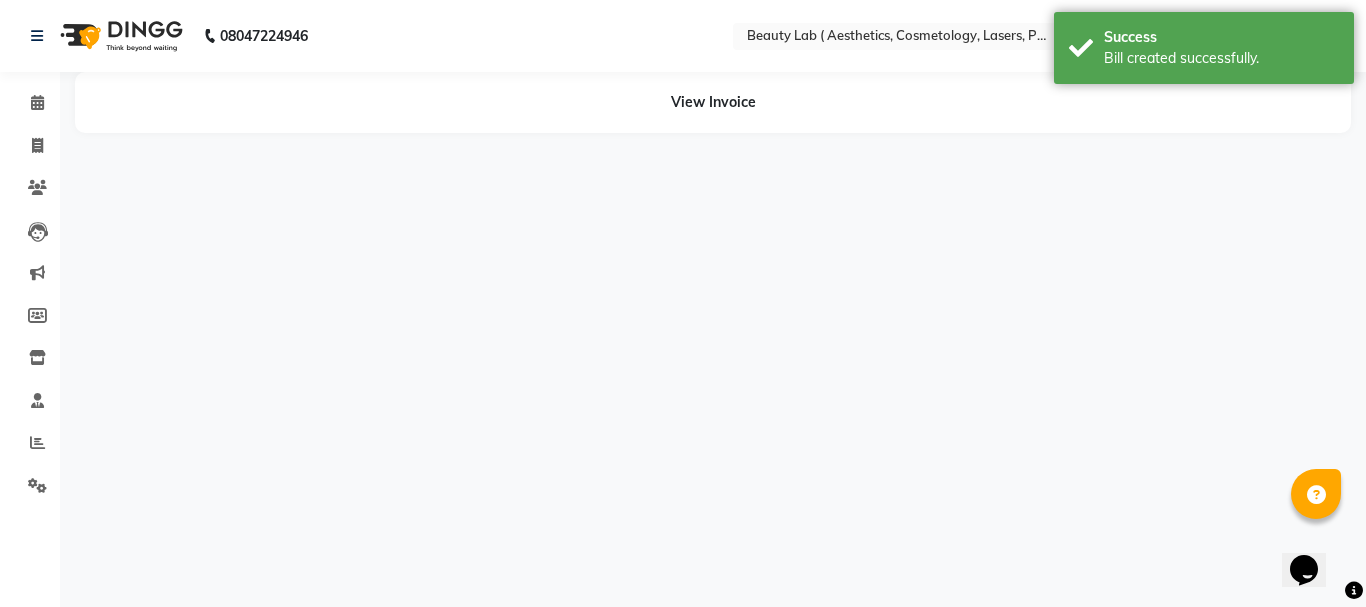 select on "59941" 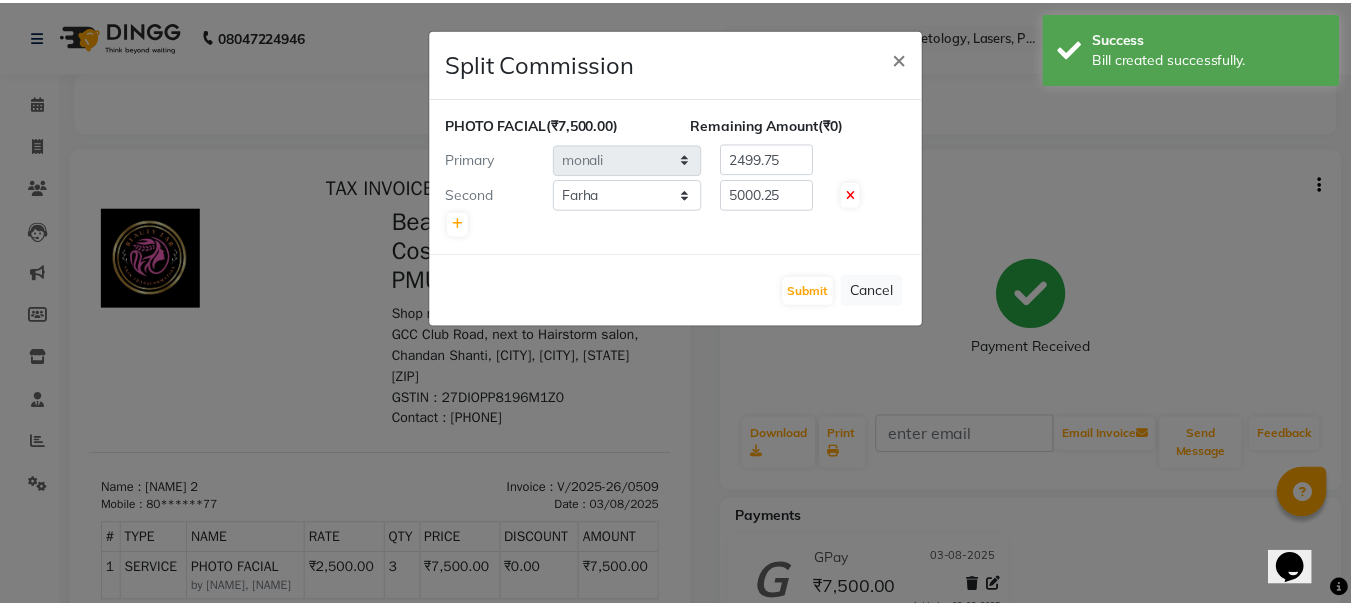 scroll, scrollTop: 0, scrollLeft: 0, axis: both 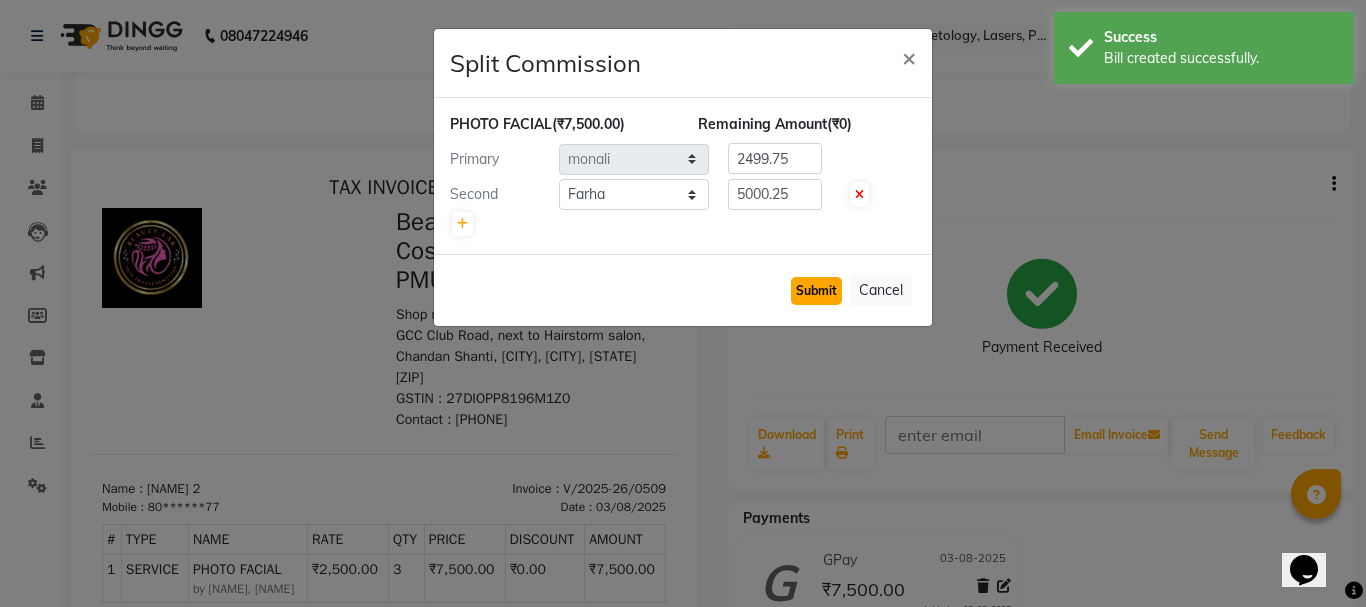 click on "Submit" 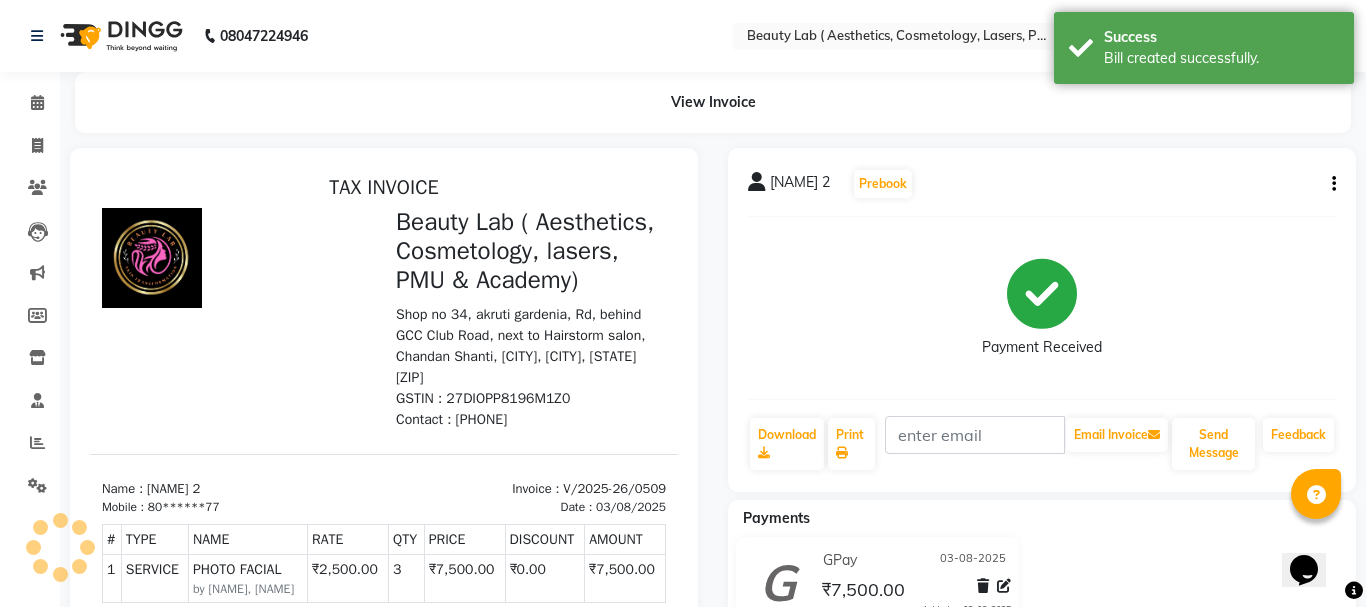 click on "Submit   Cancel" 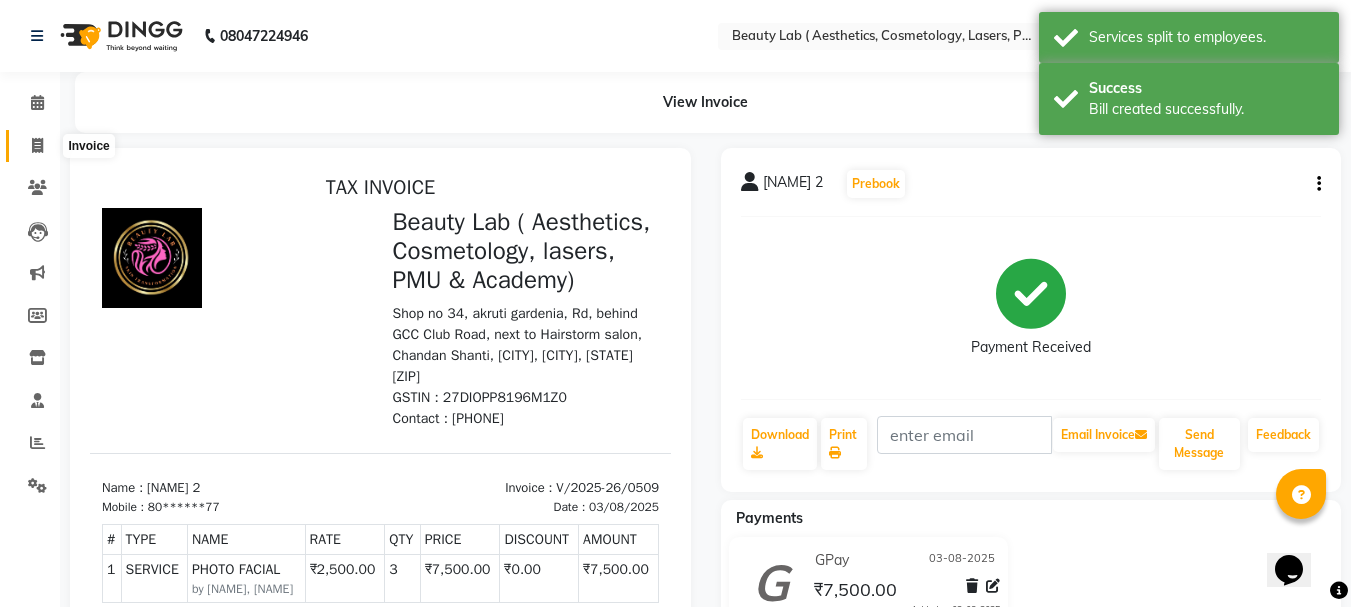 click 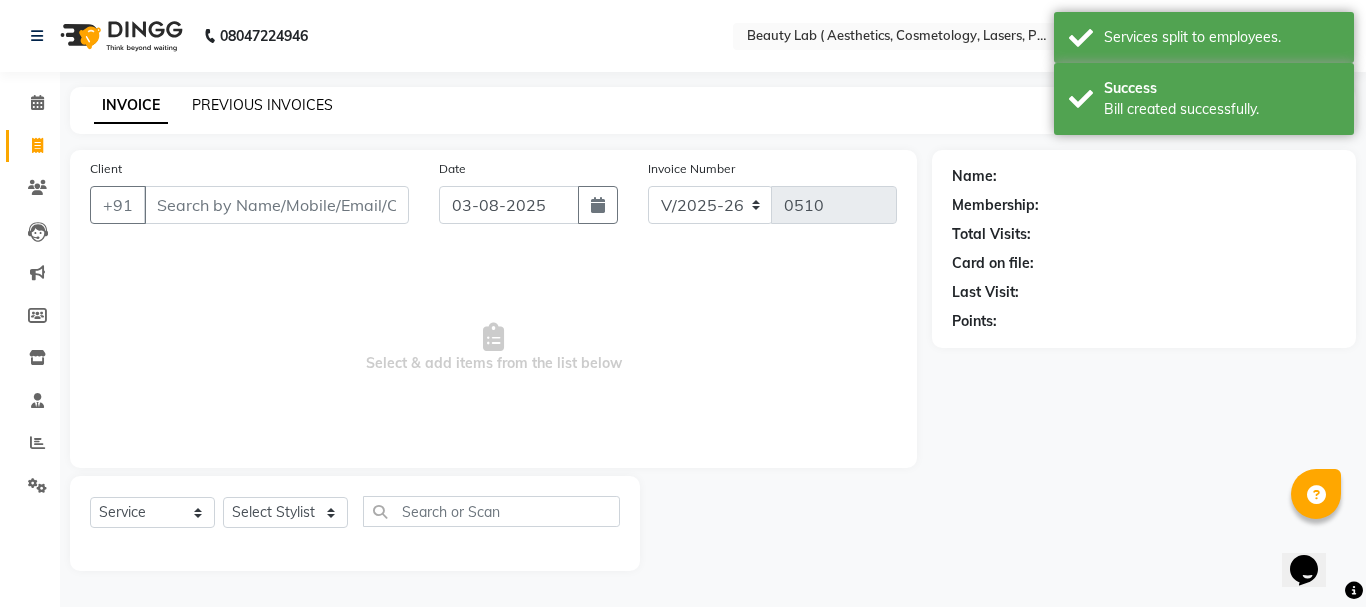 click on "PREVIOUS INVOICES" 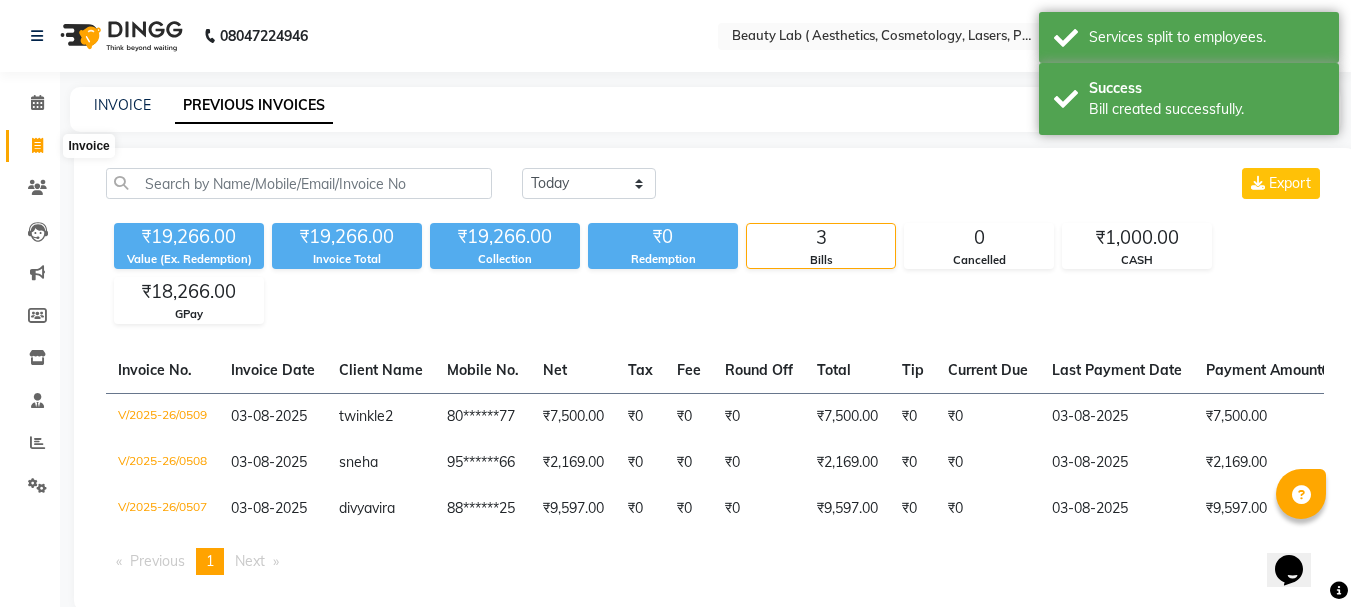 click 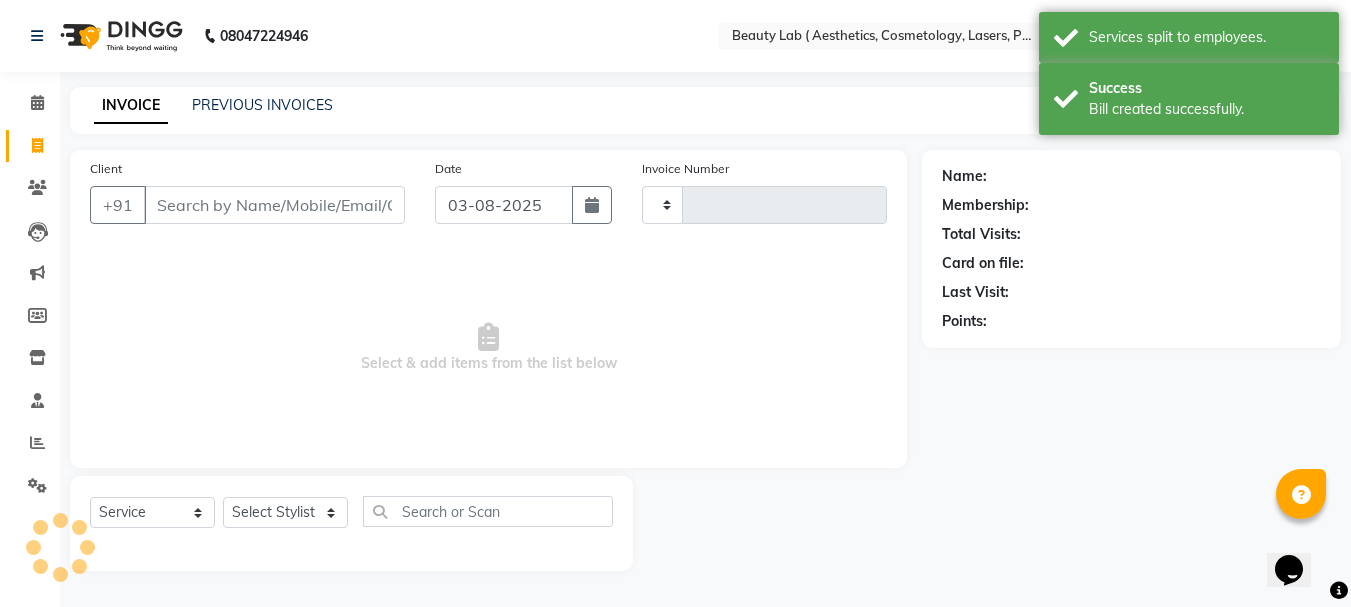 type on "0510" 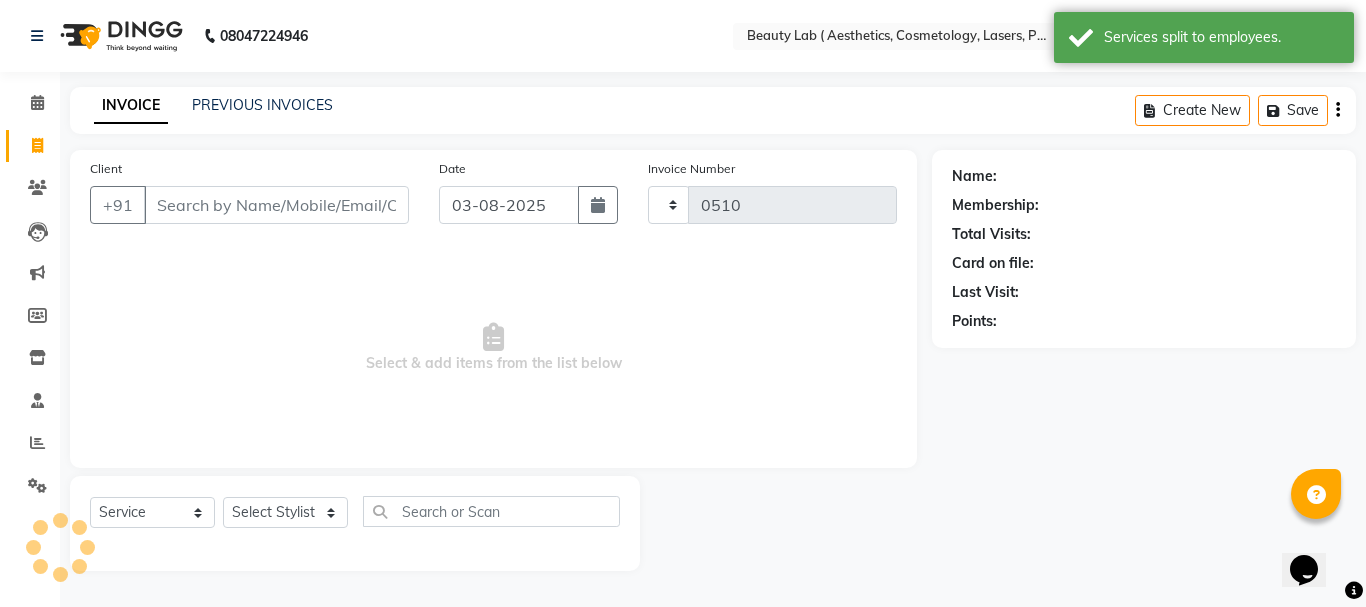 select on "7169" 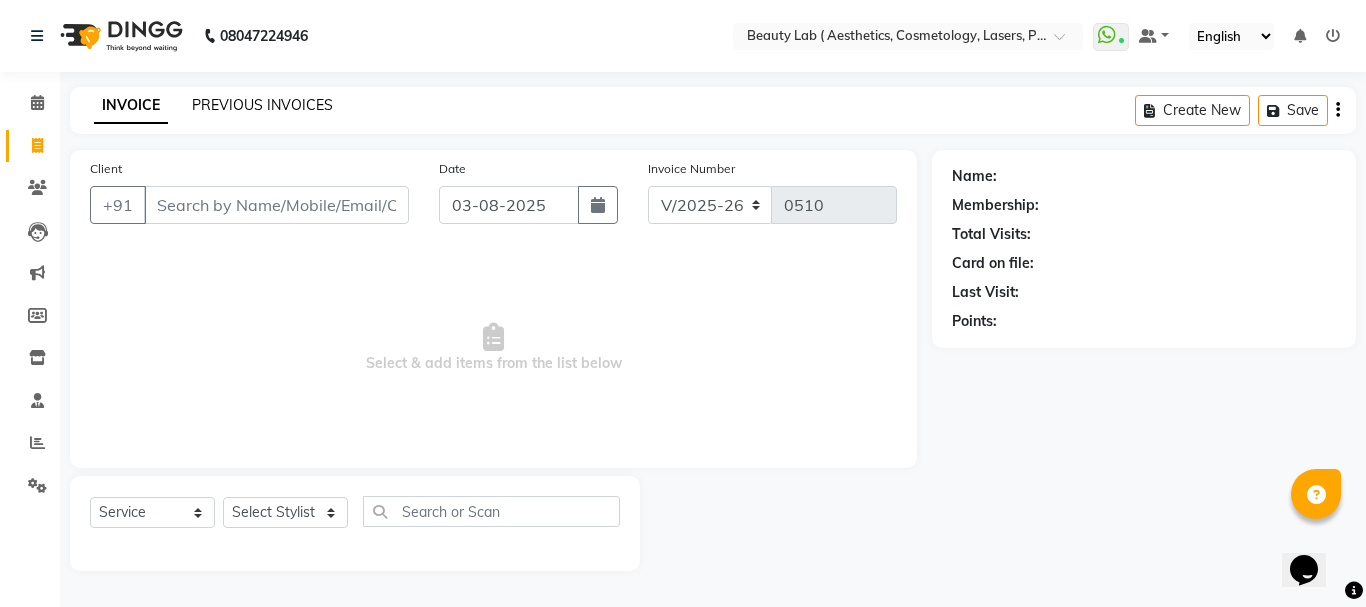 click on "PREVIOUS INVOICES" 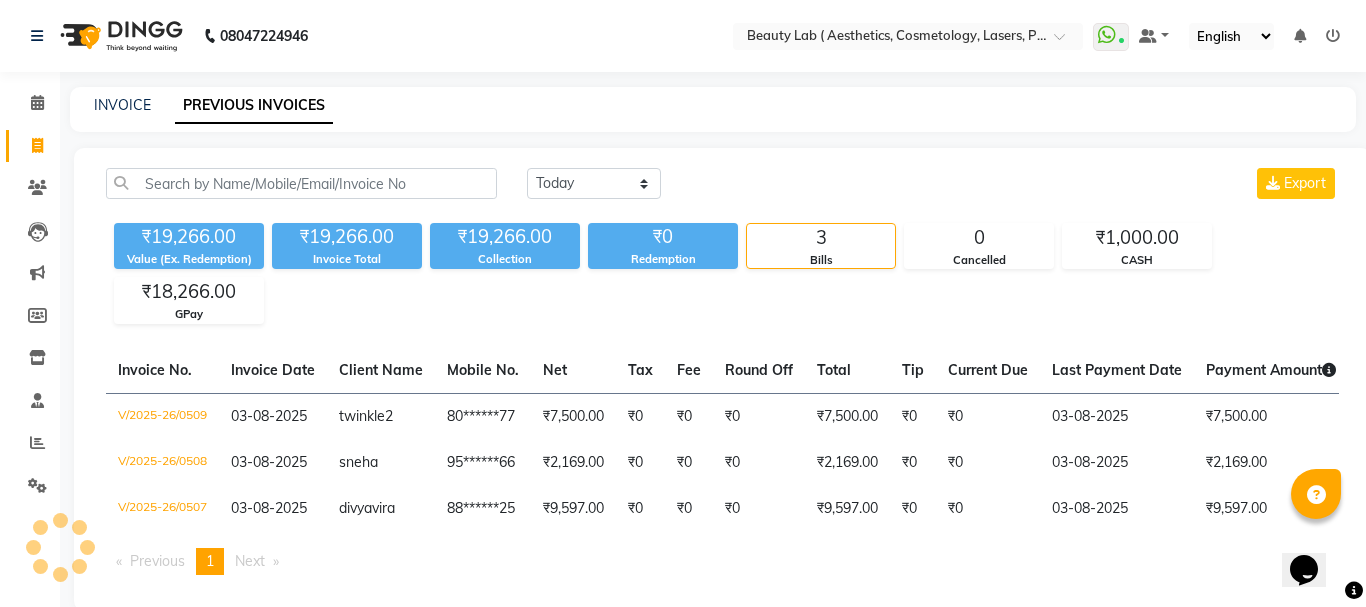 click on "PREVIOUS INVOICES" 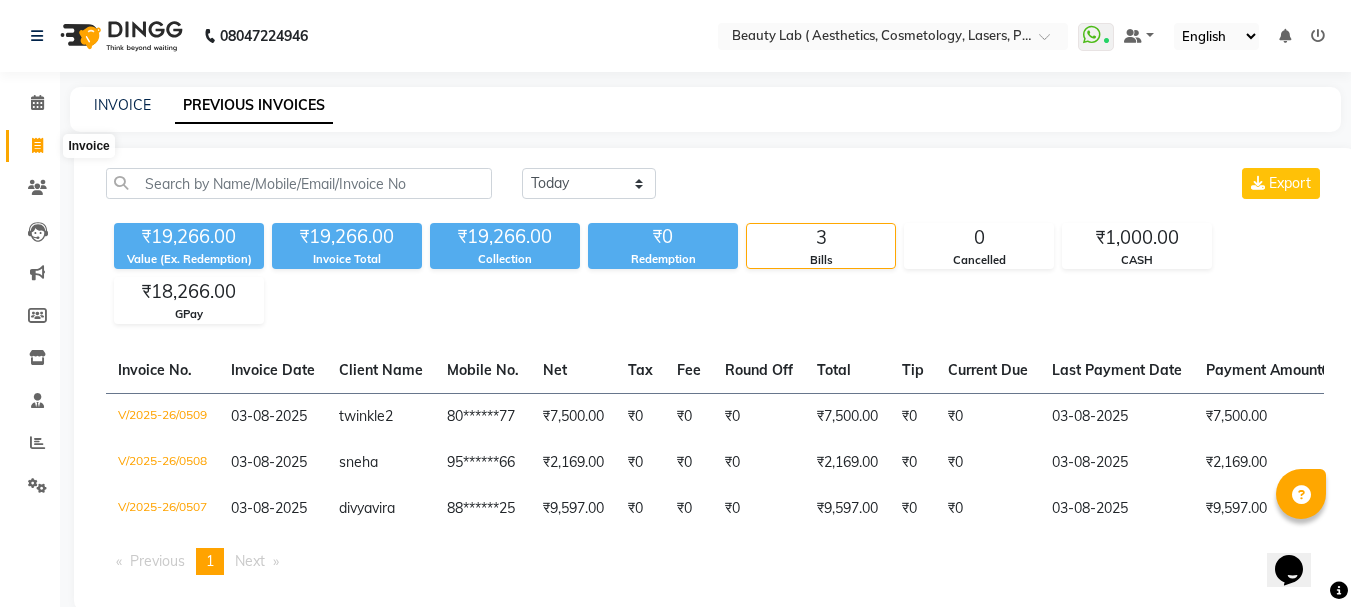 click 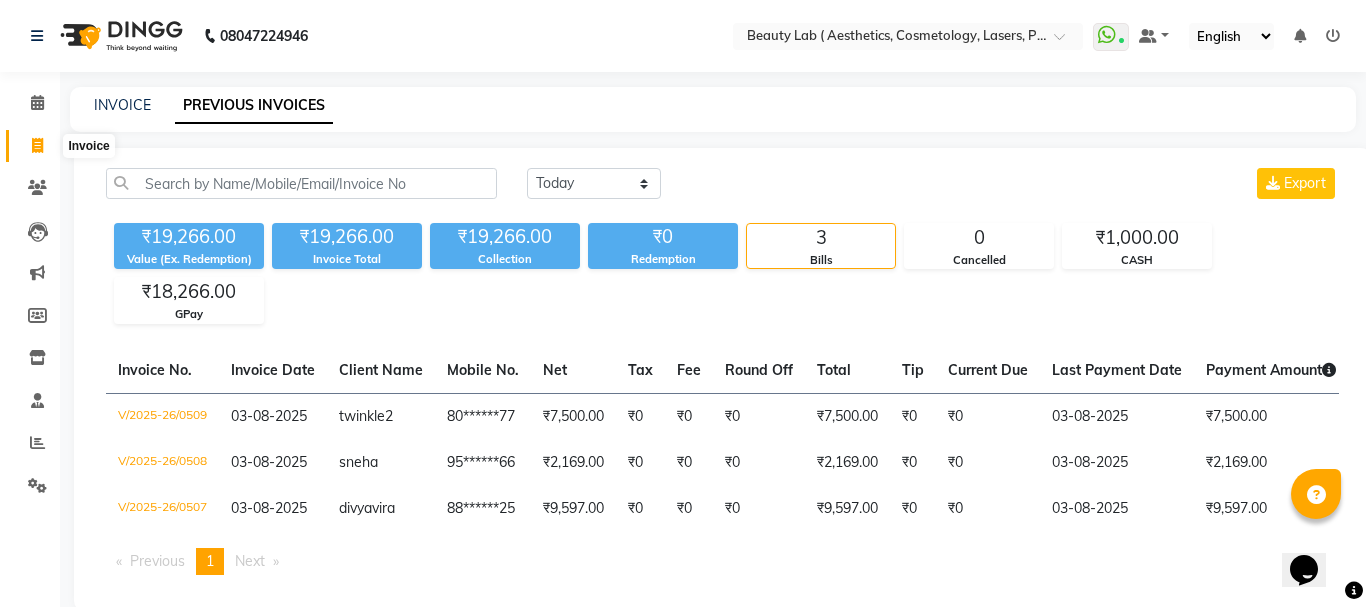 select on "7169" 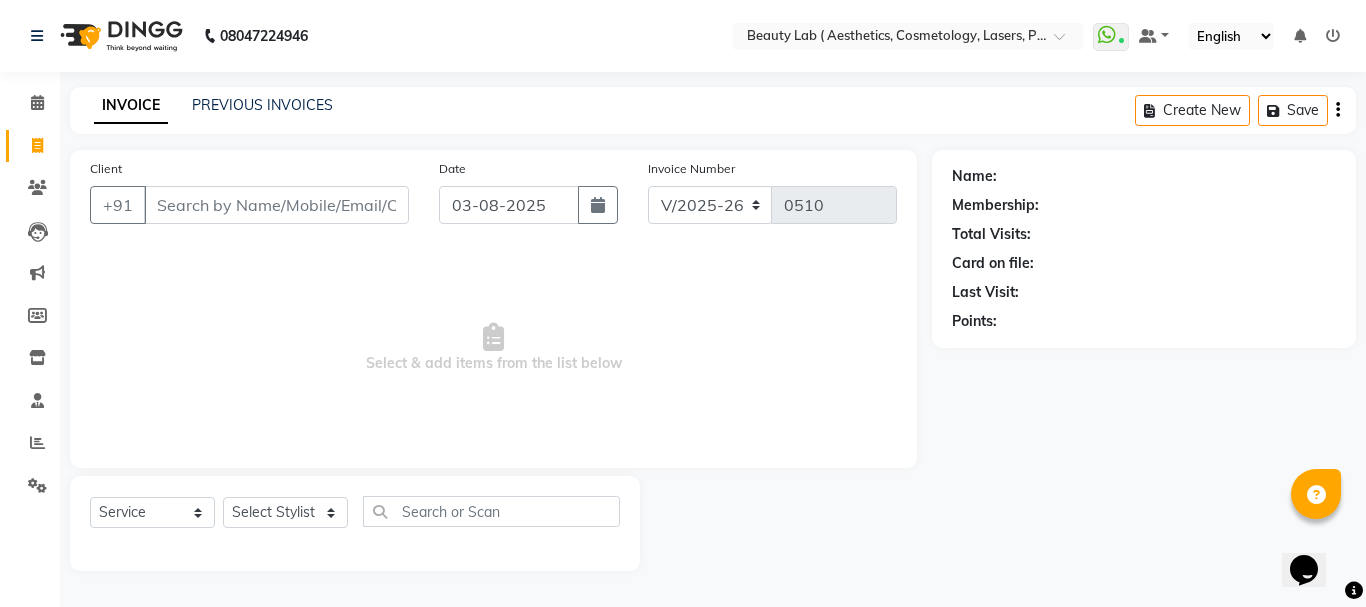 click on "Client" at bounding box center [276, 205] 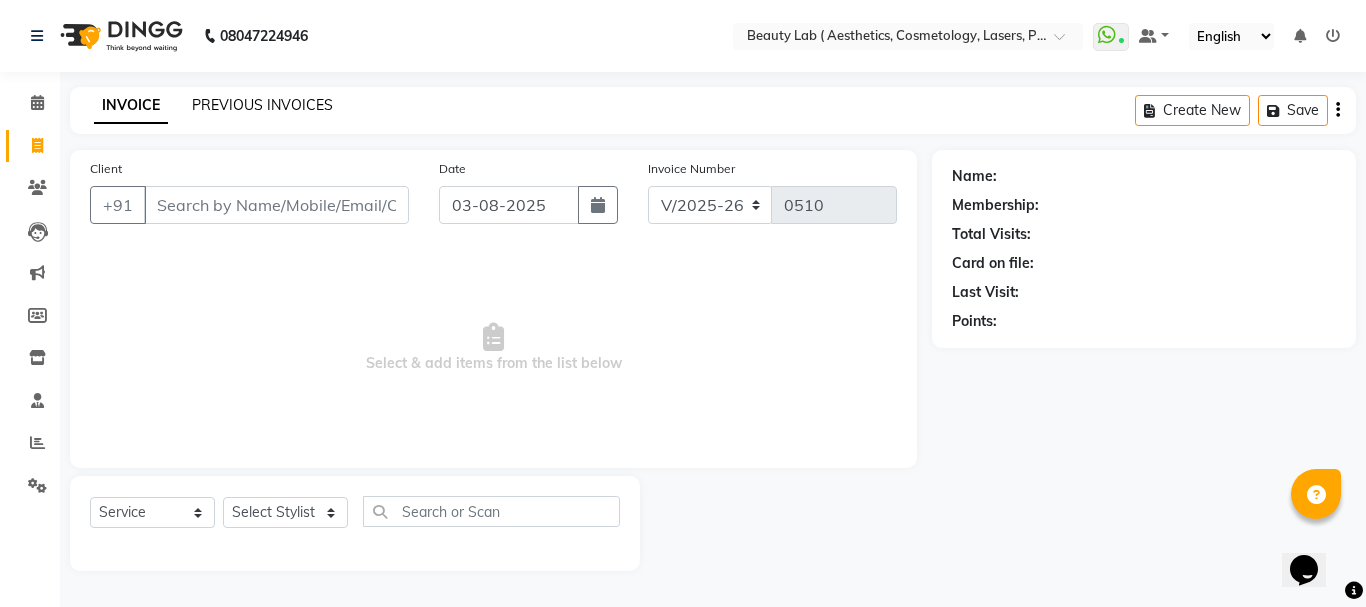 click on "PREVIOUS INVOICES" 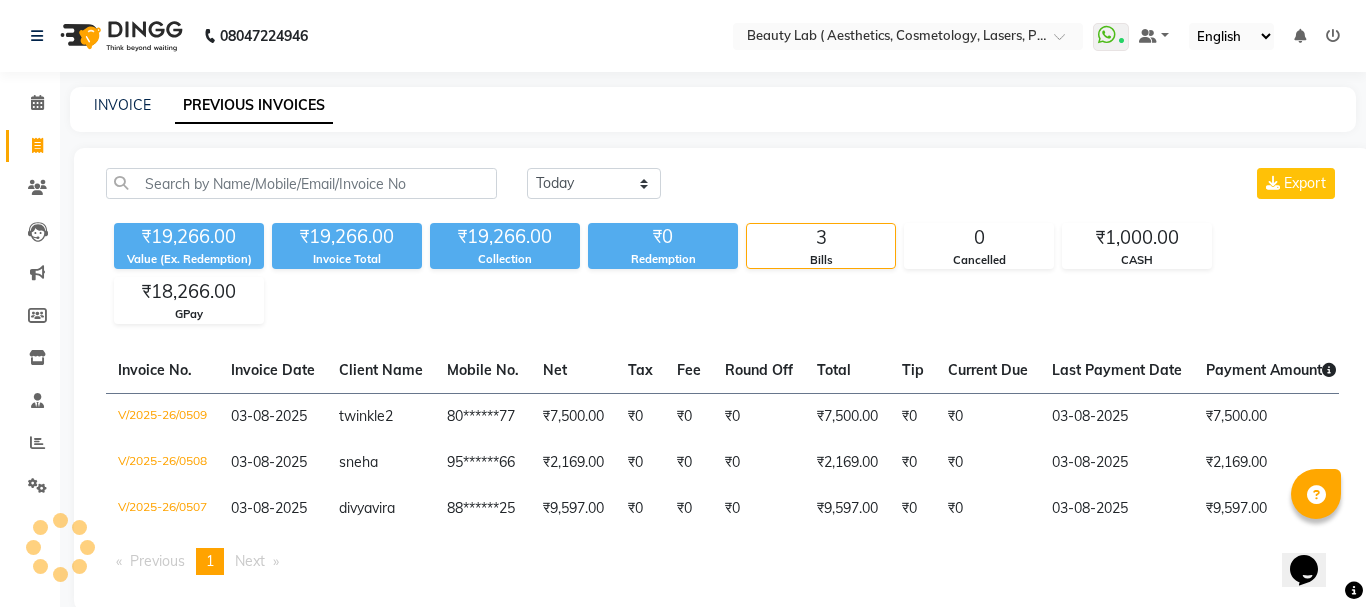click on "PREVIOUS INVOICES" 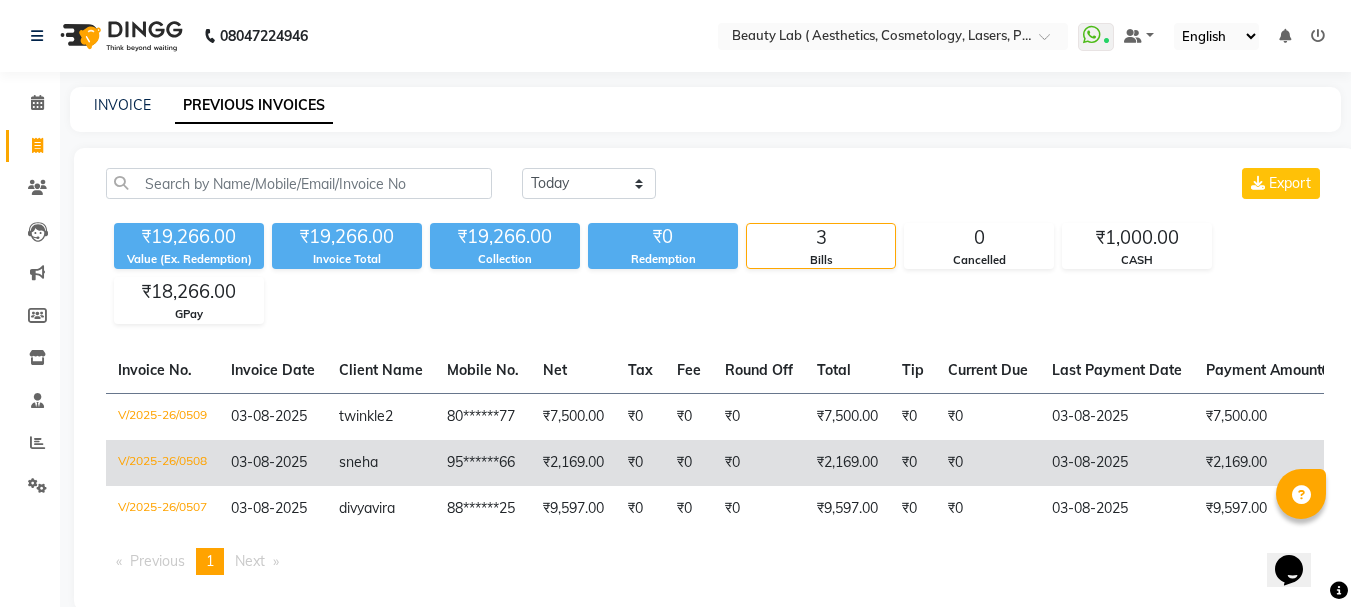 click on "₹2,169.00" 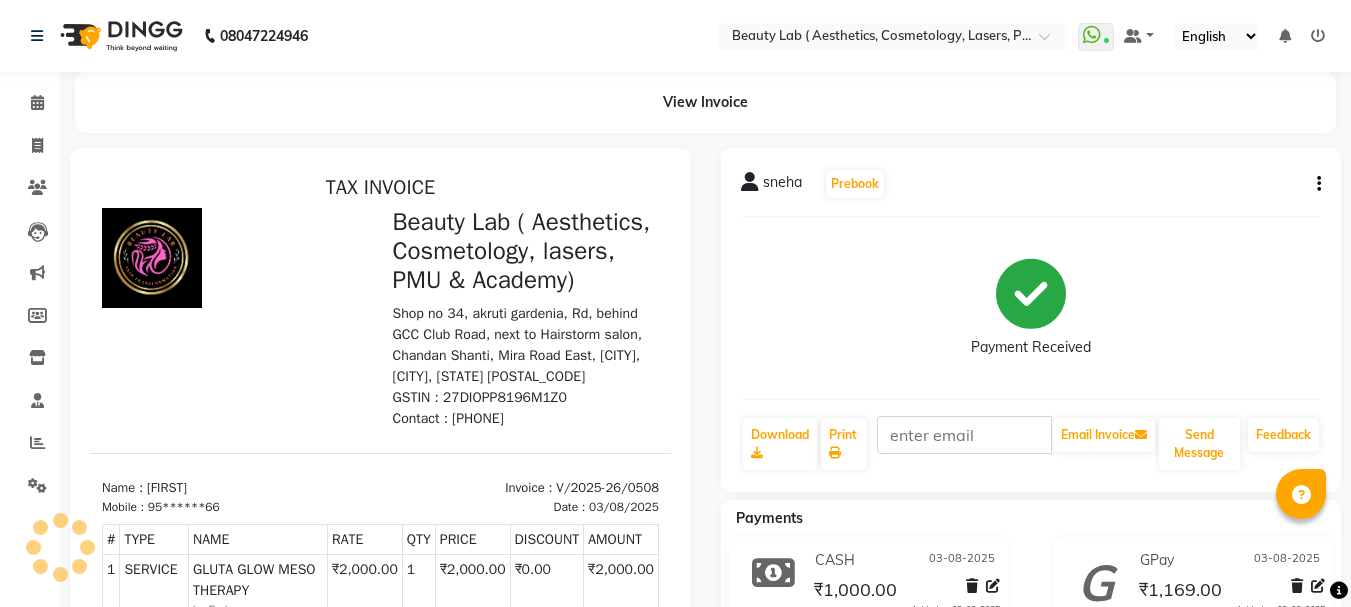scroll, scrollTop: 0, scrollLeft: 0, axis: both 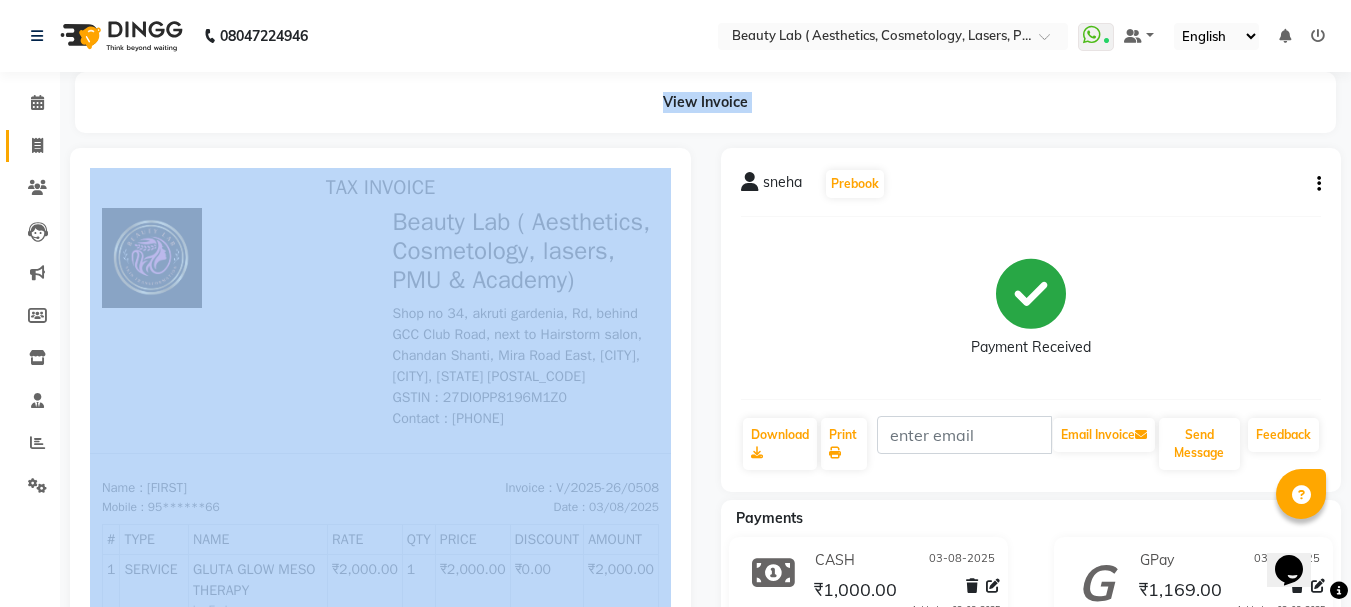 click on "08047224946 Select Location × Beauty Lab ( Aesthetics, Cosmetology, Lasers, Pmu & Academy), Mira Bhayandar  WhatsApp Status  ✕ Status:  Connected Most Recent Message: 03-08-2025     03:23 PM Recent Service Activity: 03-08-2025     03:29 PM Default Panel My Panel English ENGLISH Español العربية मराठी हिंदी ગુજરાતી தமிழ் 中文 Notifications nothing to show ☀ Beauty Lab ( Aesthetics, Cosmetology, lasers, PMU & Academy), Mira Bhayandar  Calendar  Invoice  Clients  Leads   Marketing  Members  Inventory  Staff  Reports  Settings Completed InProgress Upcoming Dropped Tentative Check-In Confirm Bookings Generate Report Segments Page Builder  View Invoice      sneha   Prebook   Payment Received  Download  Print   Email Invoice   Send Message Feedback  Payments CASH 03-08-2025 ₹1,000.00  Added on 03-08-2025  GPay 03-08-2025 ₹1,169.00  Added on 03-08-2025" 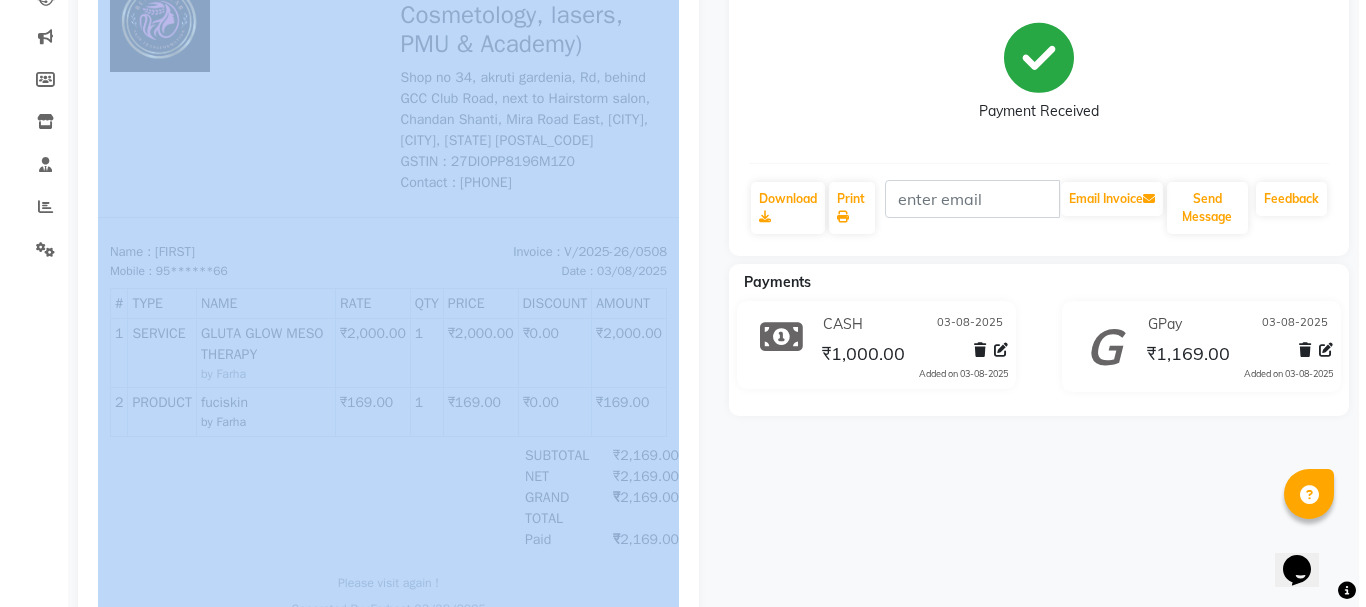 scroll, scrollTop: 0, scrollLeft: 0, axis: both 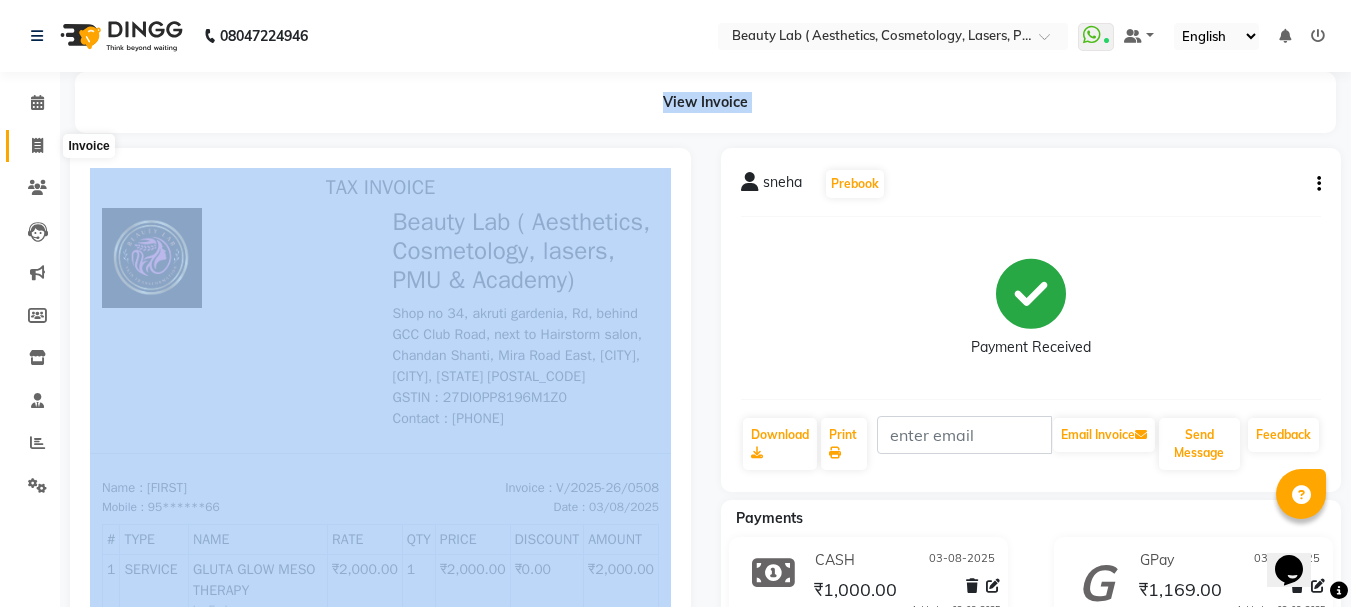 click 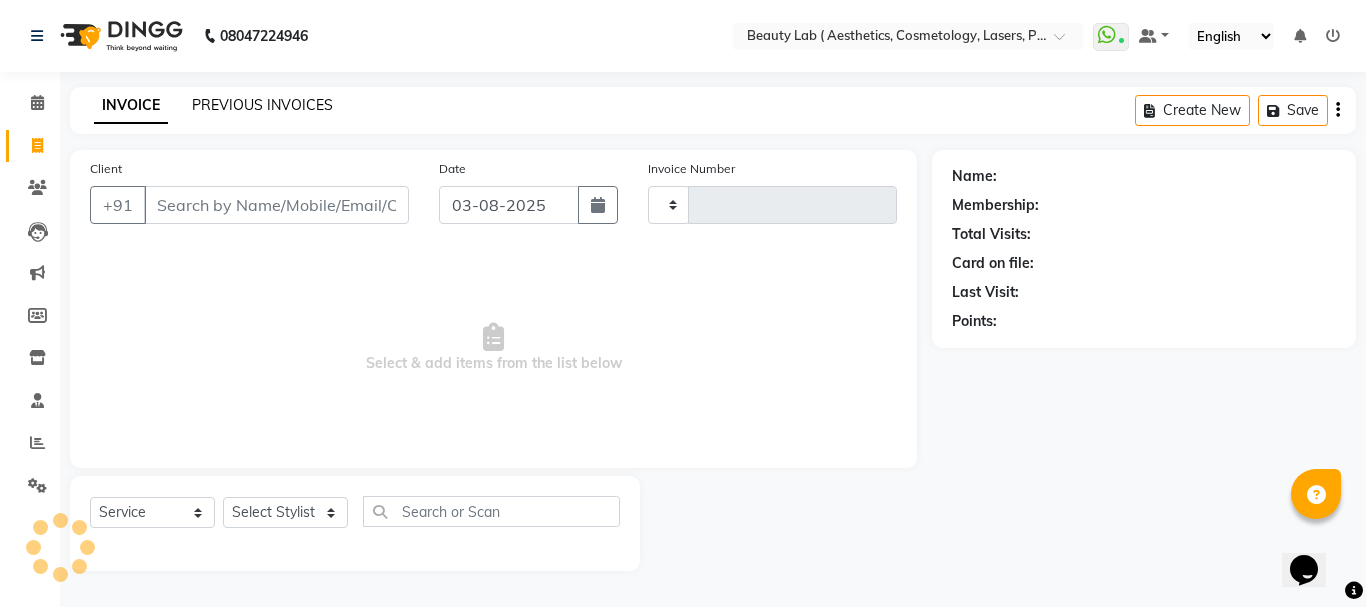 type on "0510" 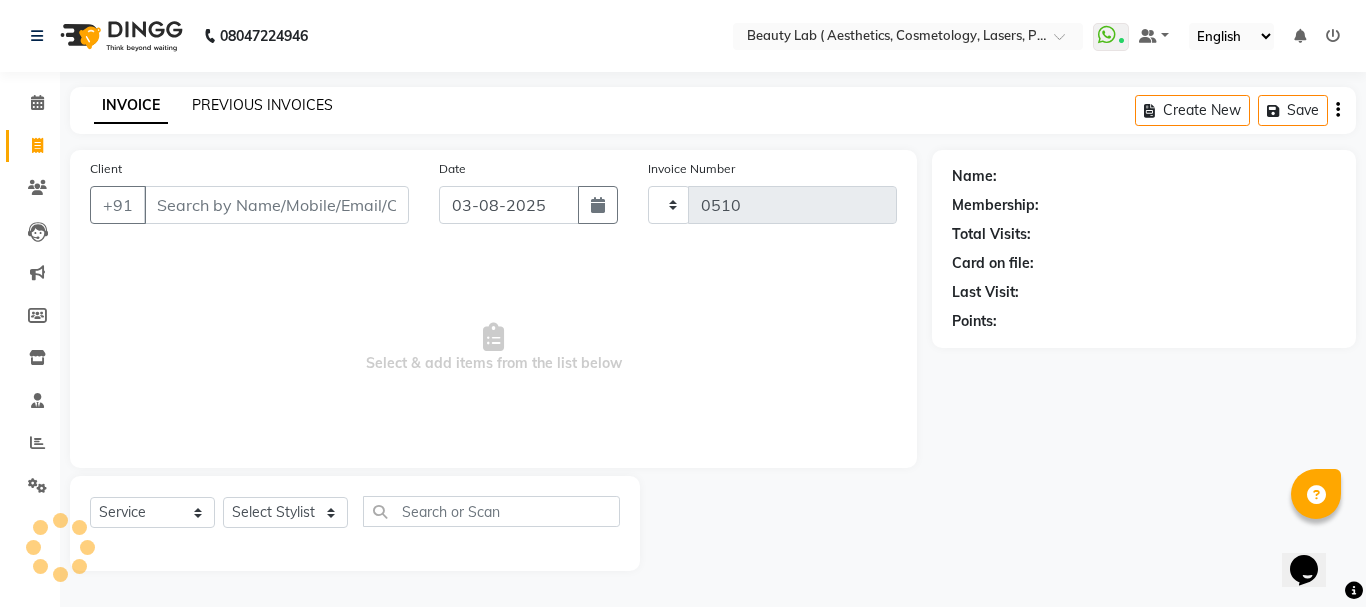 select on "7169" 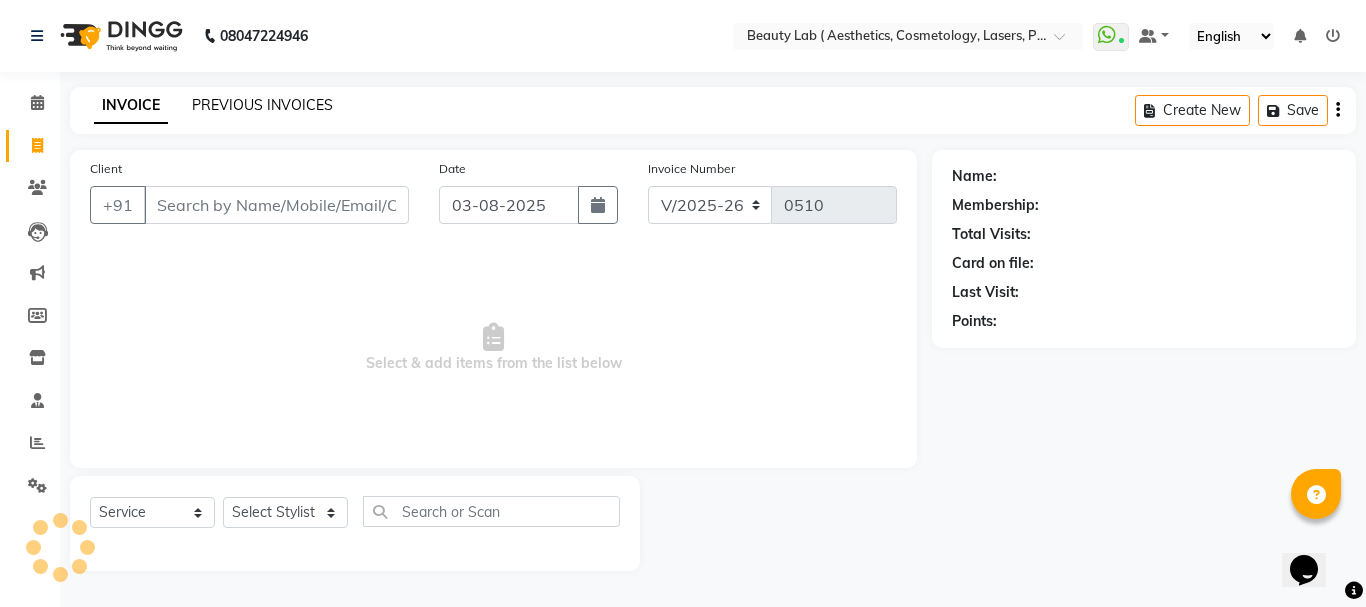 click on "PREVIOUS INVOICES" 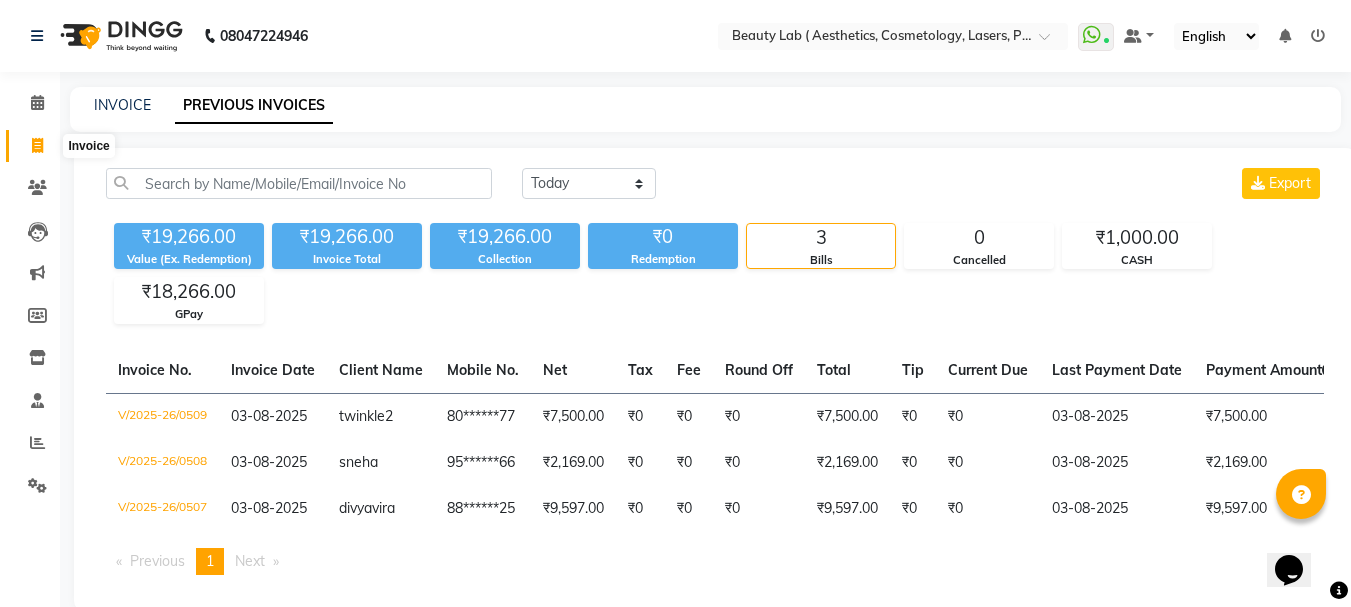 click 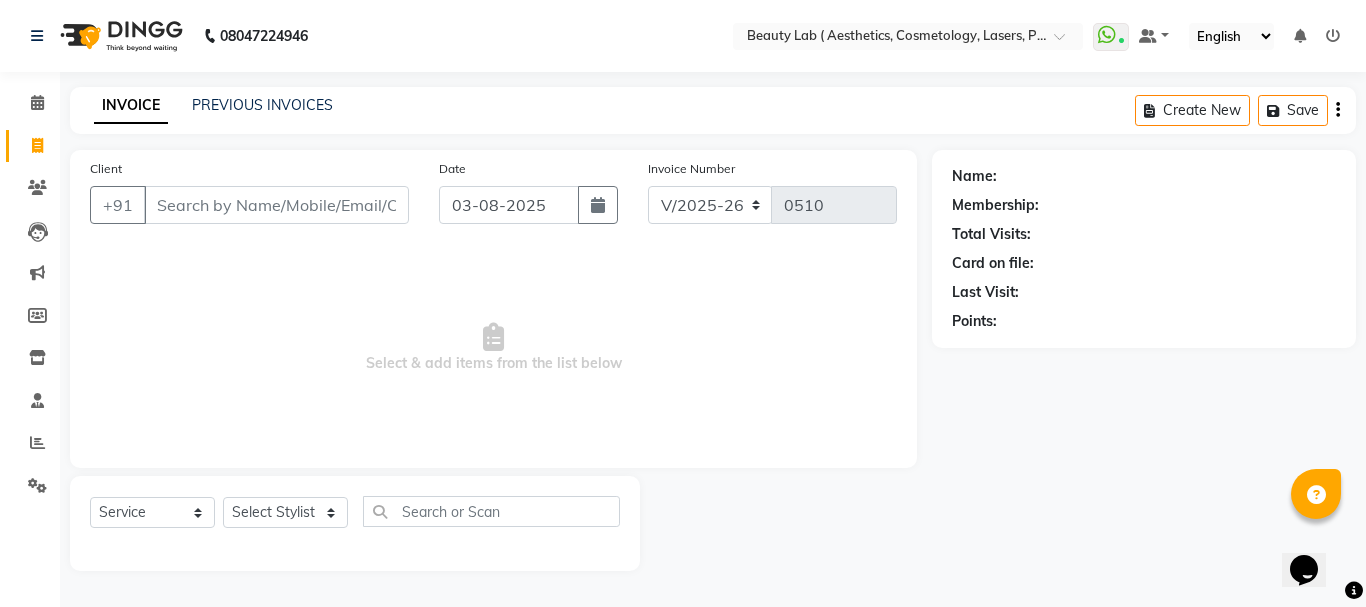 click on "Client" at bounding box center (276, 205) 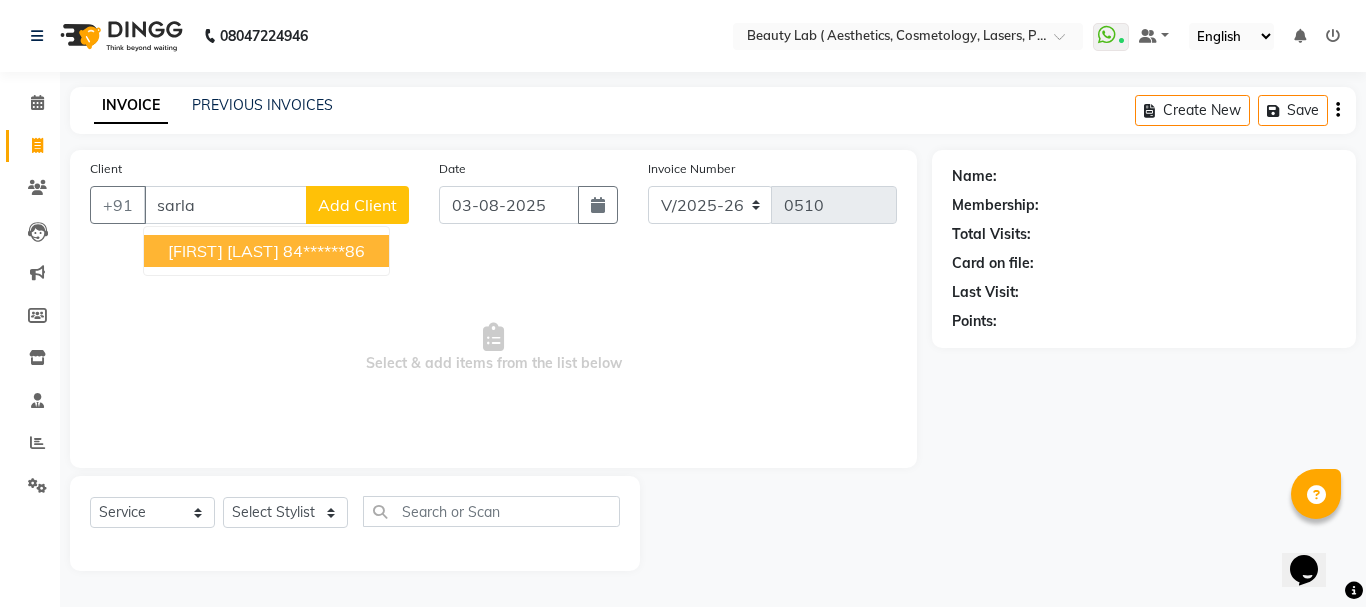 click on "84******86" at bounding box center [324, 251] 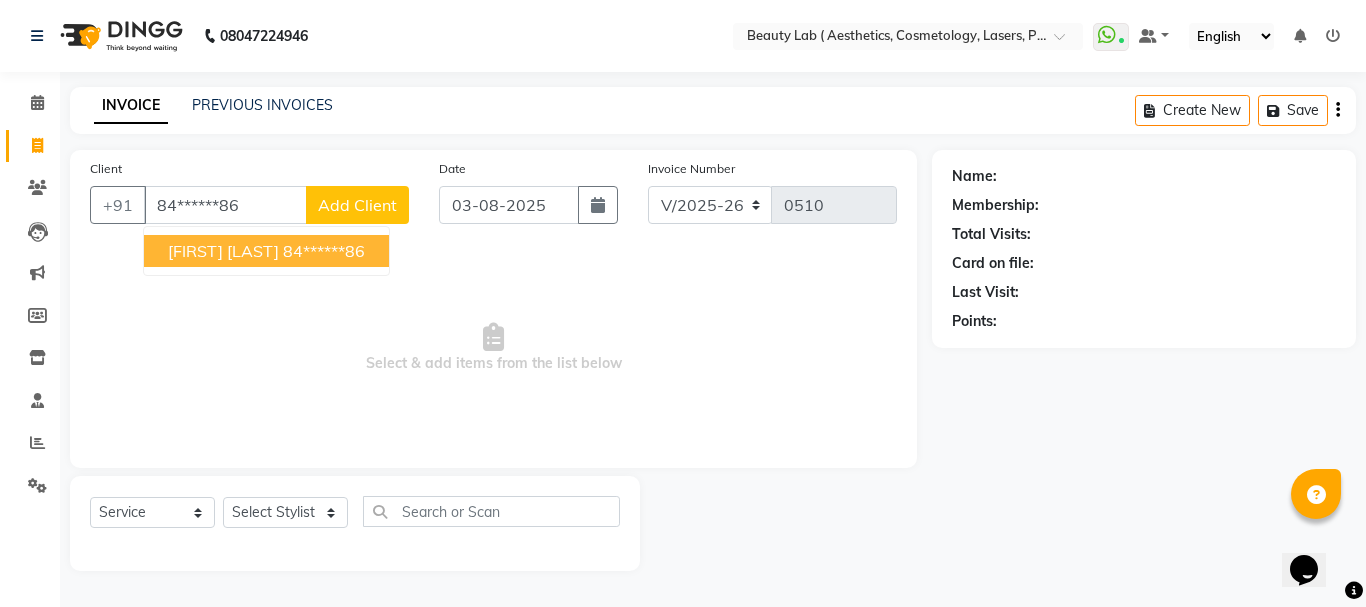 type on "84******86" 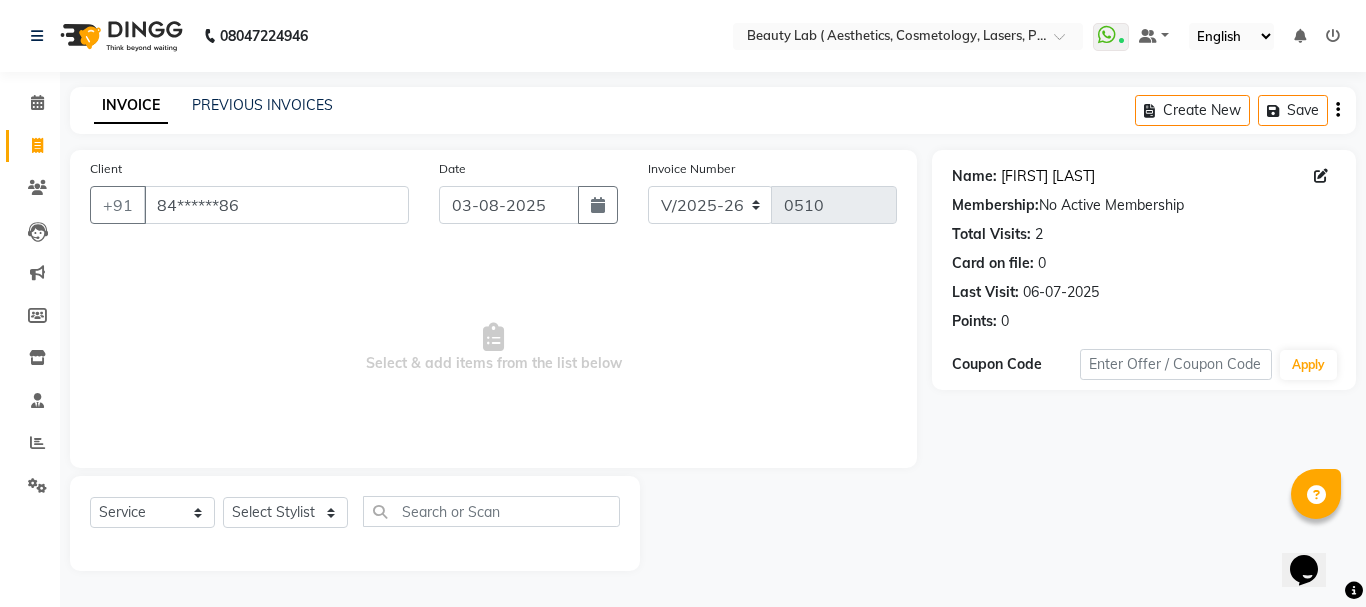 click on "Sarla Yadav" 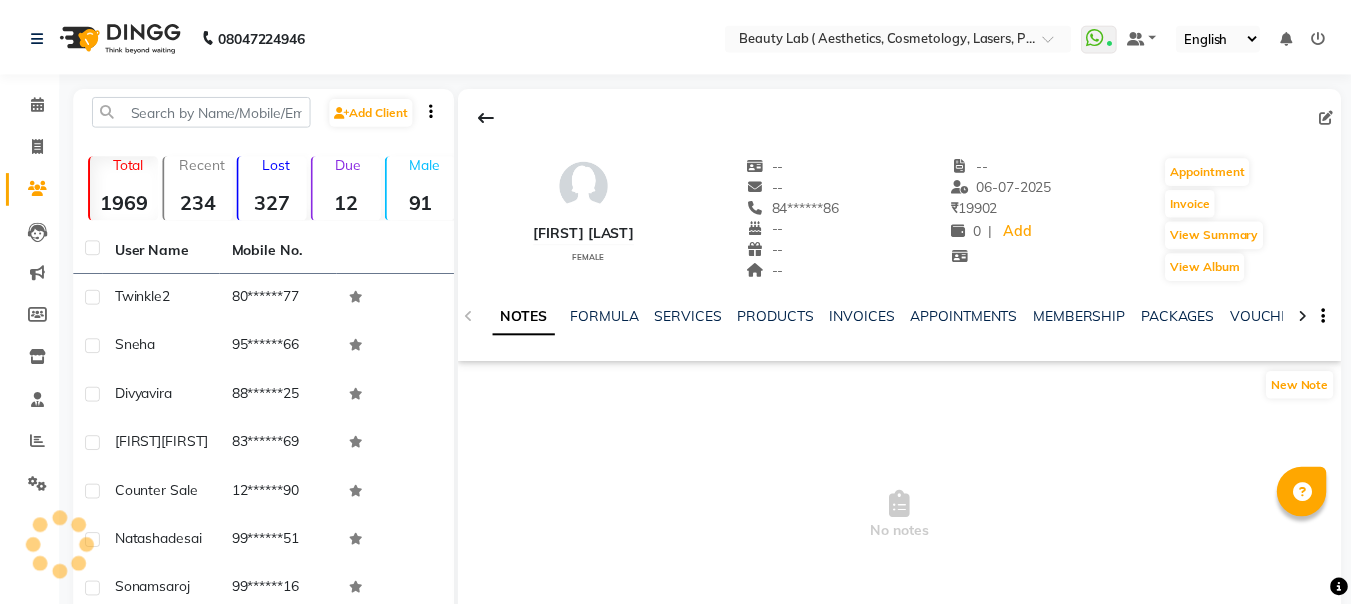 scroll, scrollTop: 0, scrollLeft: 0, axis: both 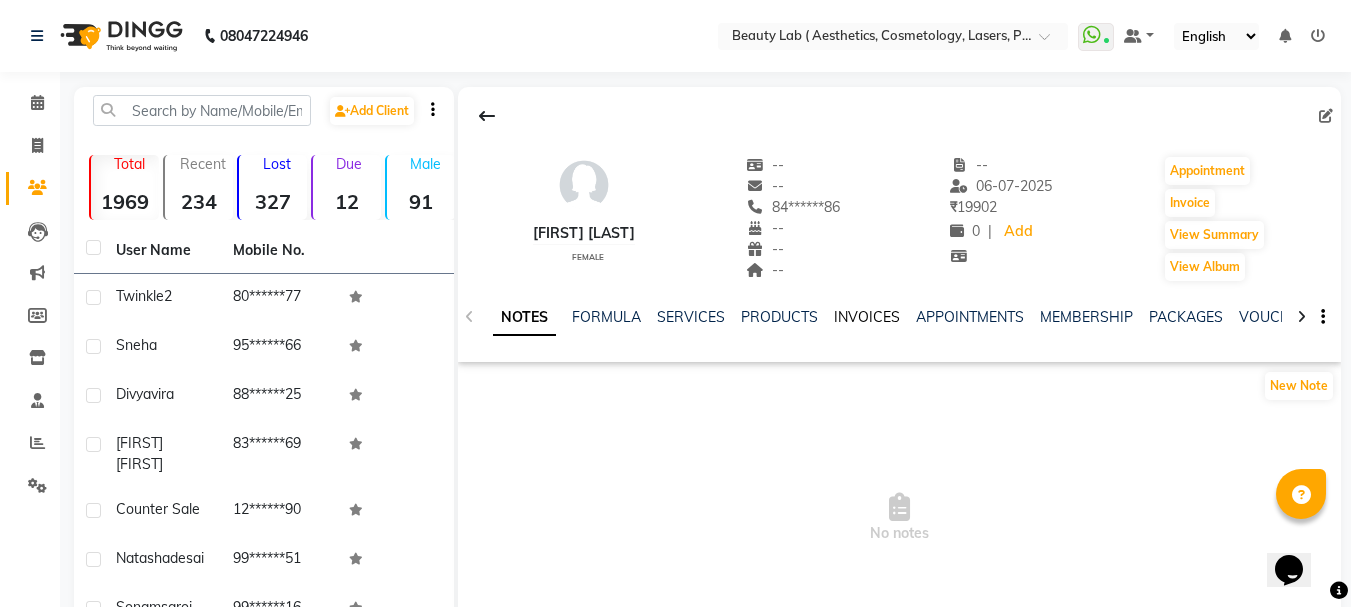 click on "INVOICES" 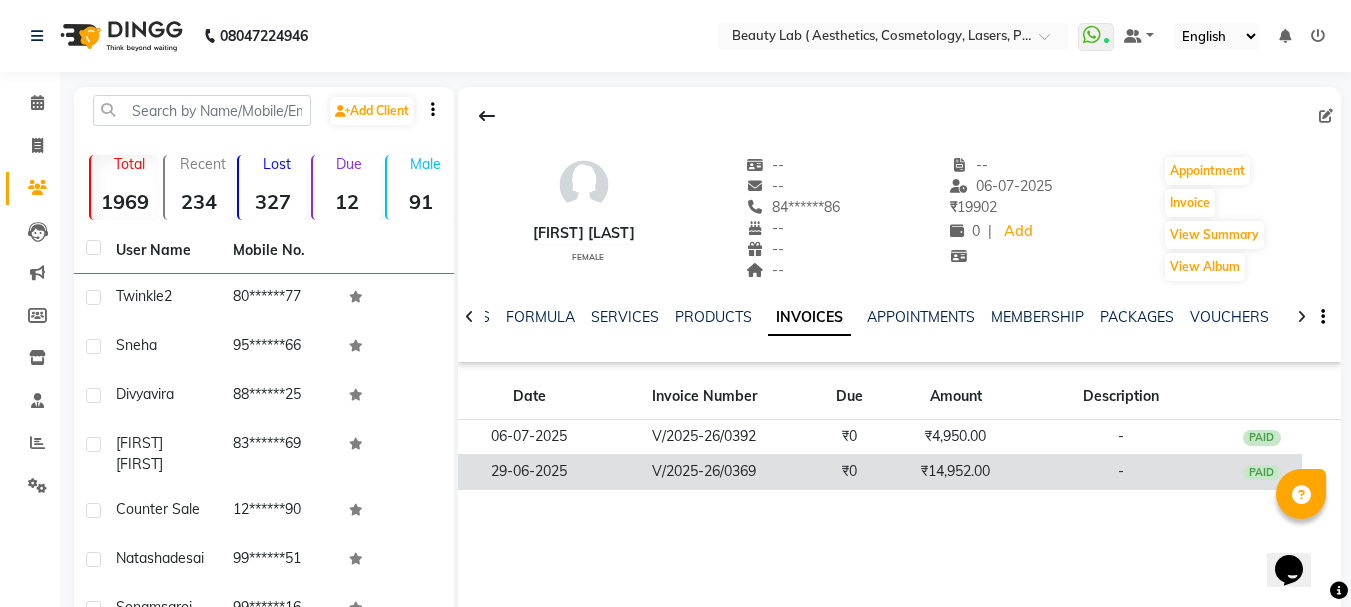click on "₹14,952.00" 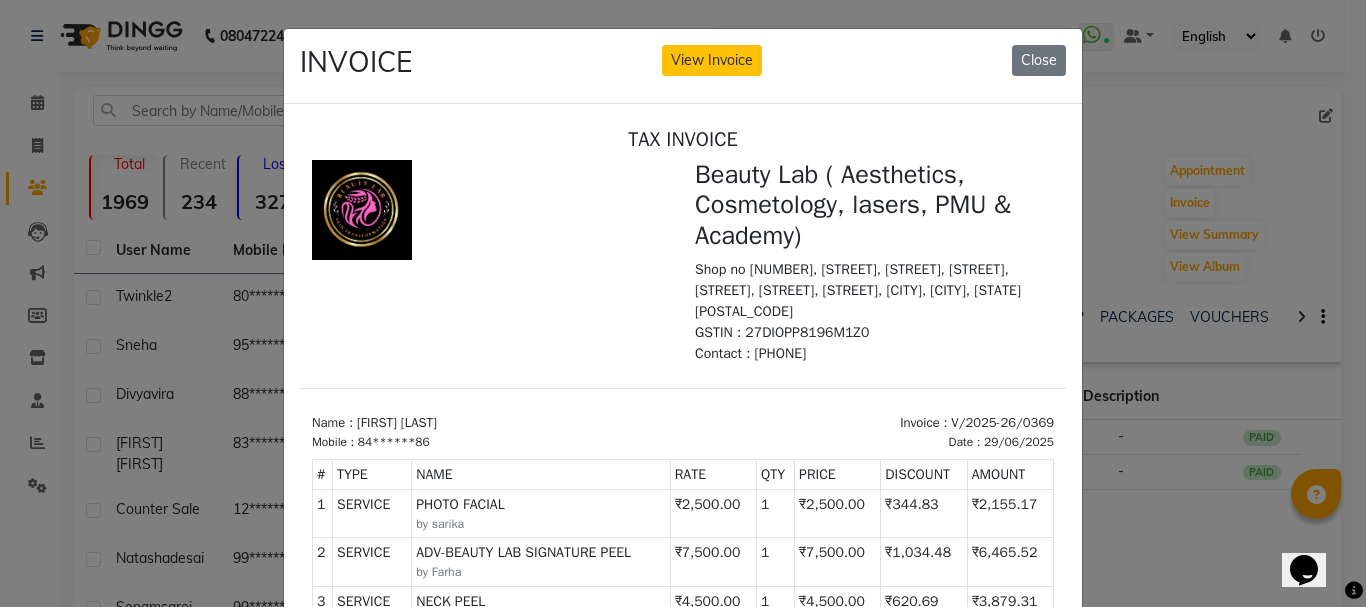 scroll, scrollTop: 16, scrollLeft: 0, axis: vertical 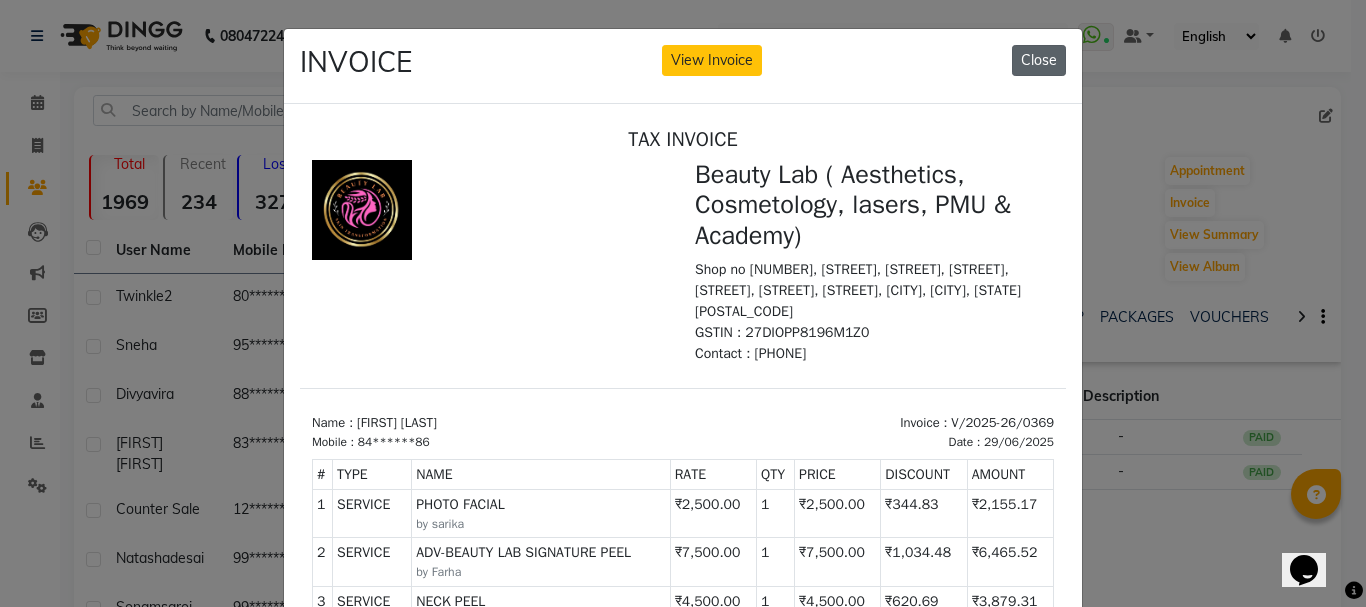 click on "Close" 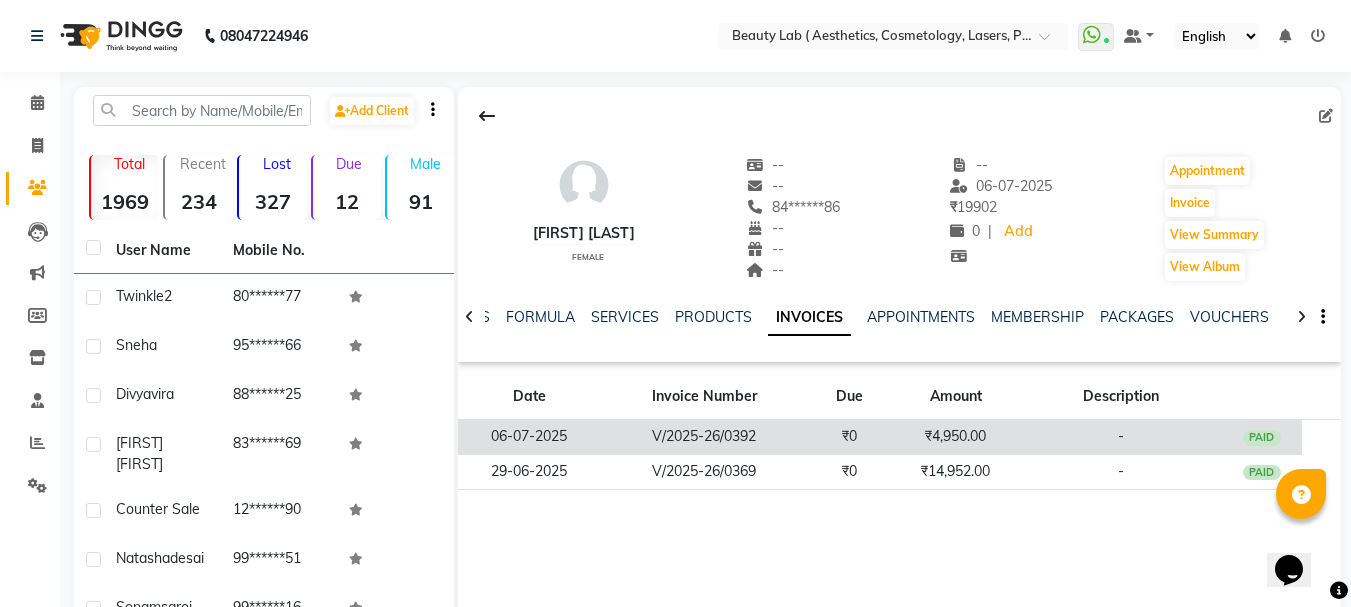 click on "₹4,950.00" 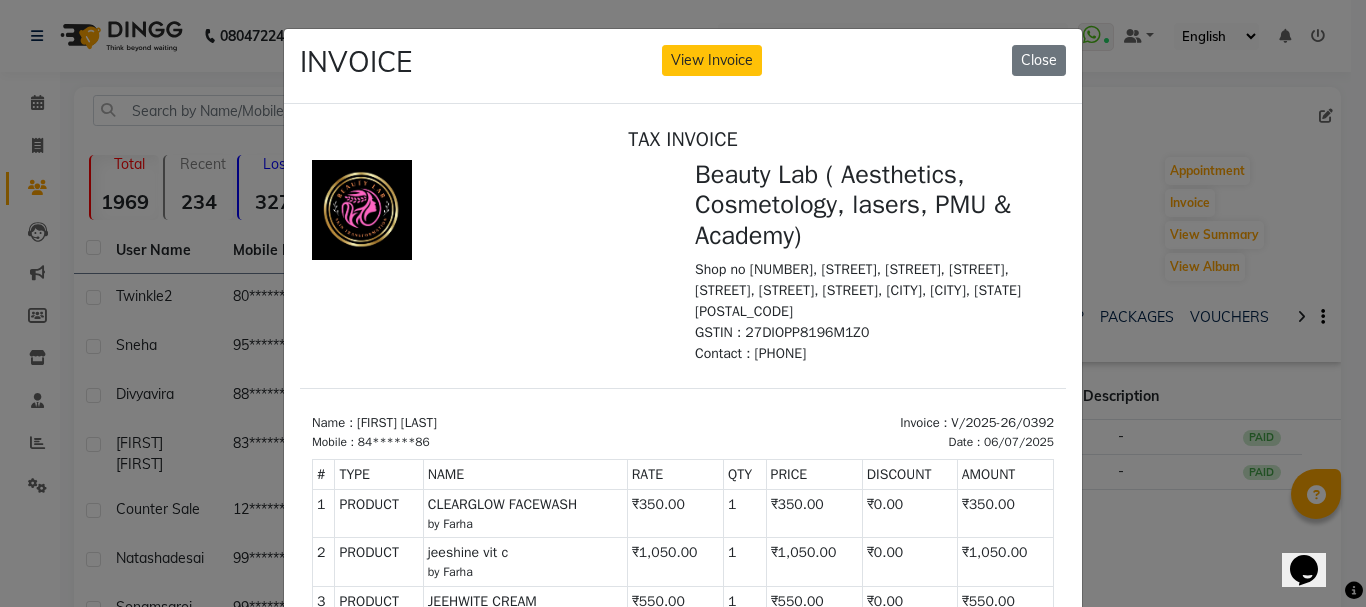 scroll, scrollTop: 16, scrollLeft: 0, axis: vertical 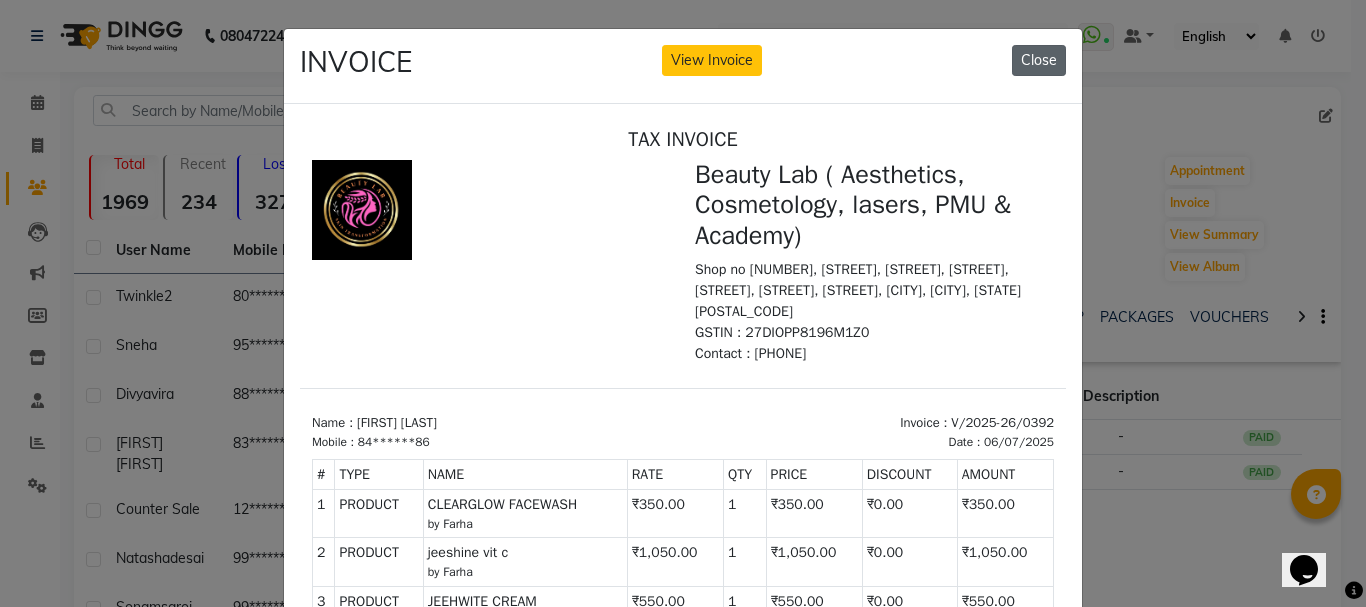 click on "Close" 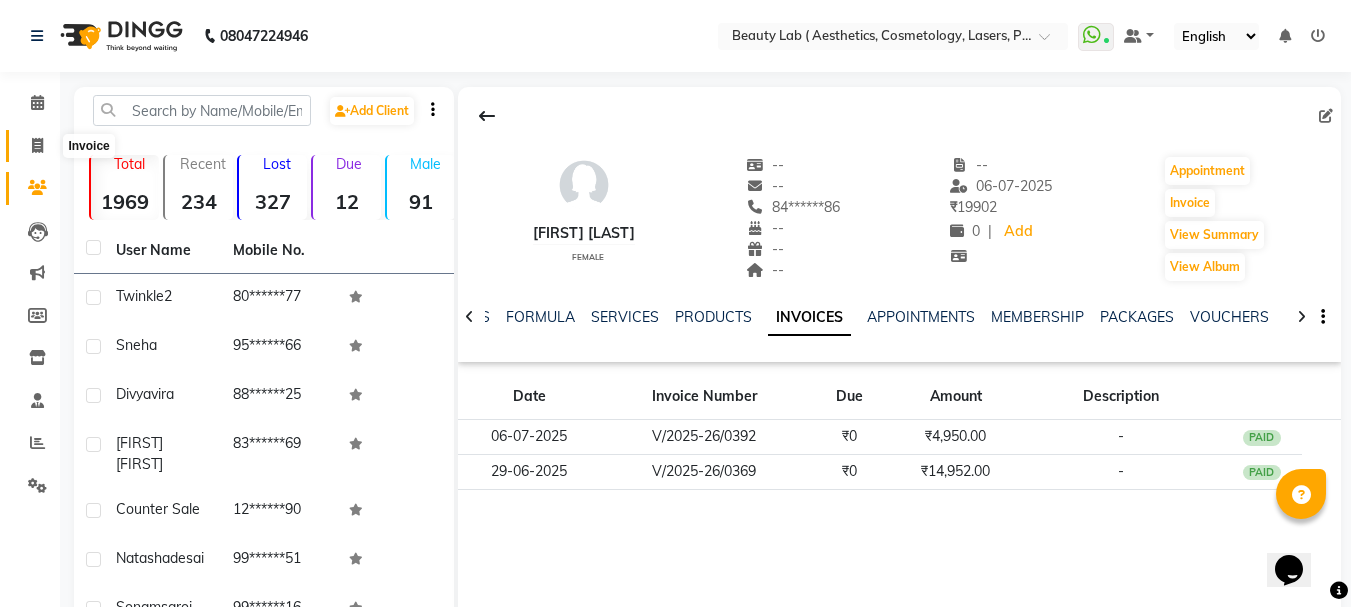 click 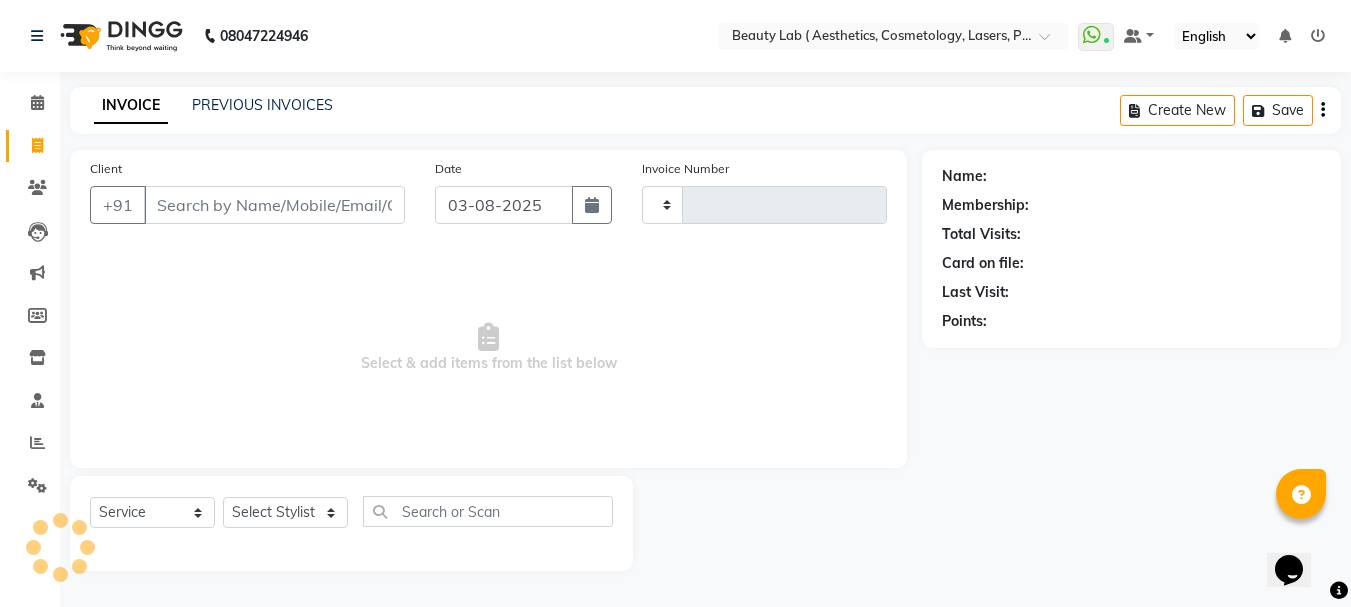 type on "0510" 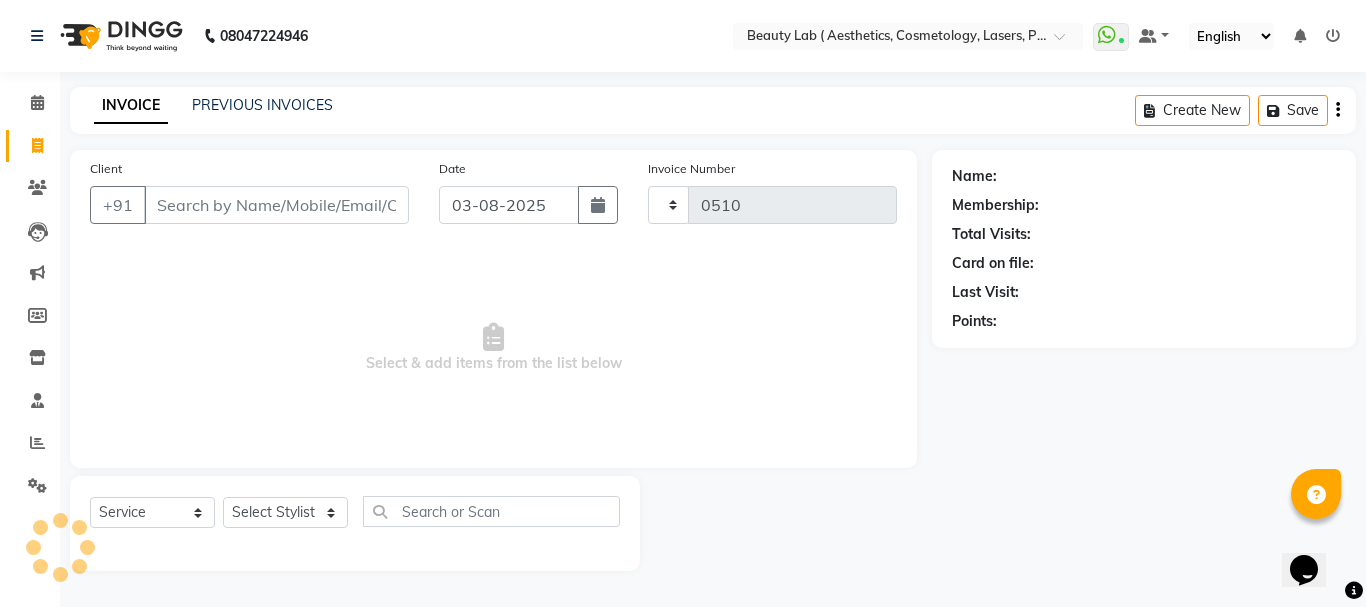 select on "7169" 